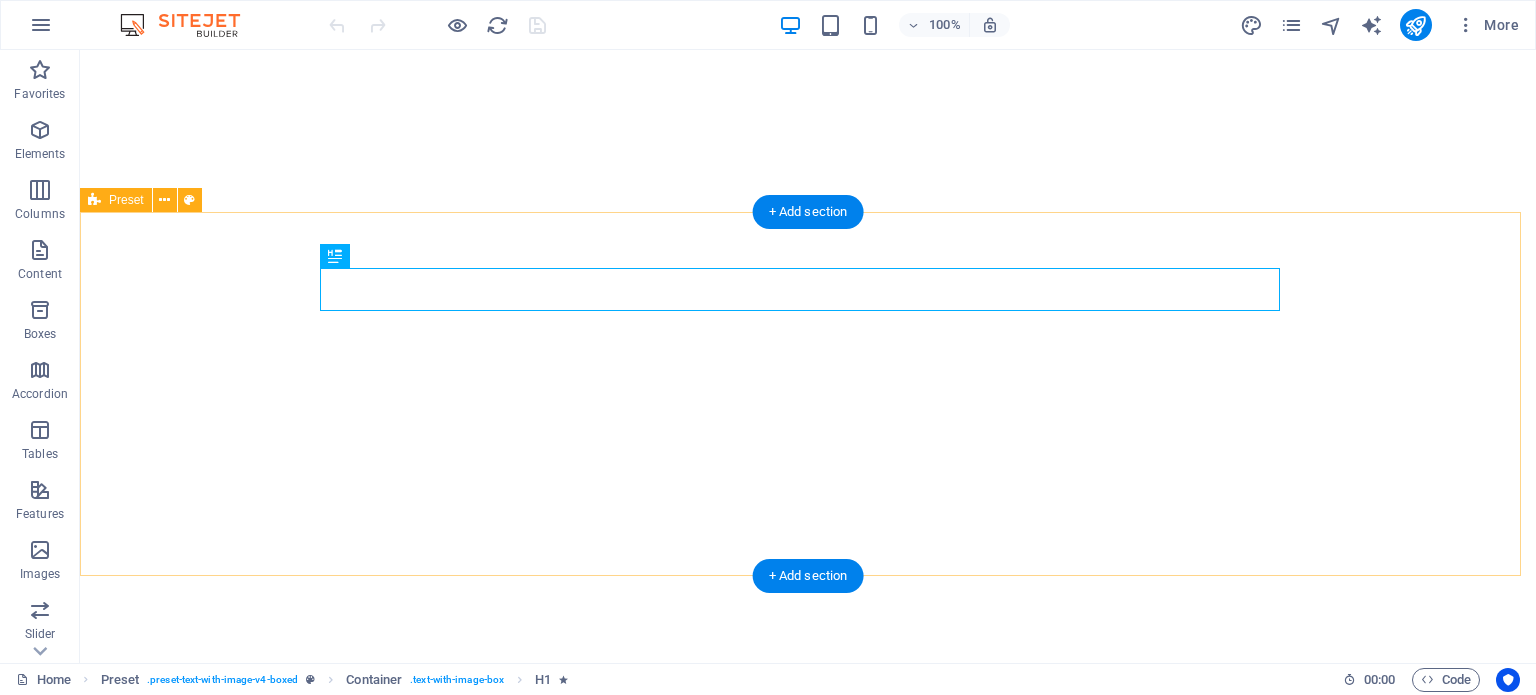 scroll, scrollTop: 0, scrollLeft: 0, axis: both 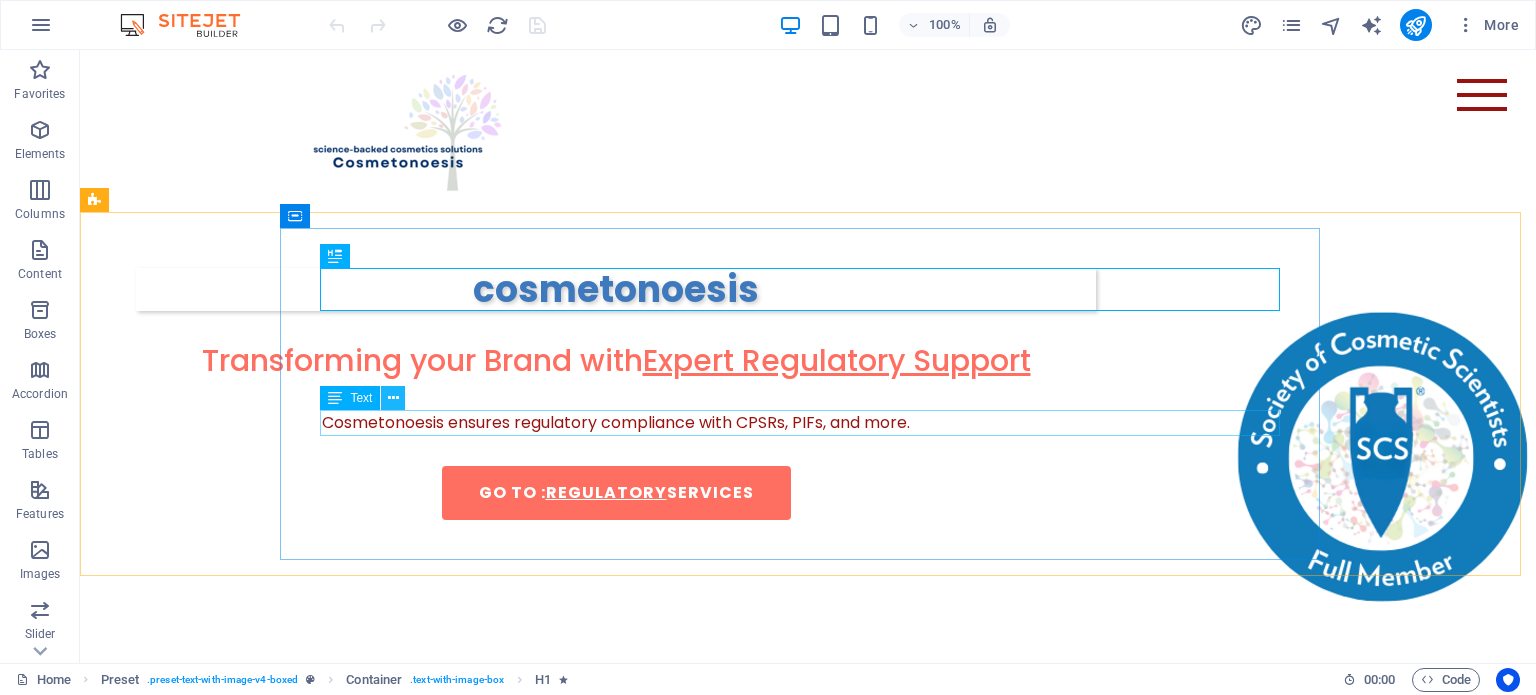 click at bounding box center [393, 398] 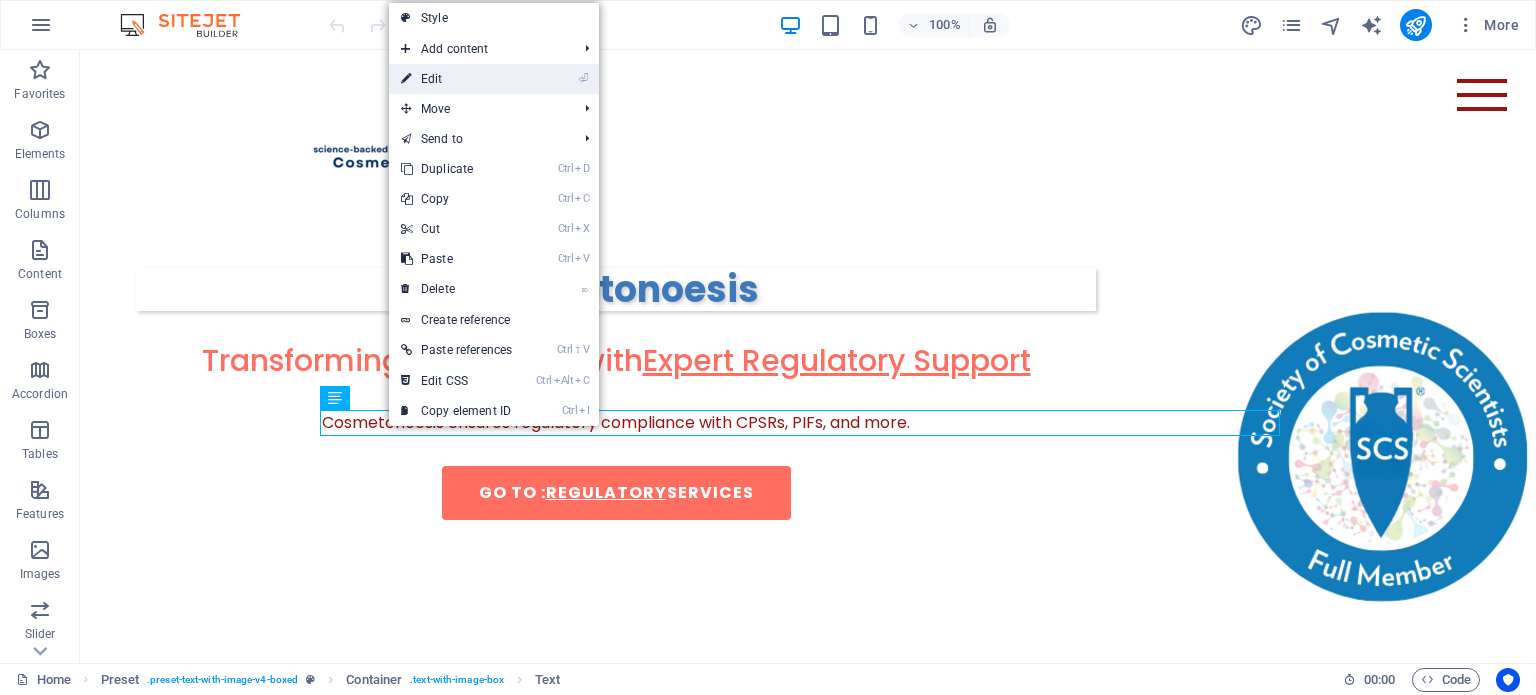 click on "⏎  Edit" at bounding box center (494, 79) 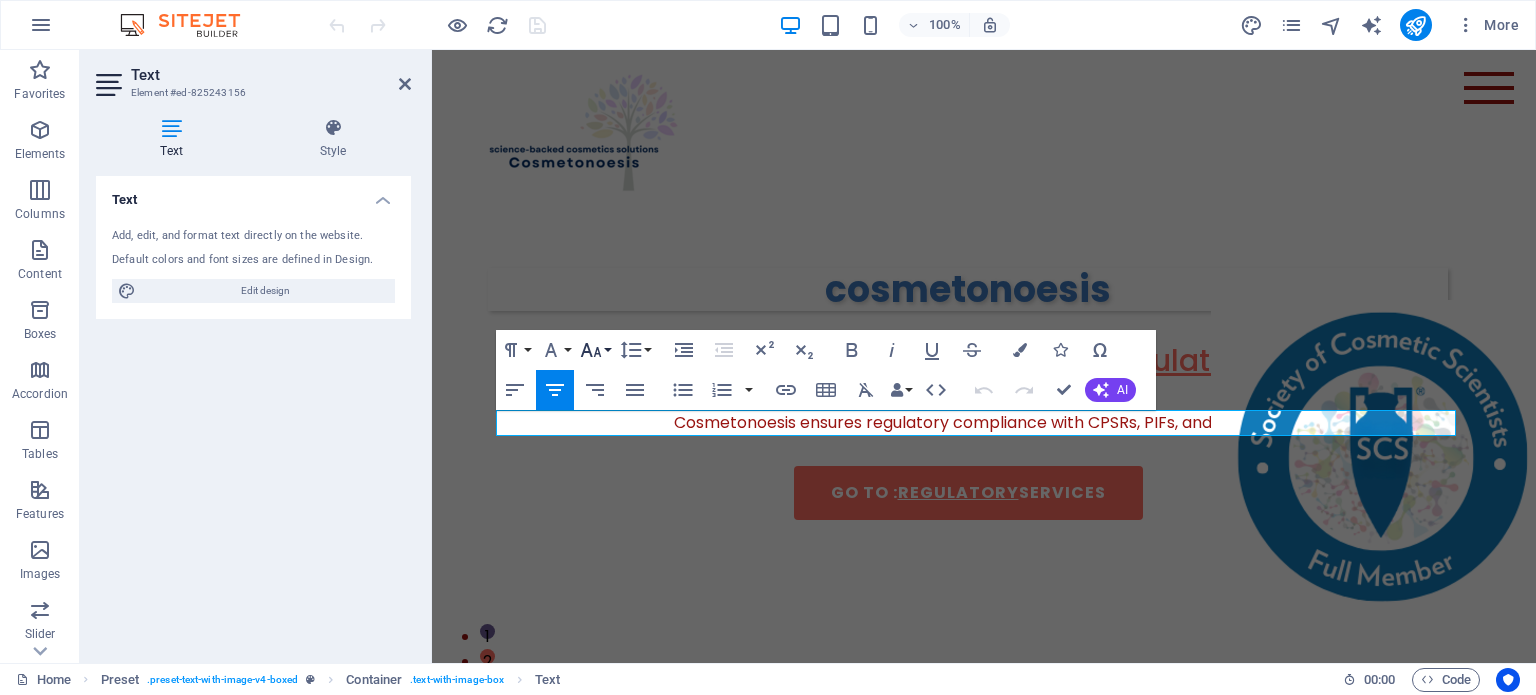 click on "Font Size" at bounding box center (595, 350) 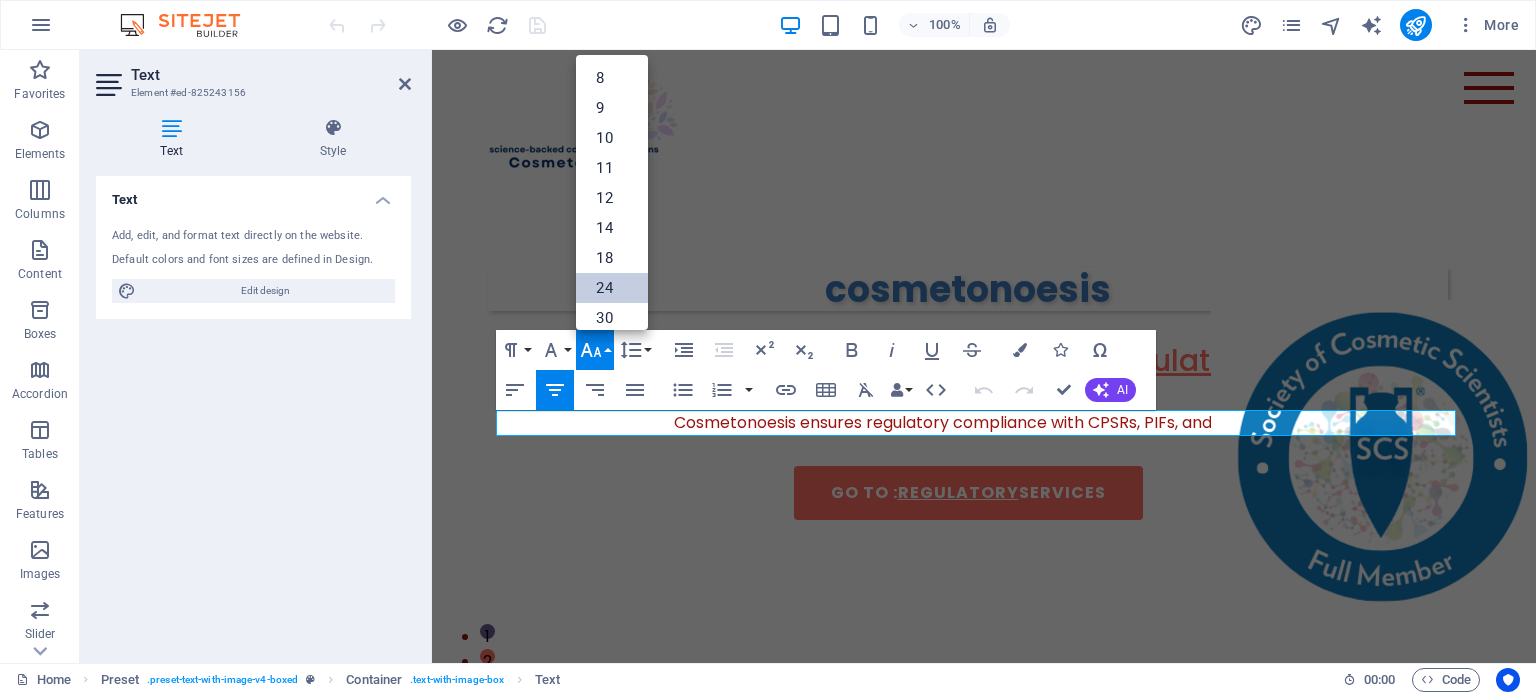 click on "24" at bounding box center [612, 288] 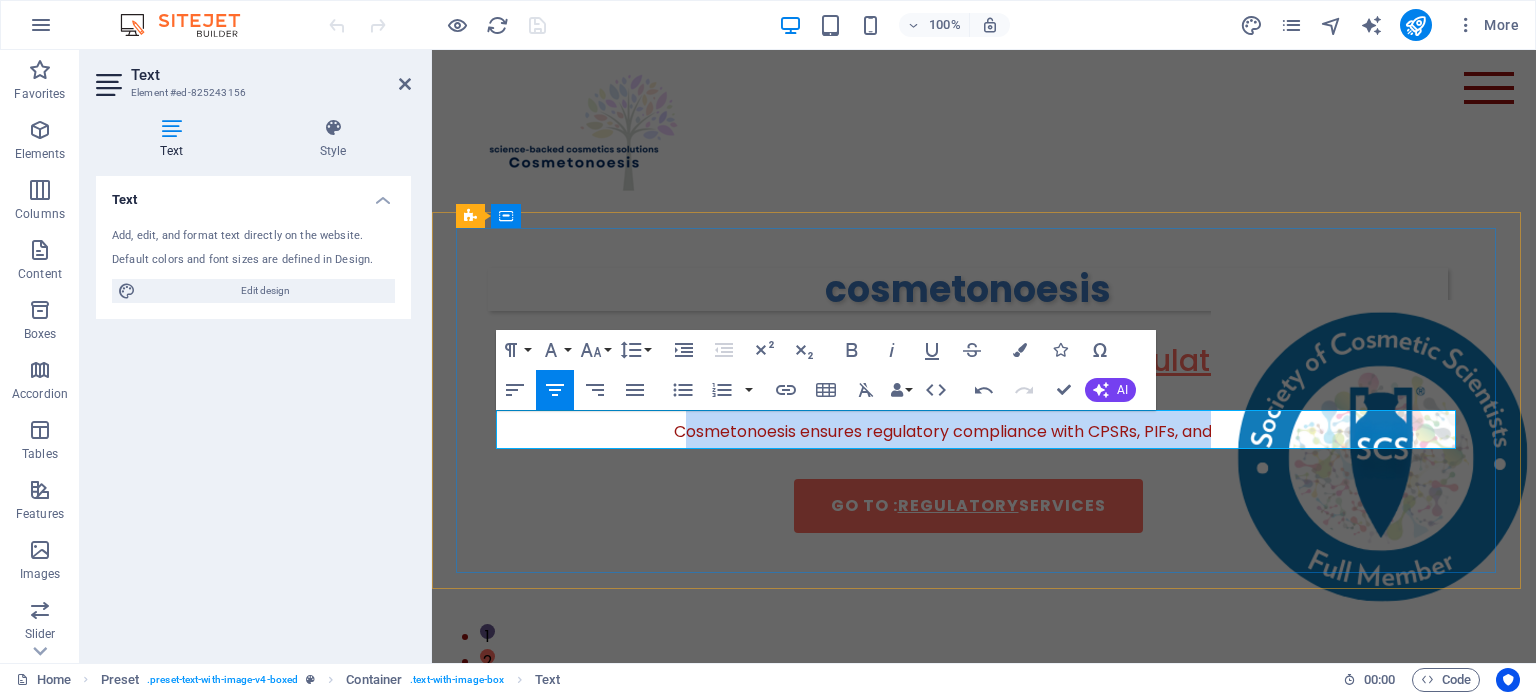 drag, startPoint x: 684, startPoint y: 423, endPoint x: 968, endPoint y: 413, distance: 284.176 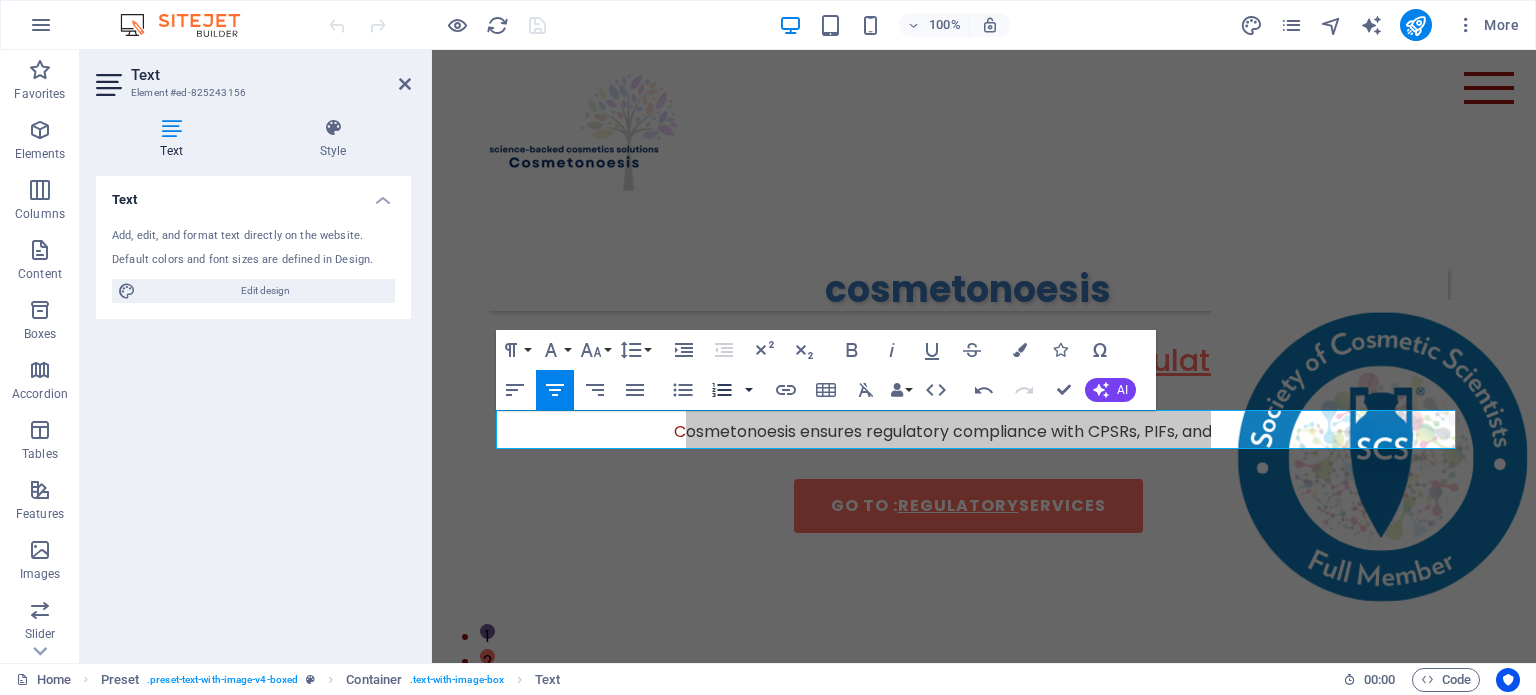 click at bounding box center [749, 390] 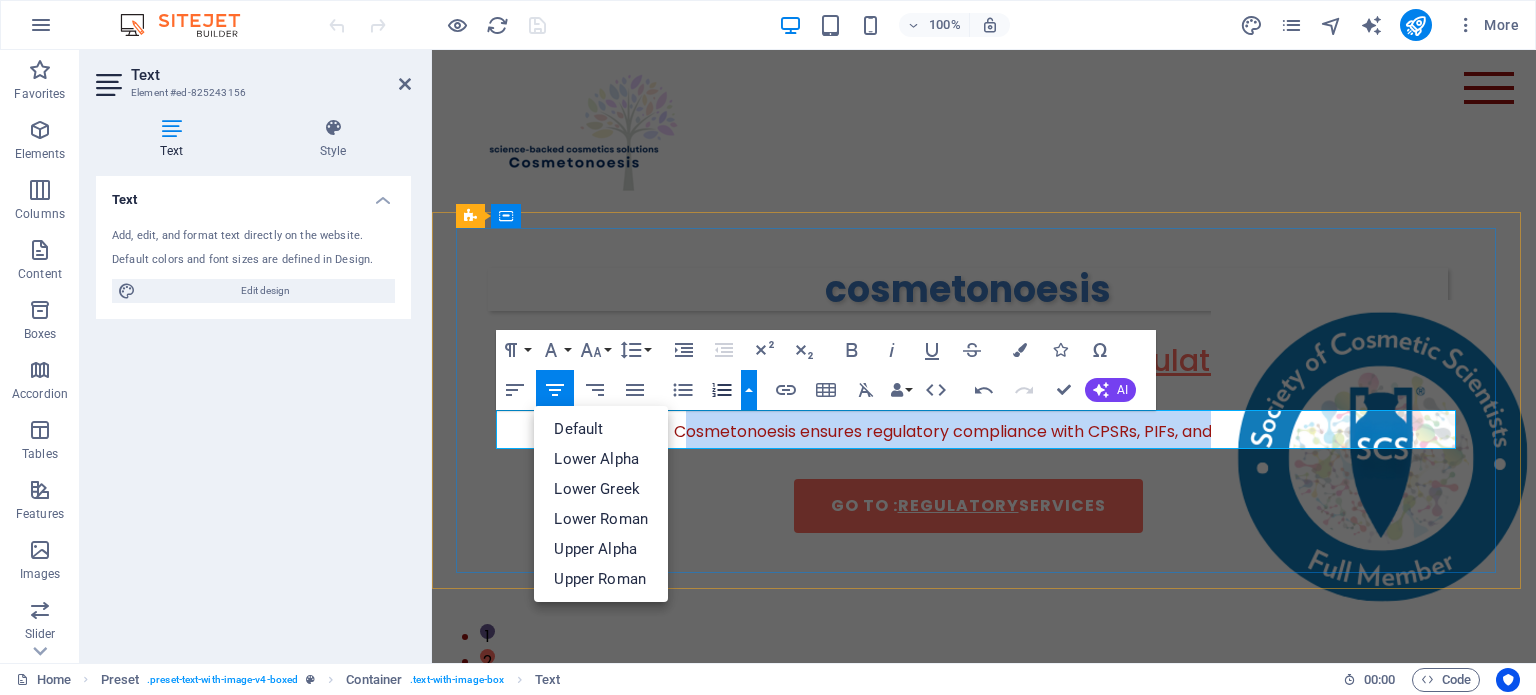 click on "Cosmetonoesis ensures regulatory compliance with CPSRs, PIFs, and more." at bounding box center [968, 429] 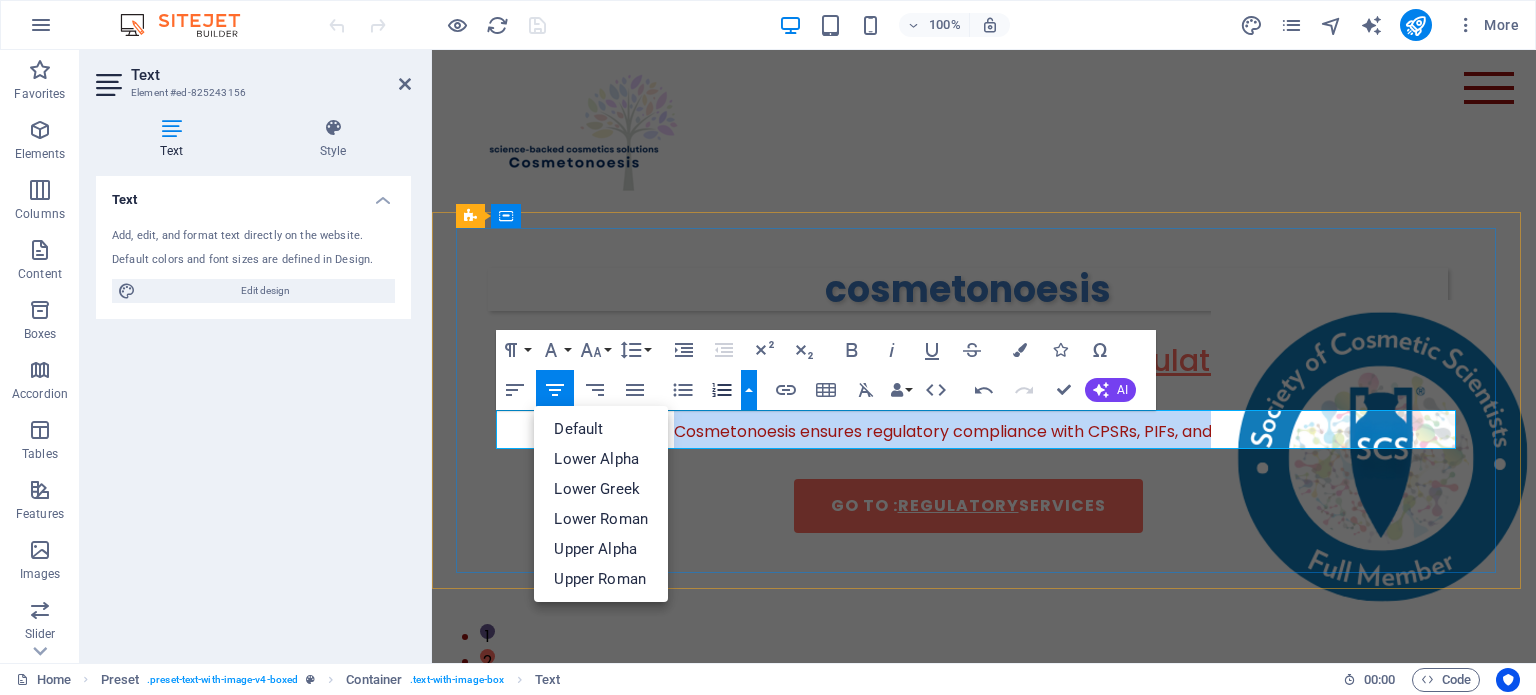 drag, startPoint x: 672, startPoint y: 431, endPoint x: 1296, endPoint y: 430, distance: 624.0008 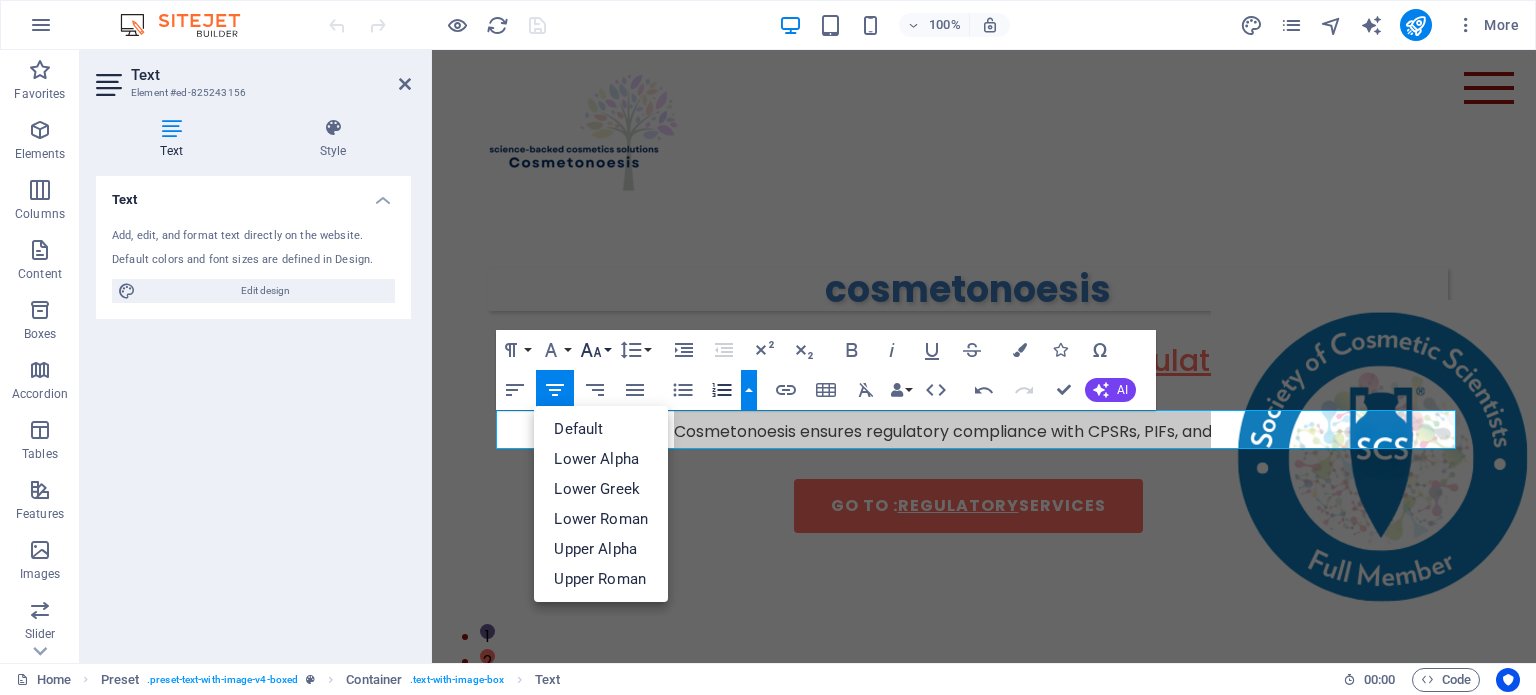 click on "Font Size" at bounding box center [595, 350] 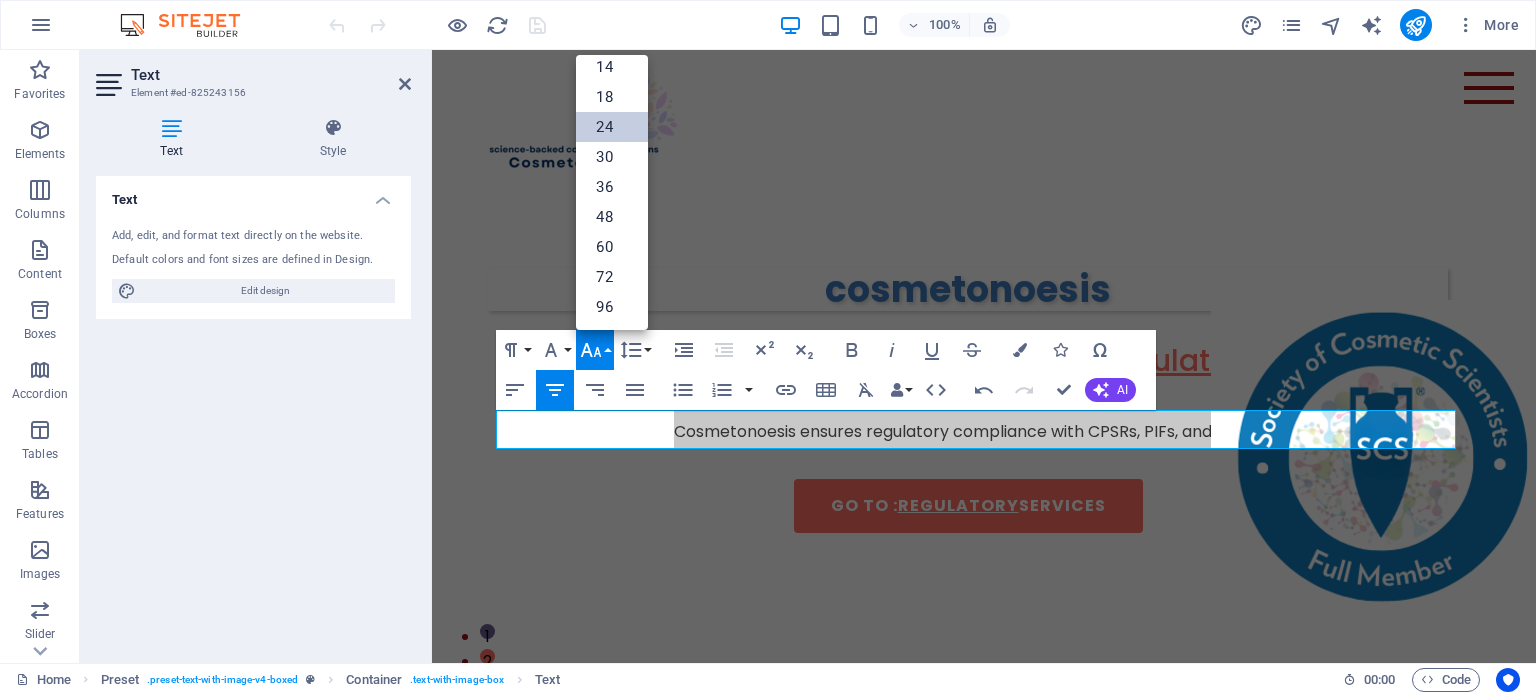 scroll, scrollTop: 160, scrollLeft: 0, axis: vertical 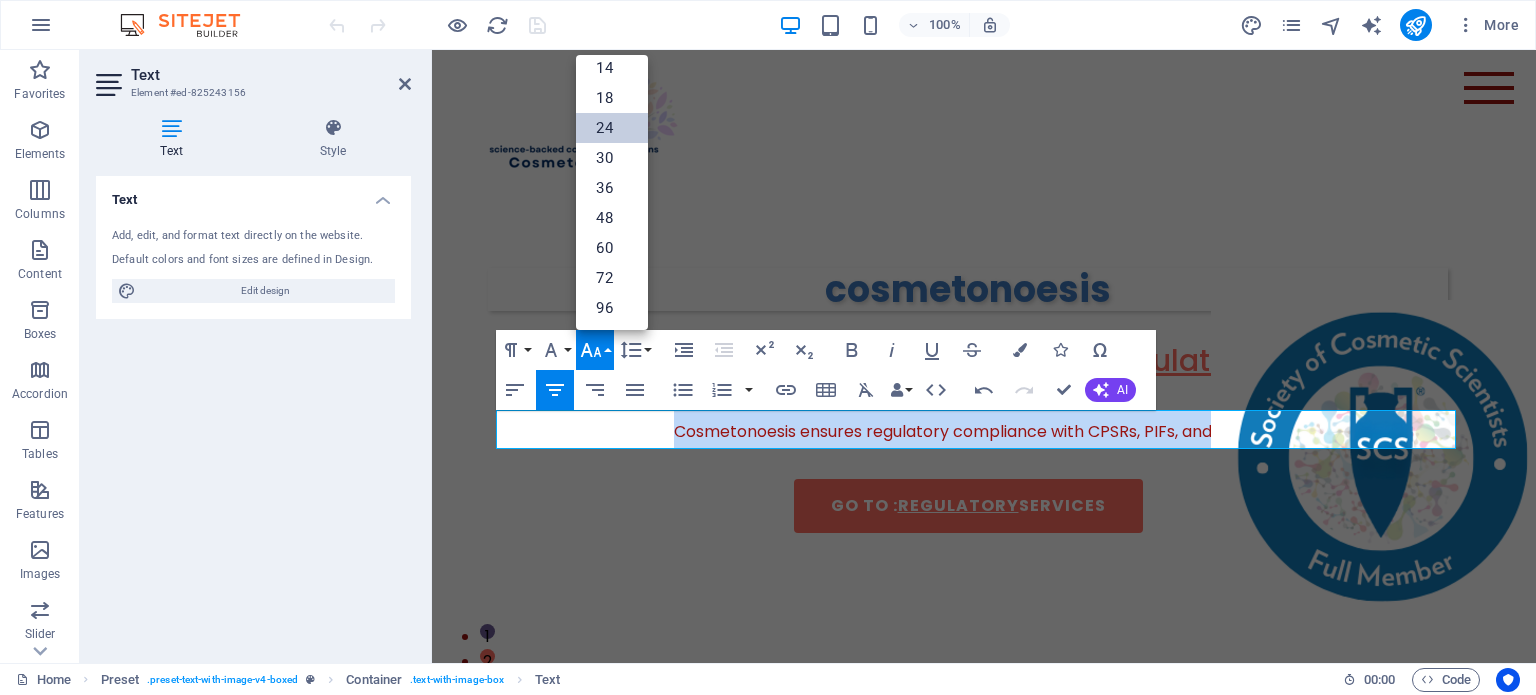 click on "24" at bounding box center [612, 128] 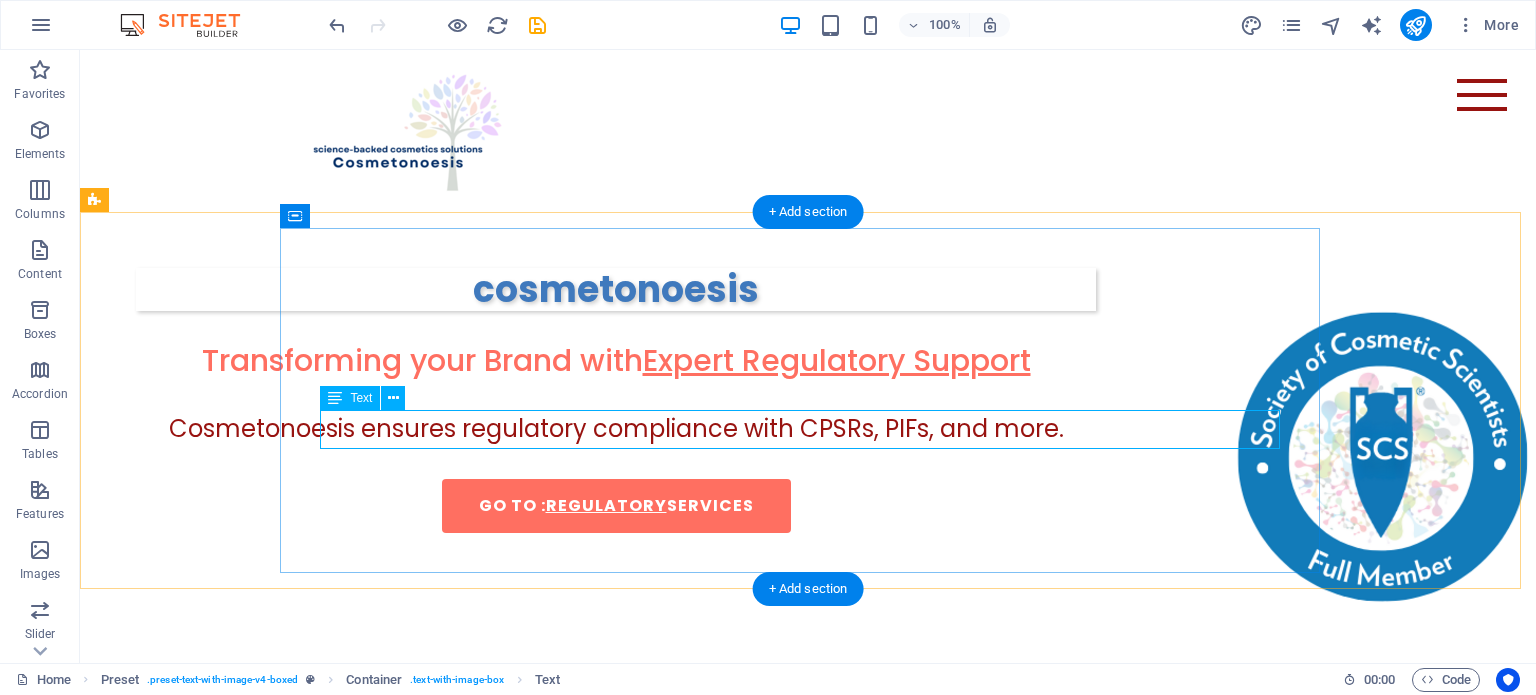 click on "Cosmetonoesis ensures regulatory compliance with CPSRs, PIFs, and more." at bounding box center (616, 429) 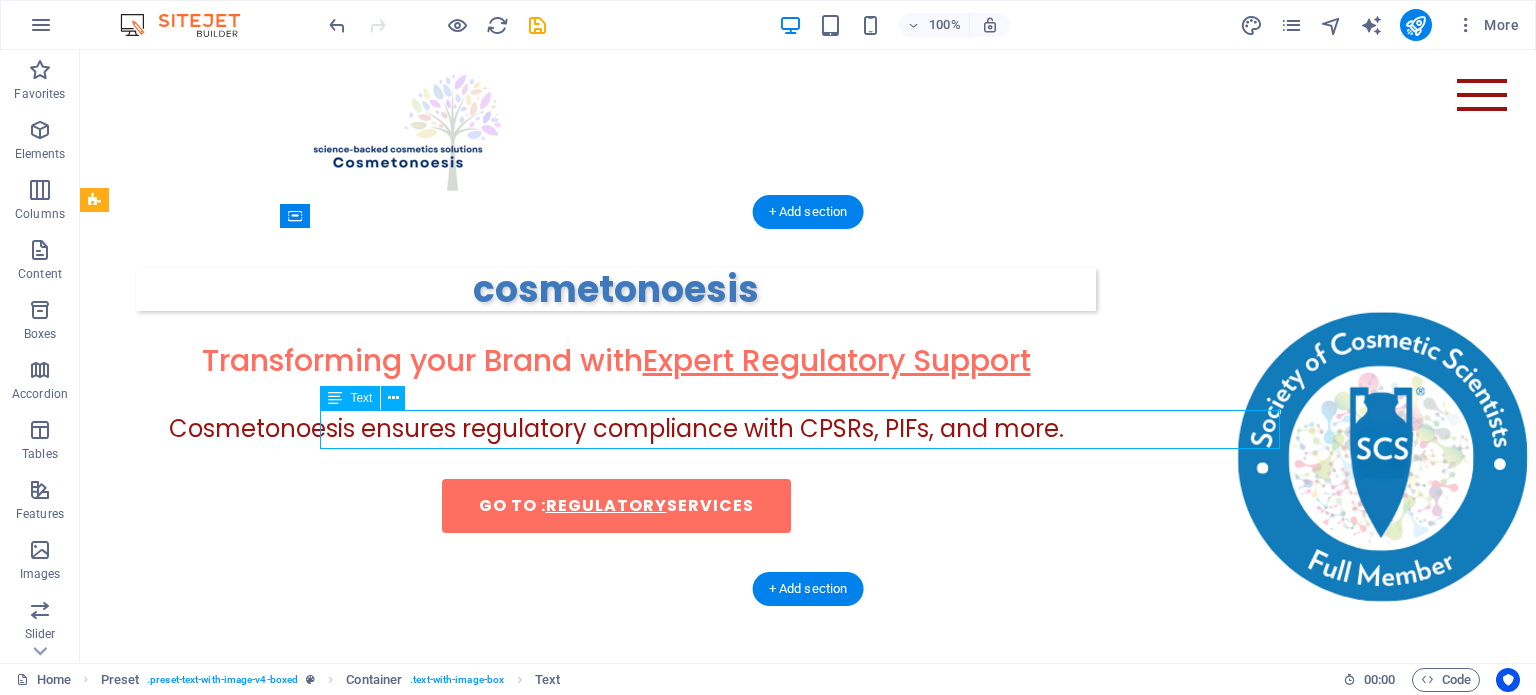 drag, startPoint x: 368, startPoint y: 421, endPoint x: 380, endPoint y: 413, distance: 14.422205 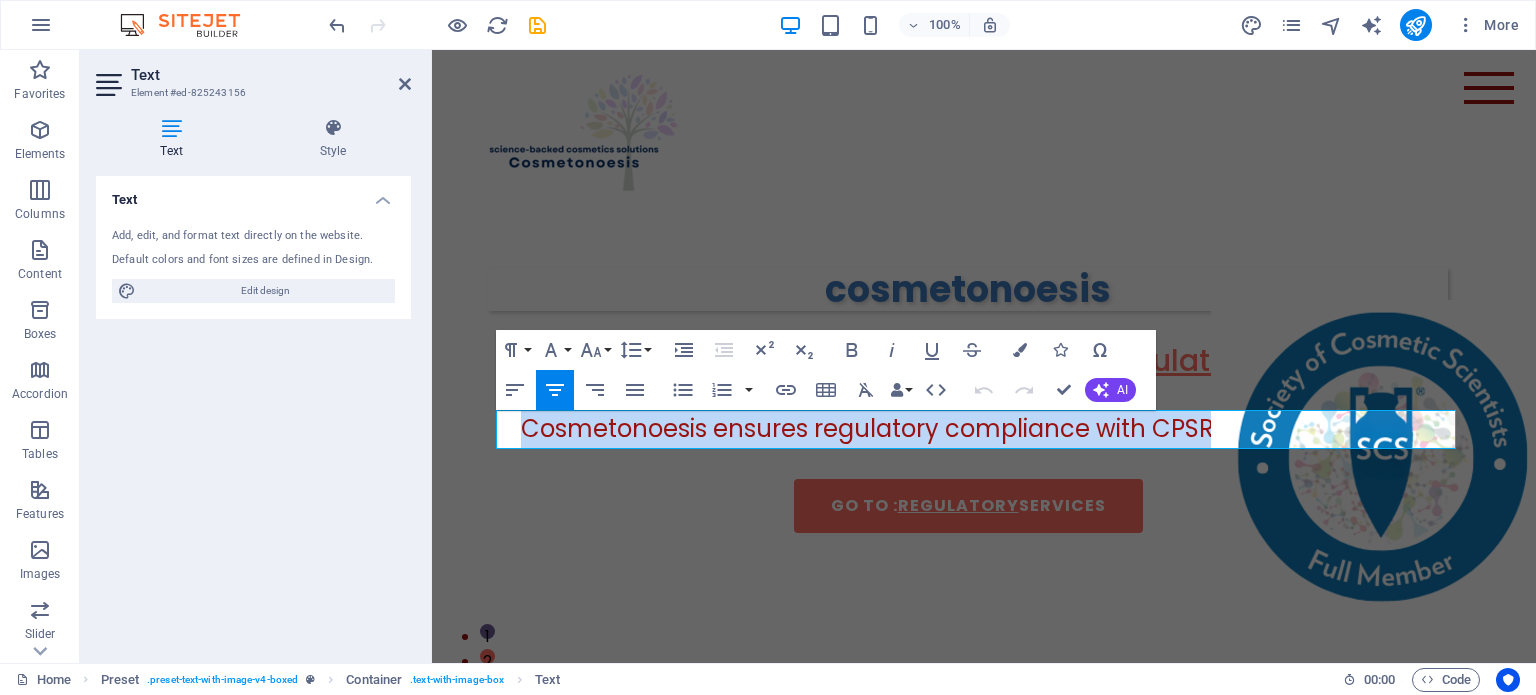 drag, startPoint x: 525, startPoint y: 428, endPoint x: 1542, endPoint y: 444, distance: 1017.12585 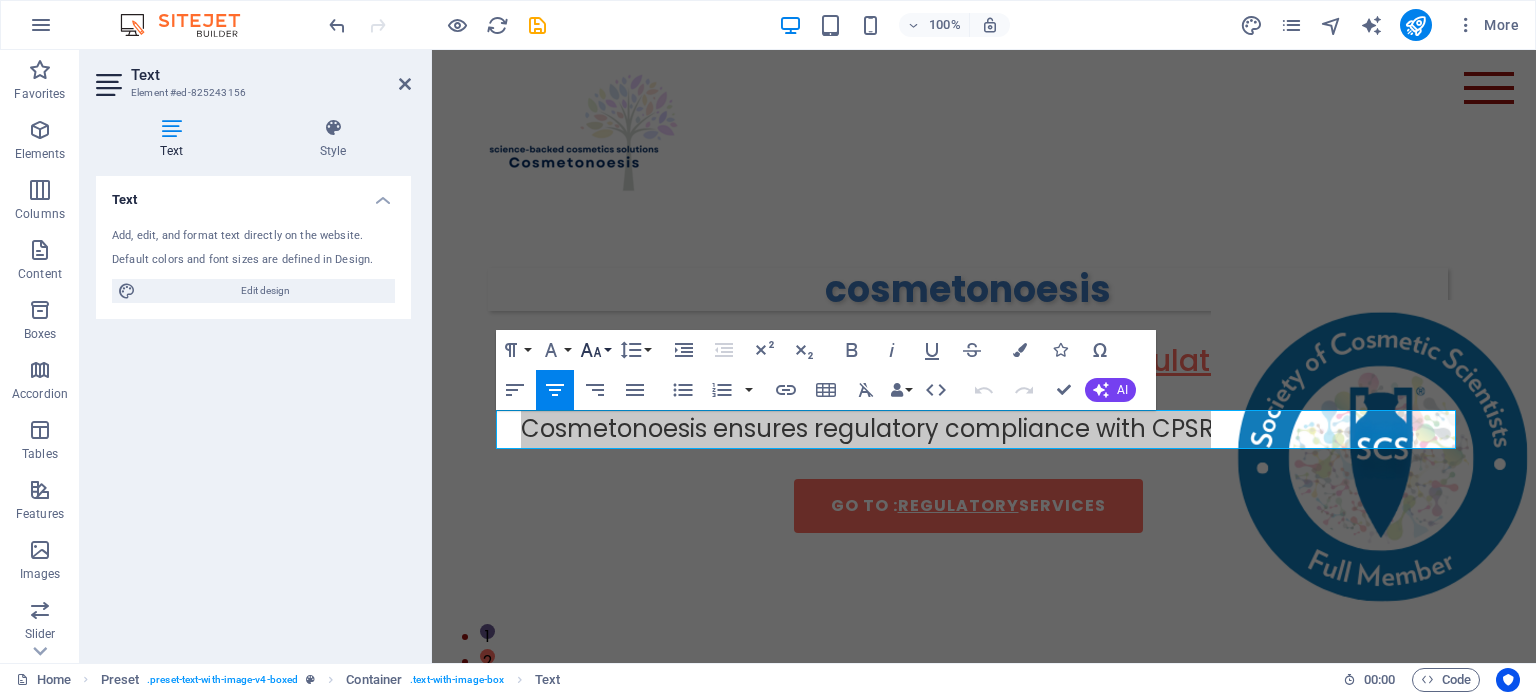click on "Font Size" at bounding box center [595, 350] 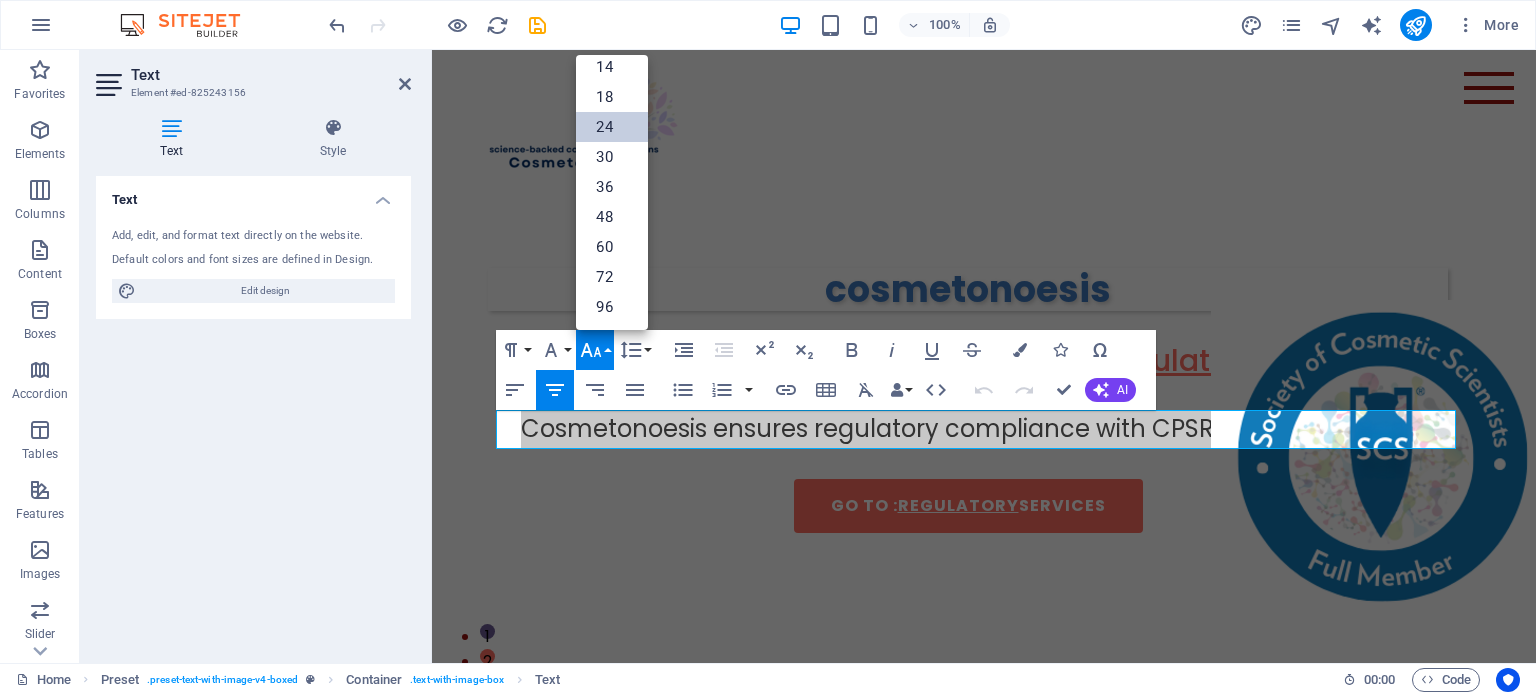 scroll, scrollTop: 160, scrollLeft: 0, axis: vertical 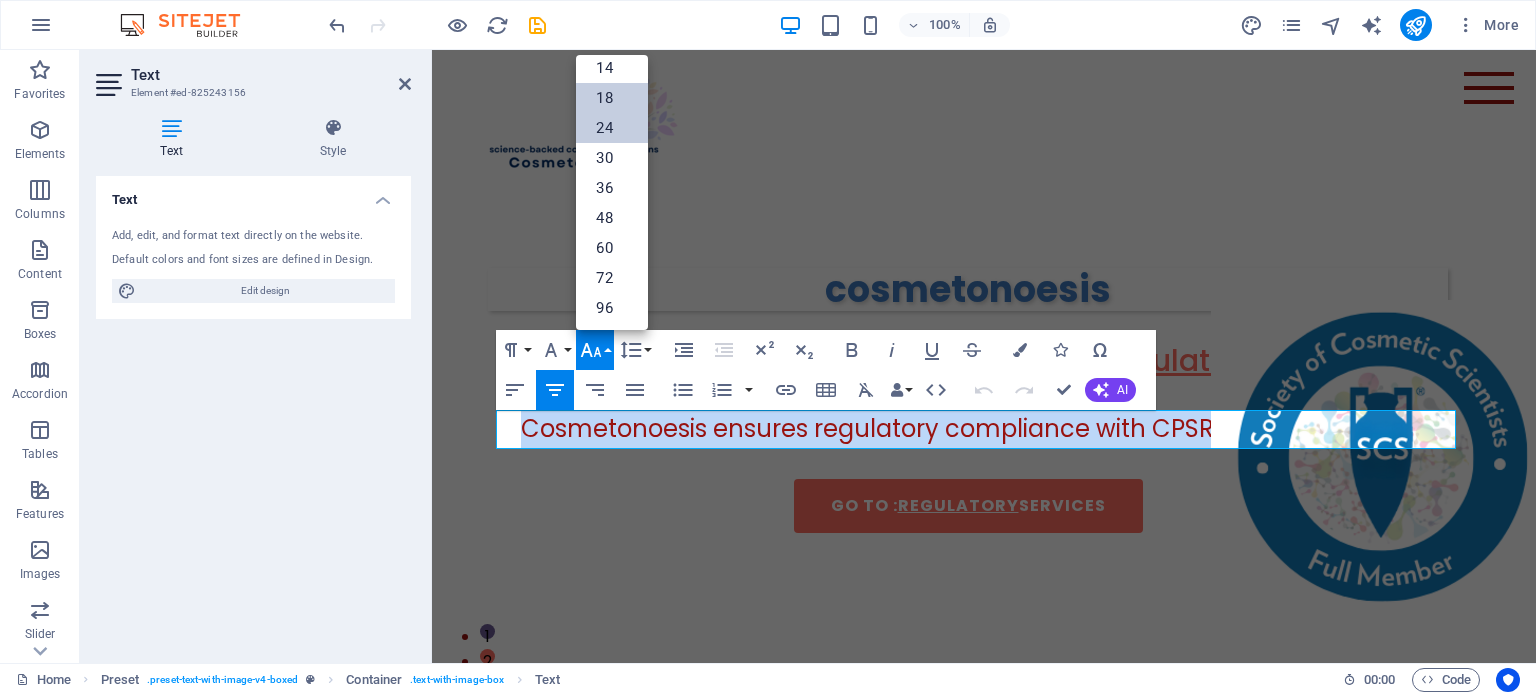 click on "18" at bounding box center [612, 98] 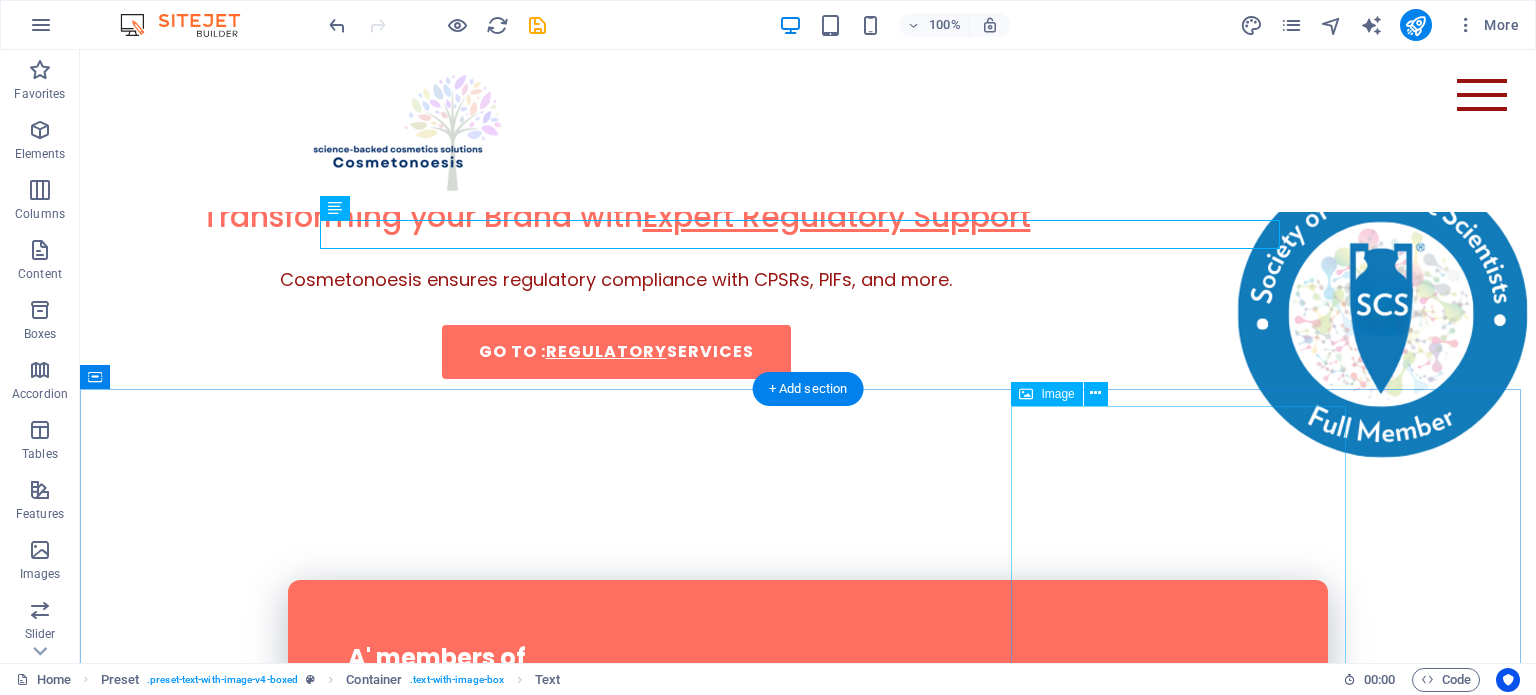 scroll, scrollTop: 300, scrollLeft: 0, axis: vertical 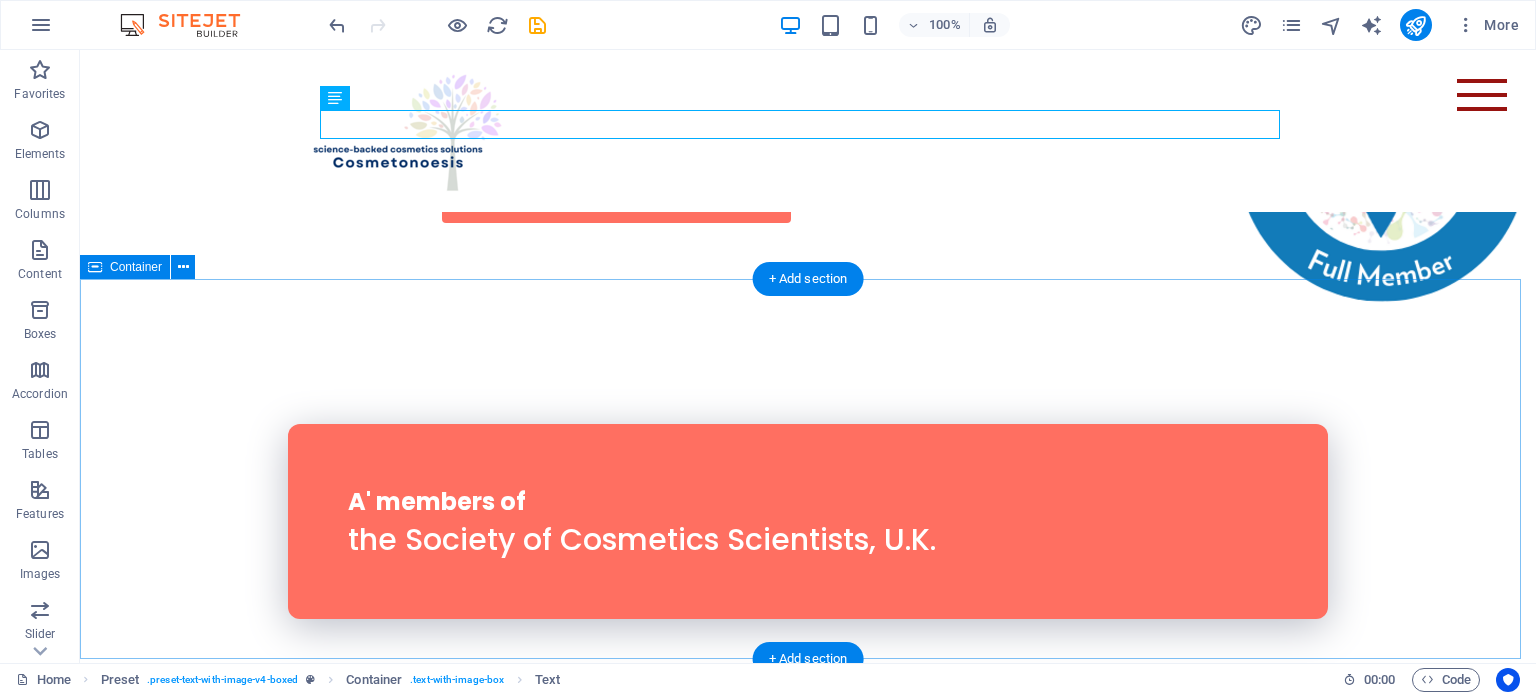 click on "A' members of the Society of Cosmetics Scientists, U.K." at bounding box center [808, 469] 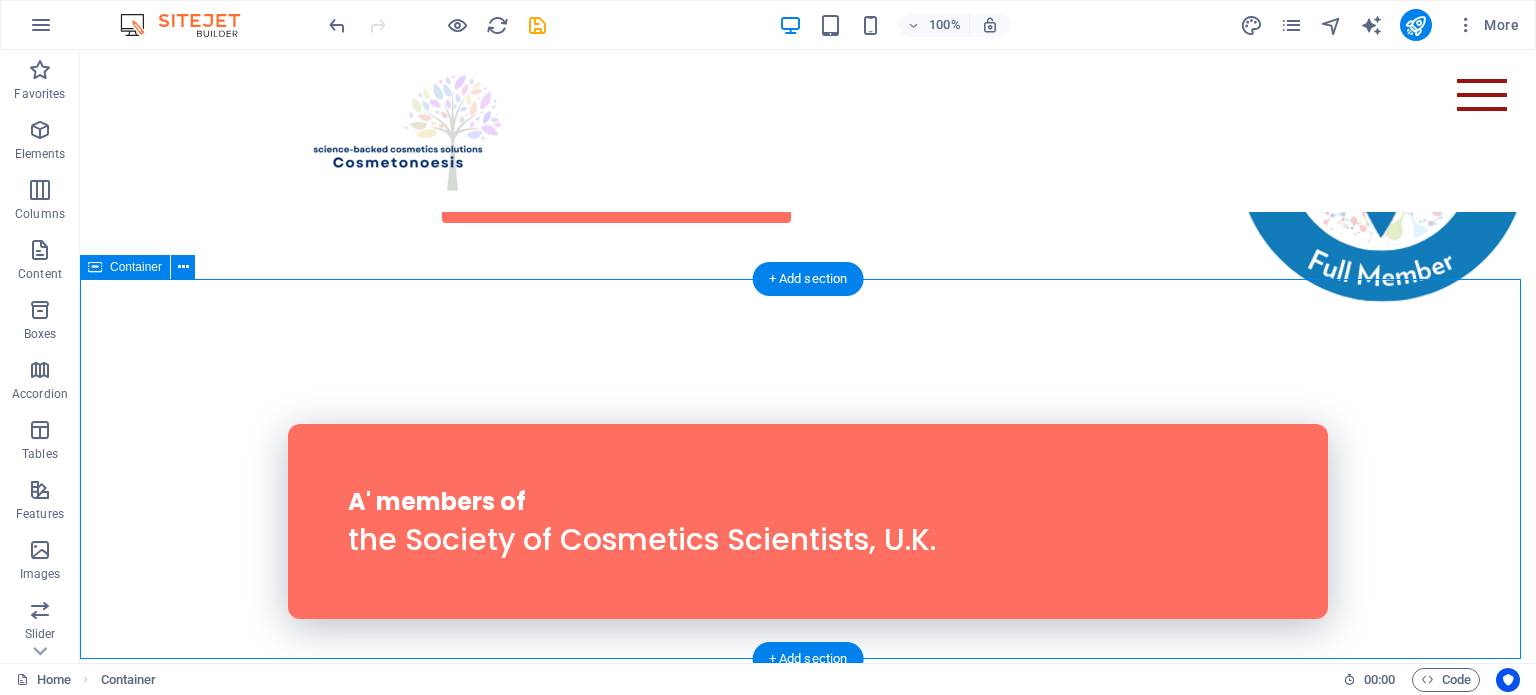 drag, startPoint x: 655, startPoint y: 355, endPoint x: 616, endPoint y: 354, distance: 39.012817 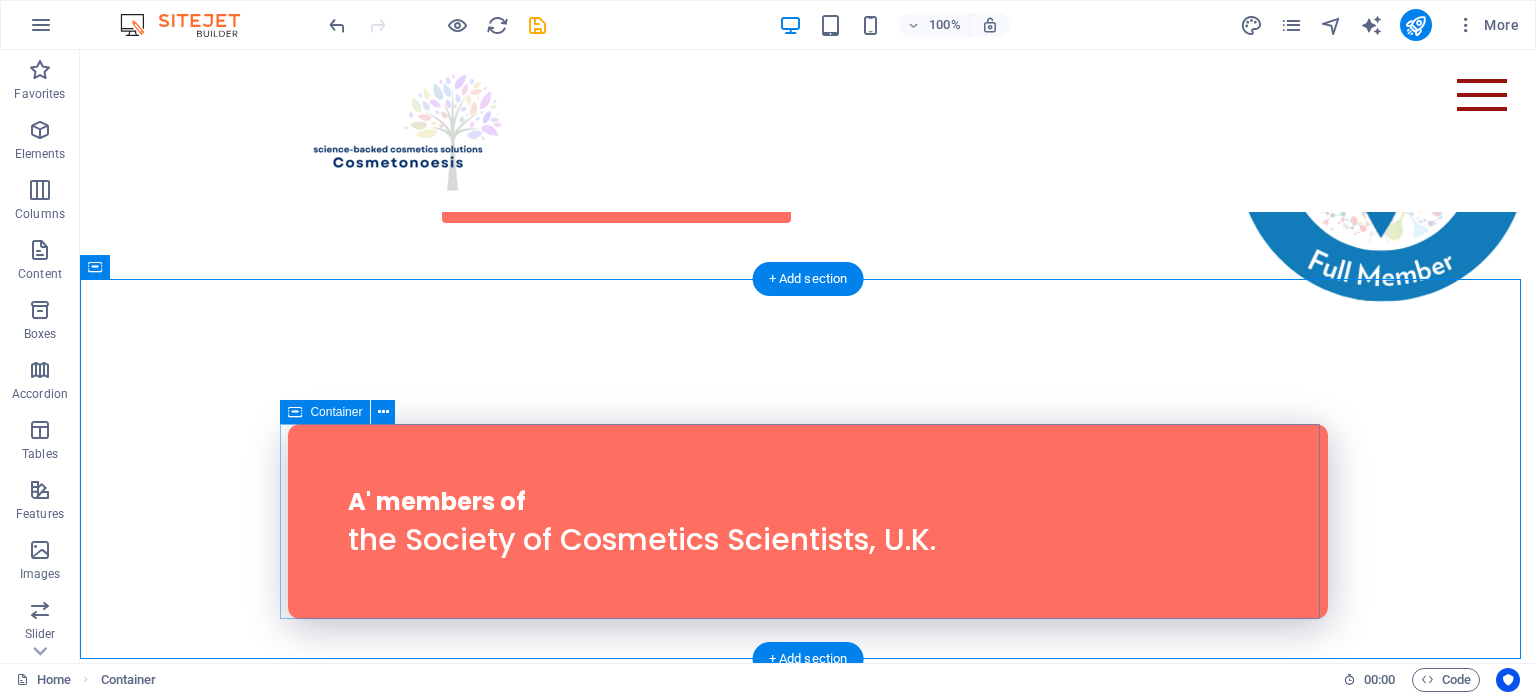 click on "A' members of the Society of Cosmetics Scientists, U.K." at bounding box center (808, 521) 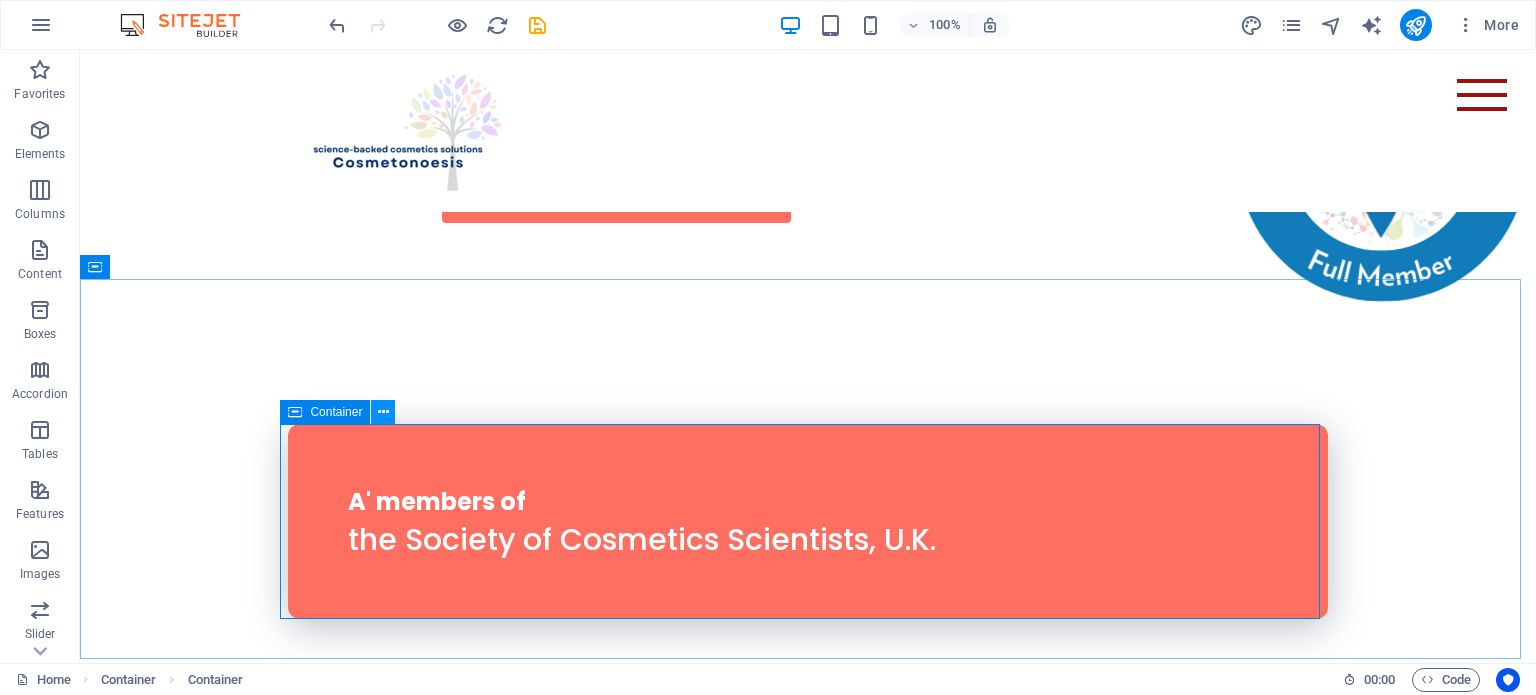click at bounding box center [383, 412] 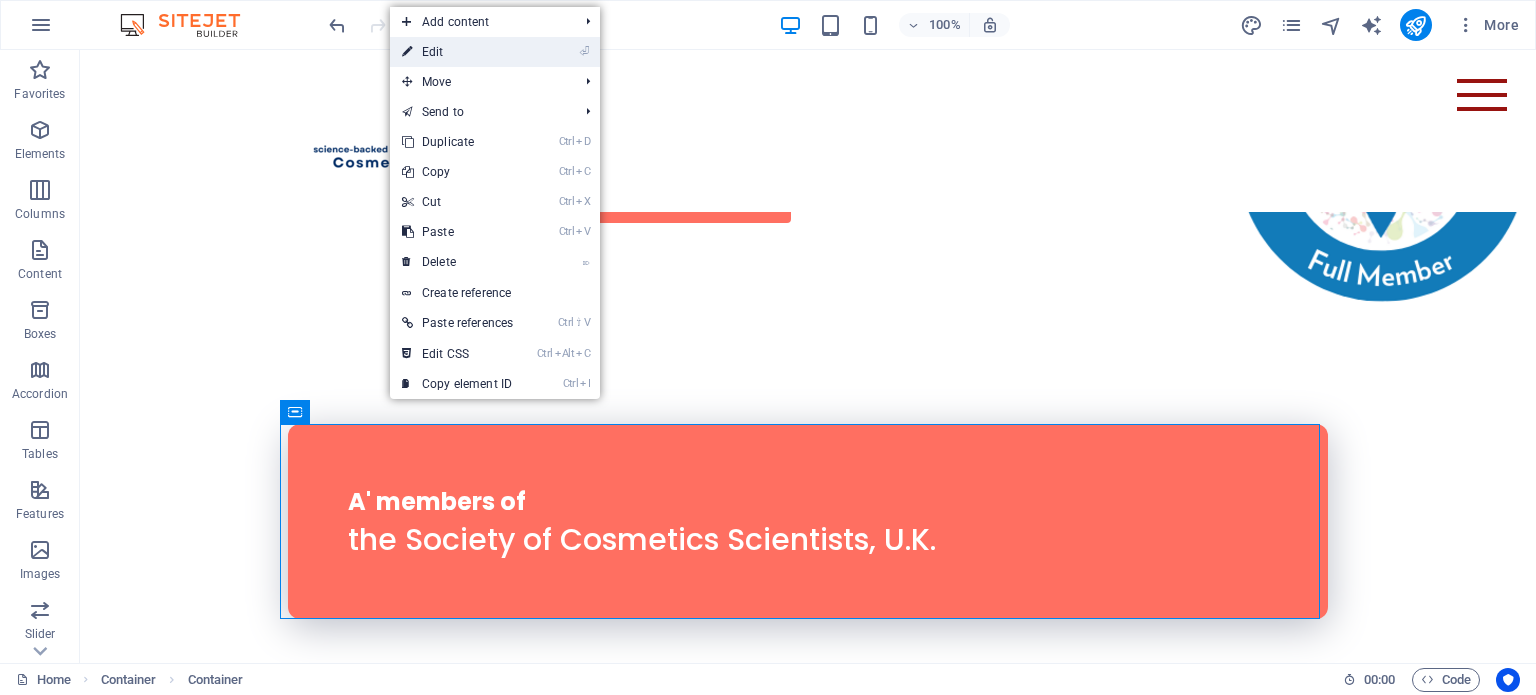 click on "⏎  Edit" at bounding box center (457, 52) 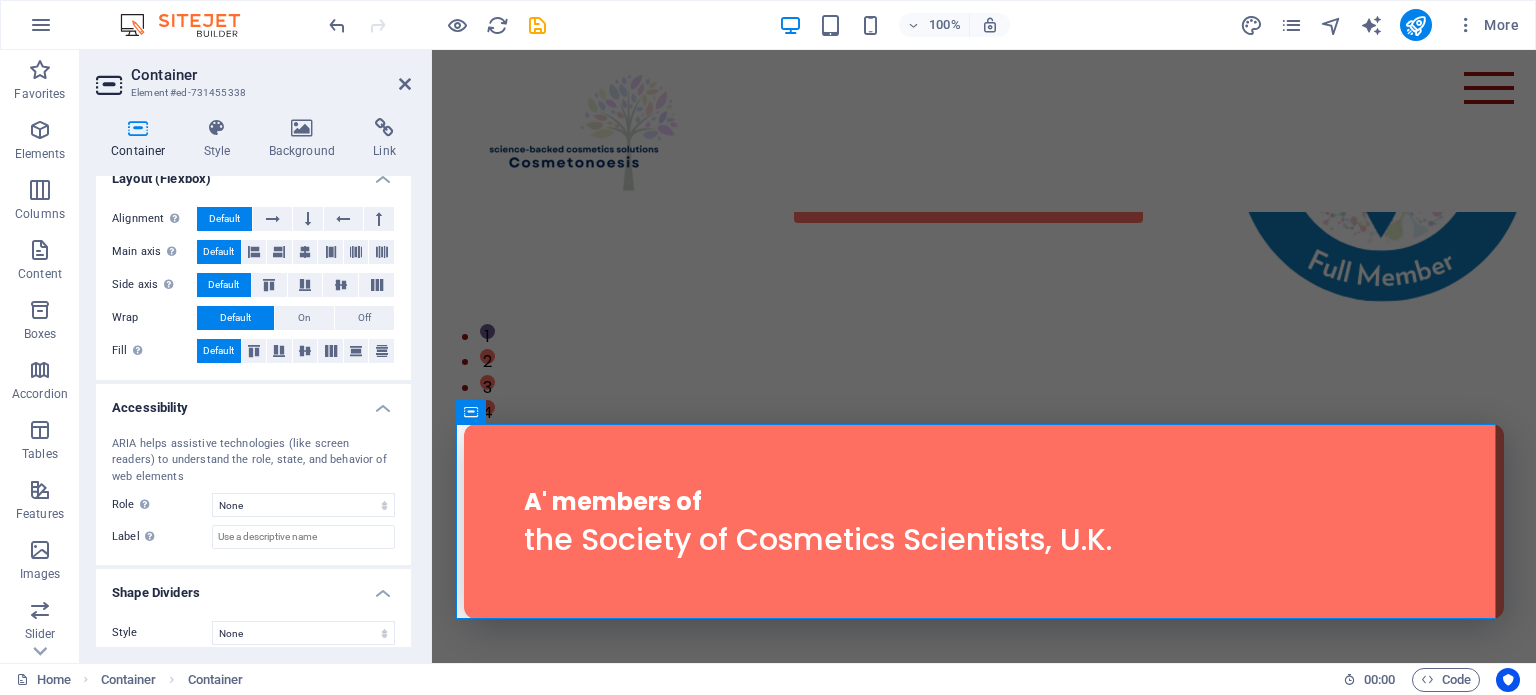 scroll, scrollTop: 336, scrollLeft: 0, axis: vertical 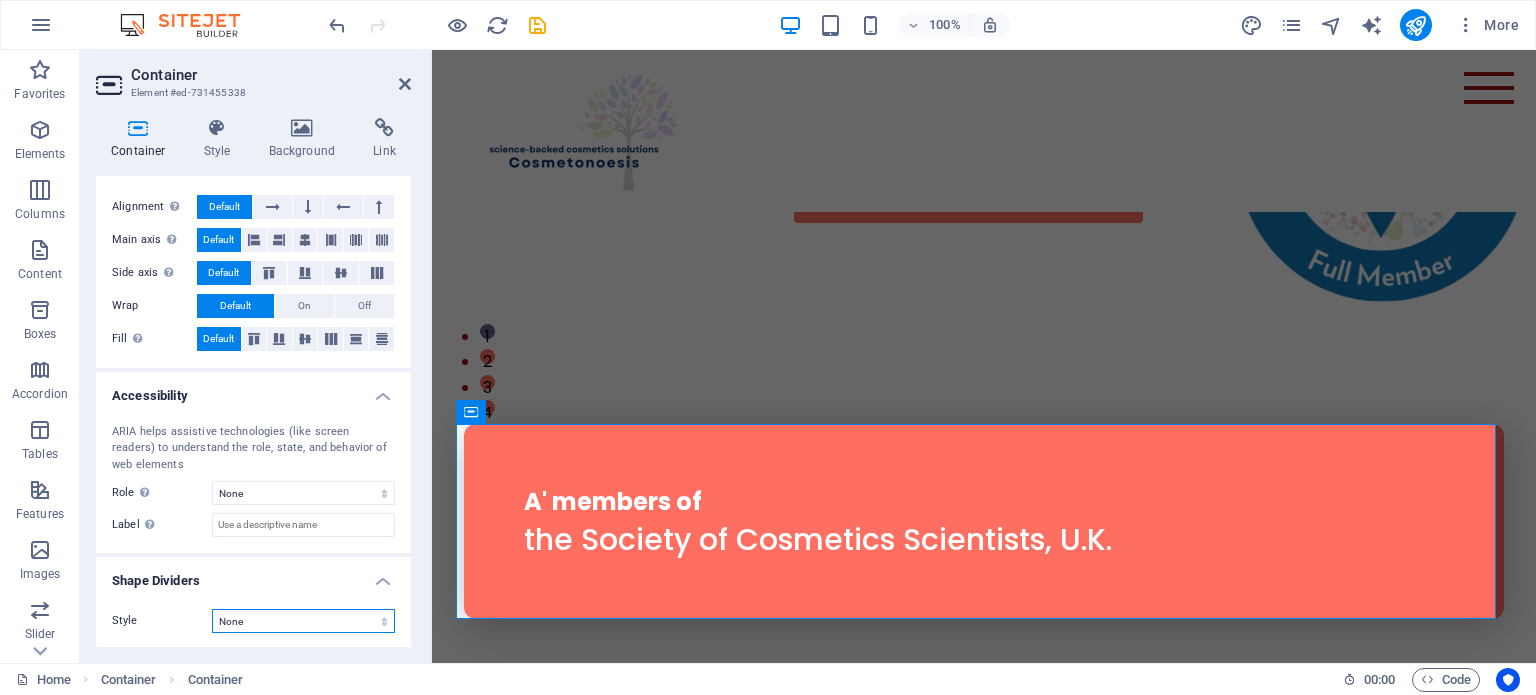 click on "None Triangle Square Diagonal Polygon 1 Polygon 2 Zigzag Multiple Zigzags Waves Multiple Waves Half Circle Circle Circle Shadow Blocks Hexagons Clouds Multiple Clouds Fan Pyramids Book Paint Drip Fire Shredded Paper Arrow" at bounding box center [303, 621] 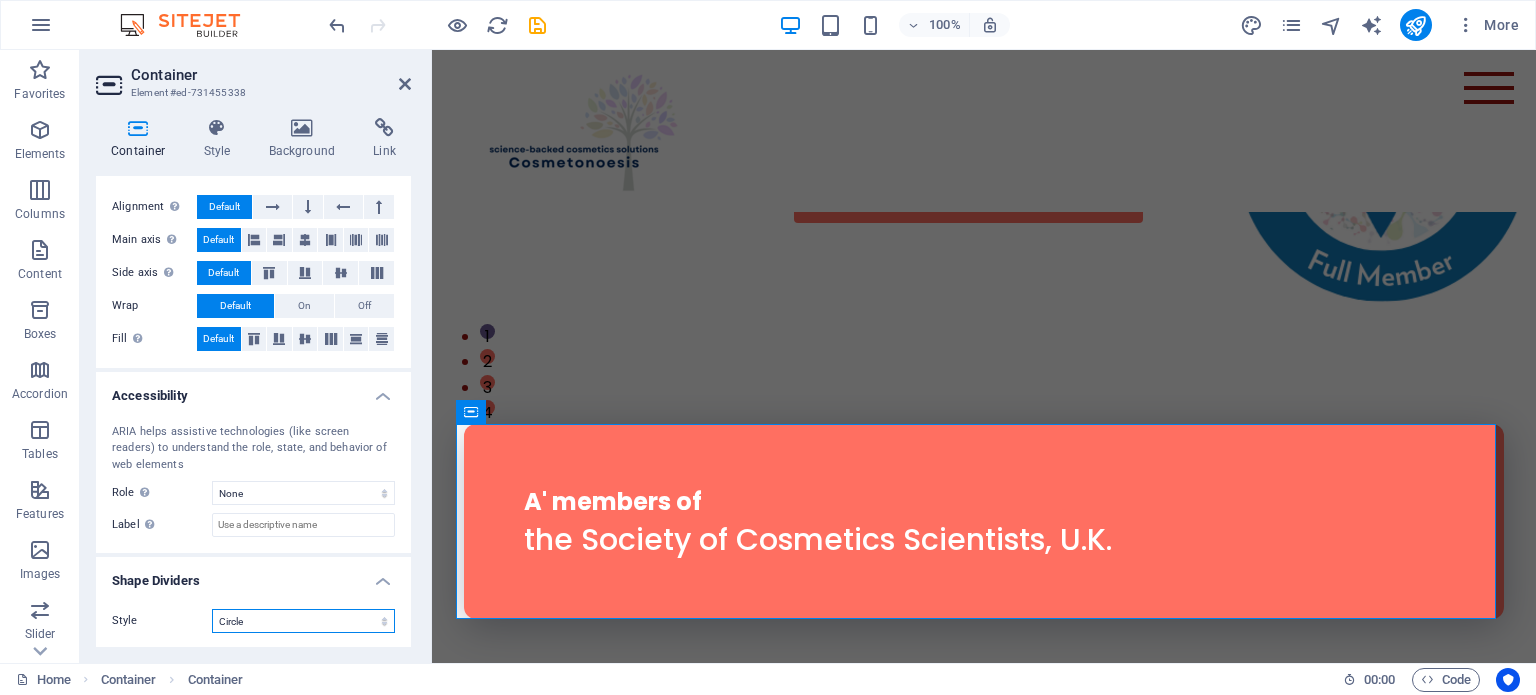 click on "None Triangle Square Diagonal Polygon 1 Polygon 2 Zigzag Multiple Zigzags Waves Multiple Waves Half Circle Circle Circle Shadow Blocks Hexagons Clouds Multiple Clouds Fan Pyramids Book Paint Drip Fire Shredded Paper Arrow" at bounding box center [303, 621] 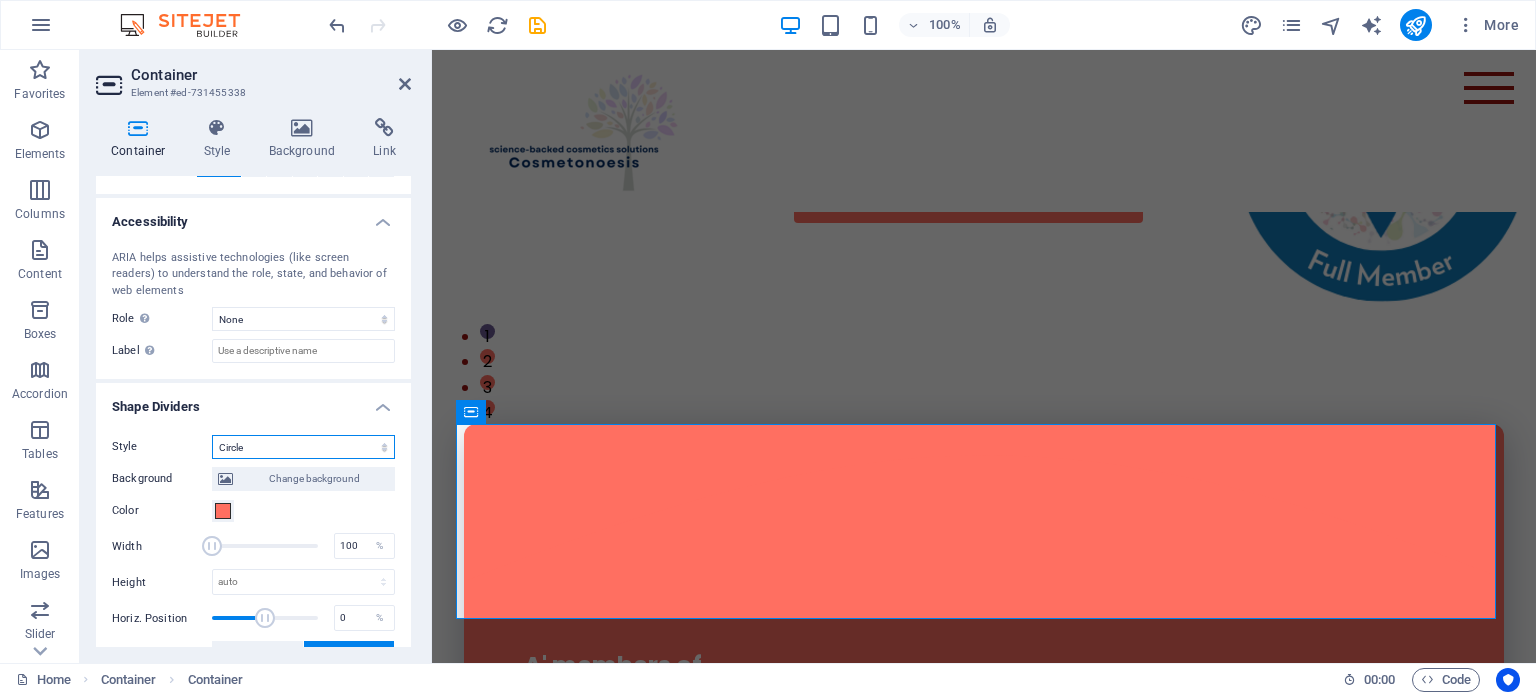 scroll, scrollTop: 576, scrollLeft: 0, axis: vertical 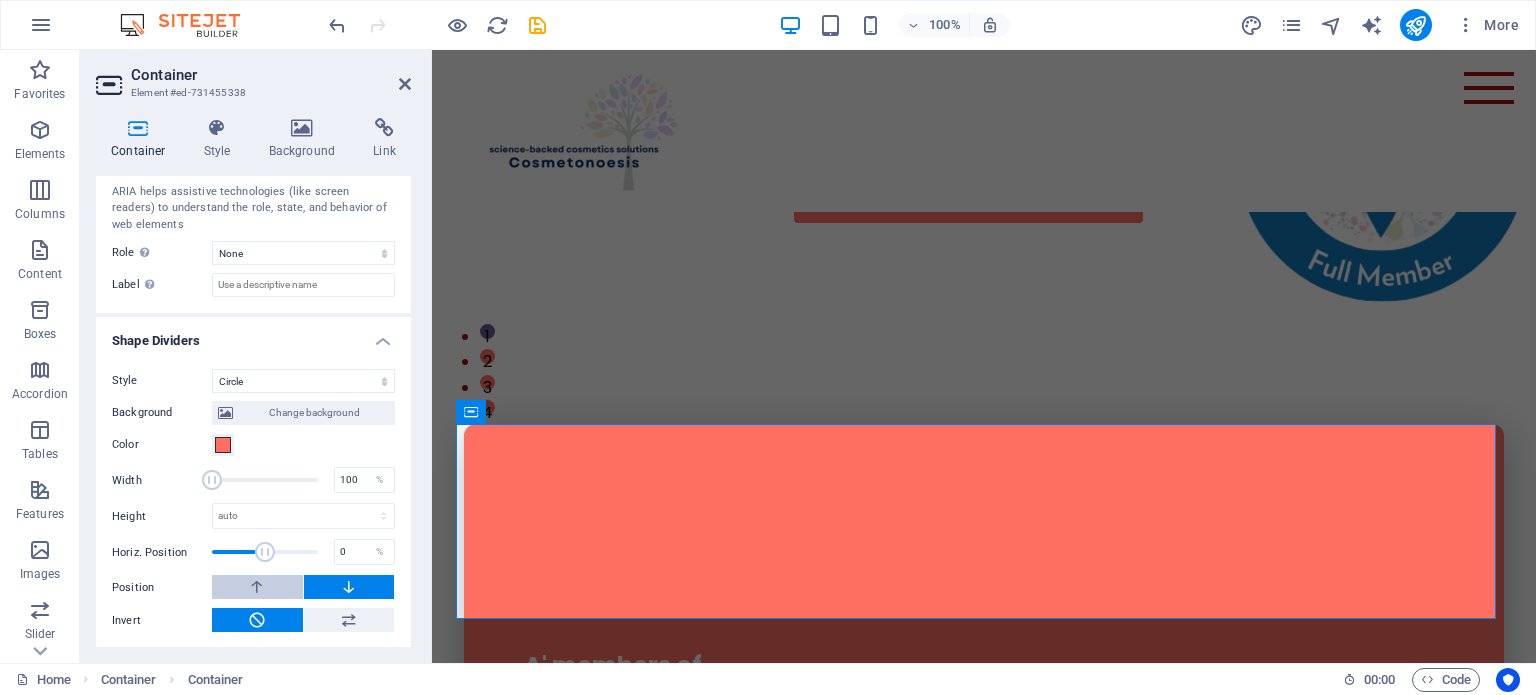 click at bounding box center [257, 587] 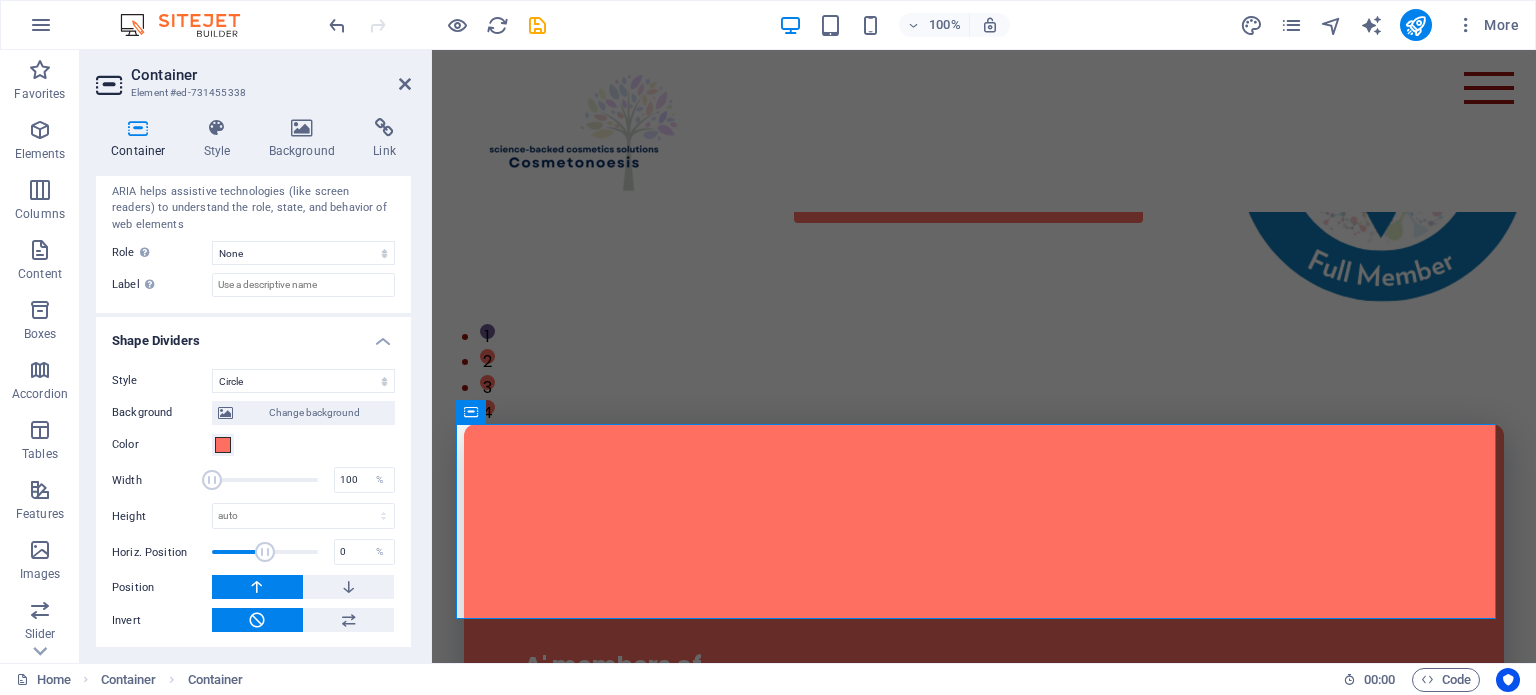 click at bounding box center (257, 587) 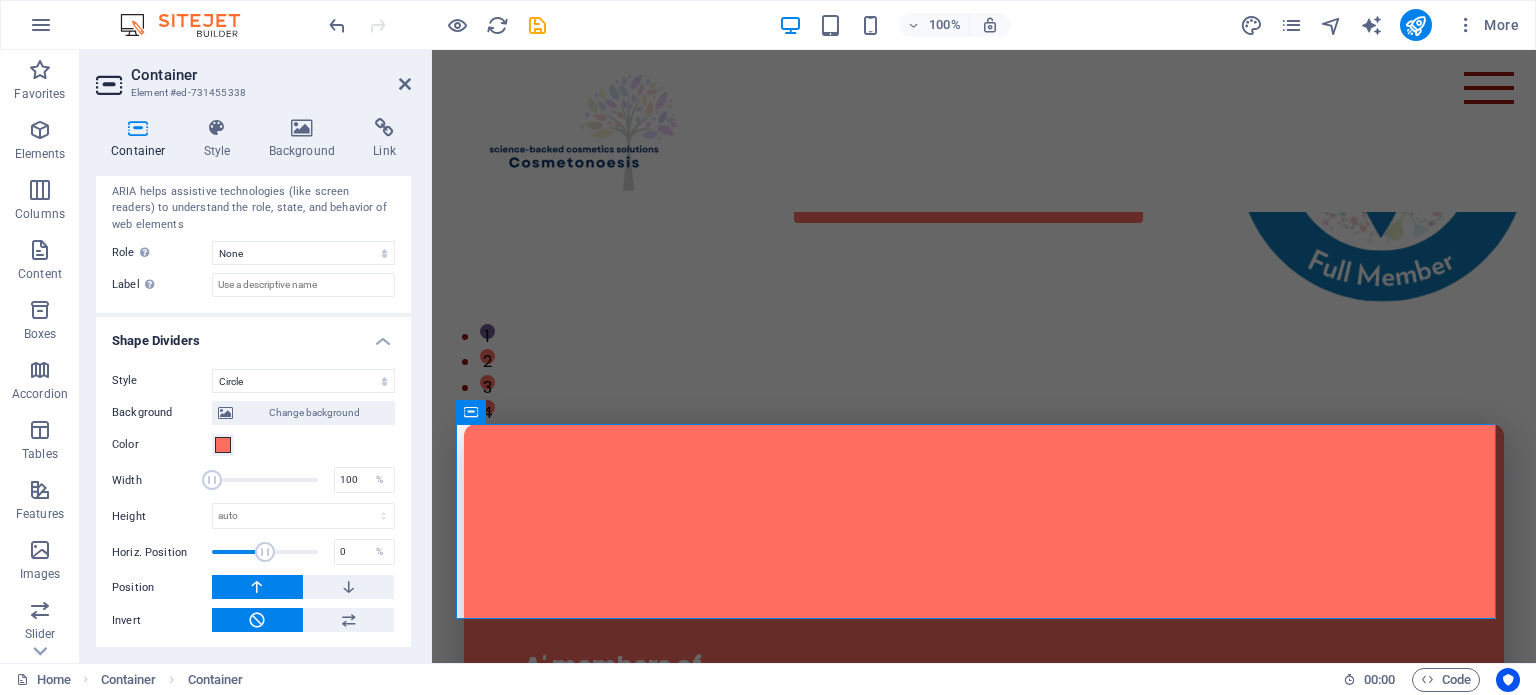 click at bounding box center [257, 587] 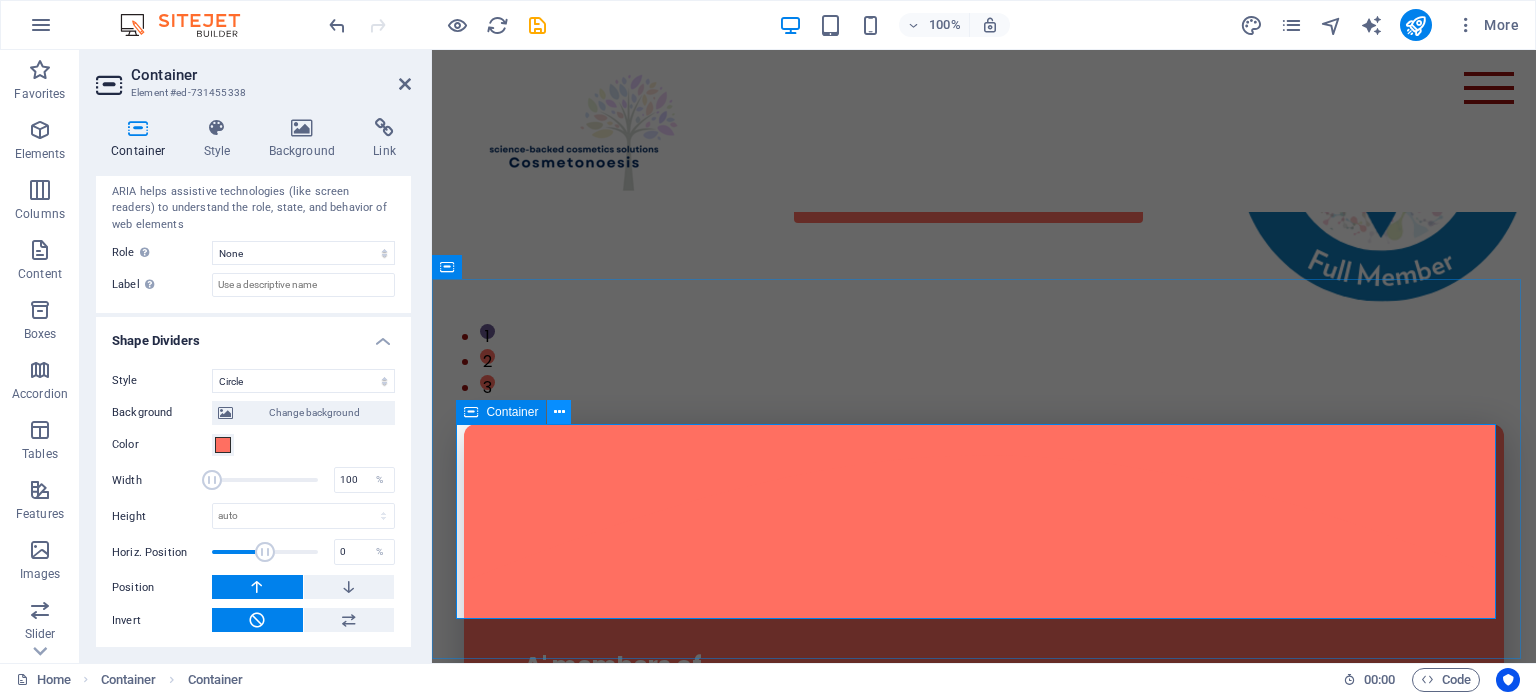 click at bounding box center (559, 412) 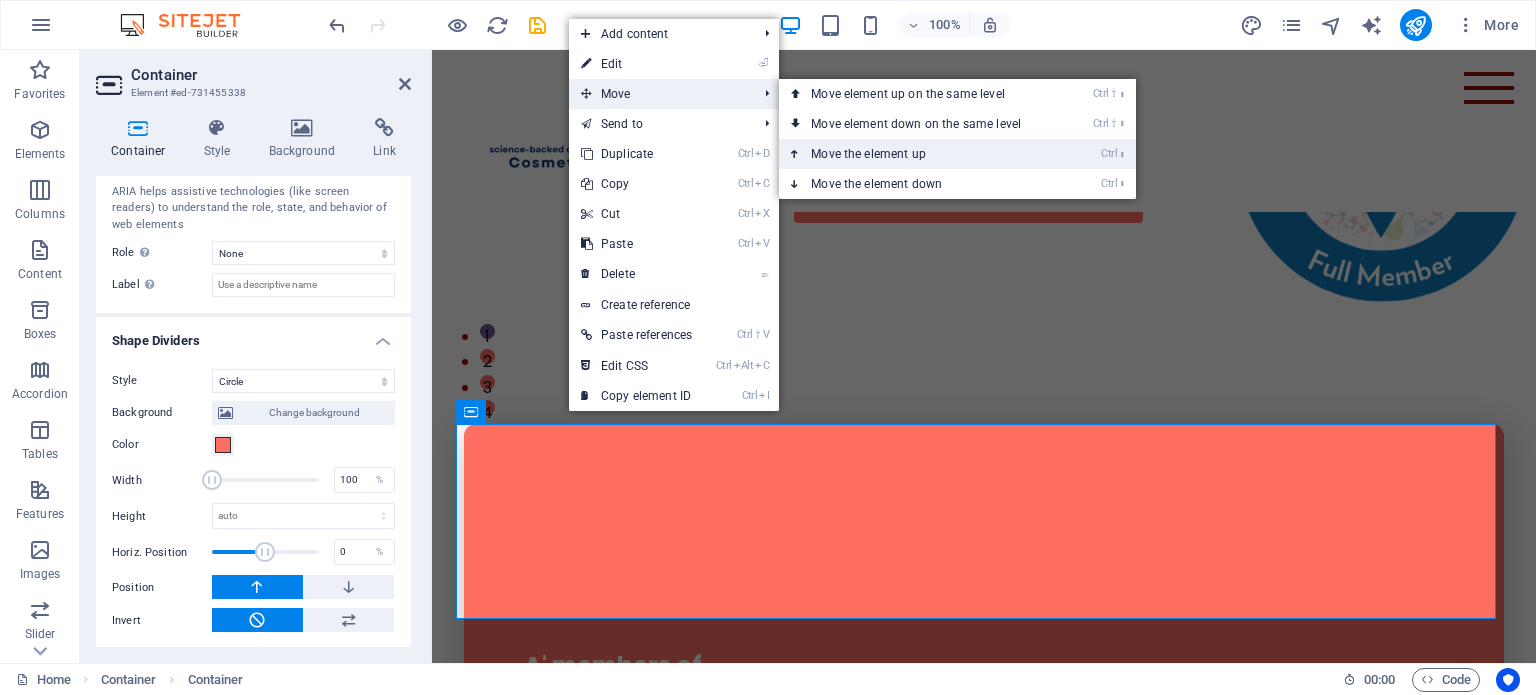click on "Ctrl ⬆  Move the element up" at bounding box center (920, 154) 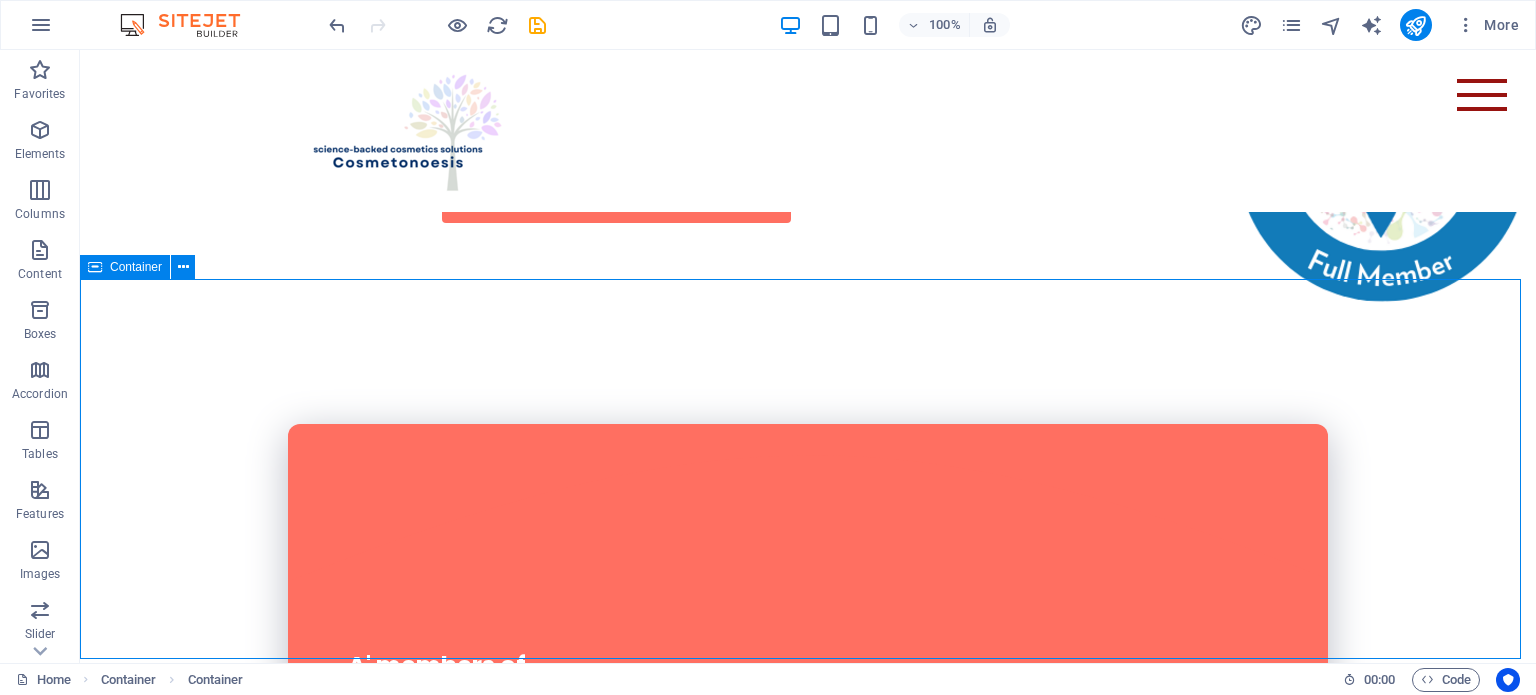 drag, startPoint x: 359, startPoint y: 310, endPoint x: 714, endPoint y: 307, distance: 355.01266 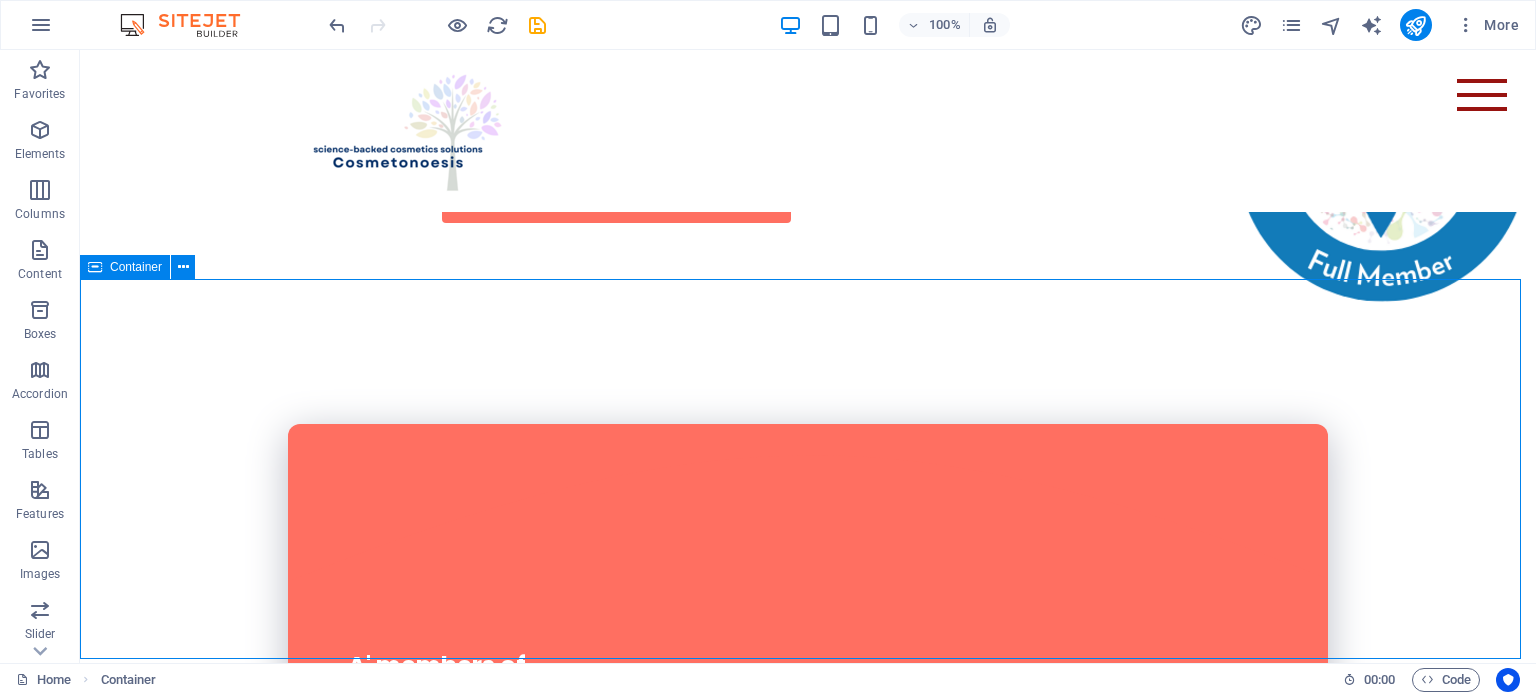 click on "A' members of the Society of Cosmetics Scientists, U.K." at bounding box center (808, 551) 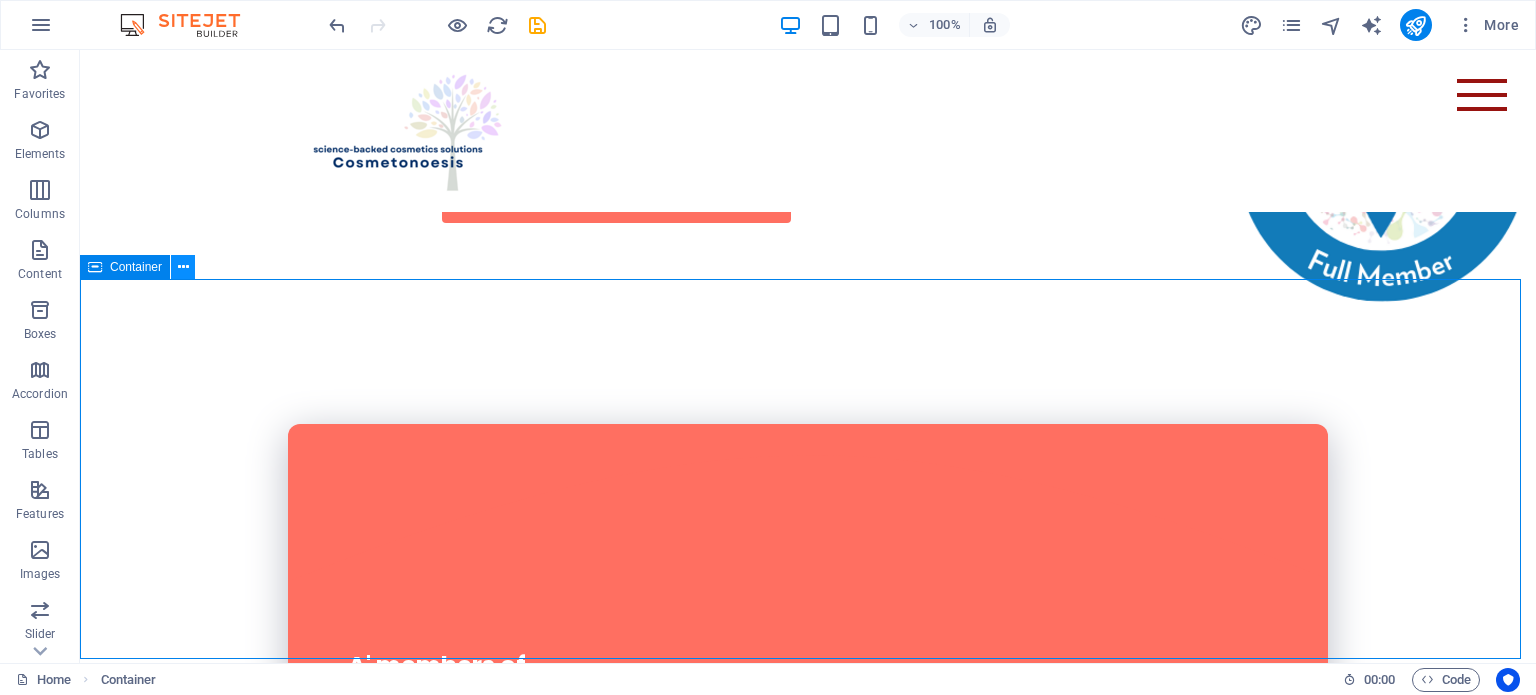 click at bounding box center [183, 267] 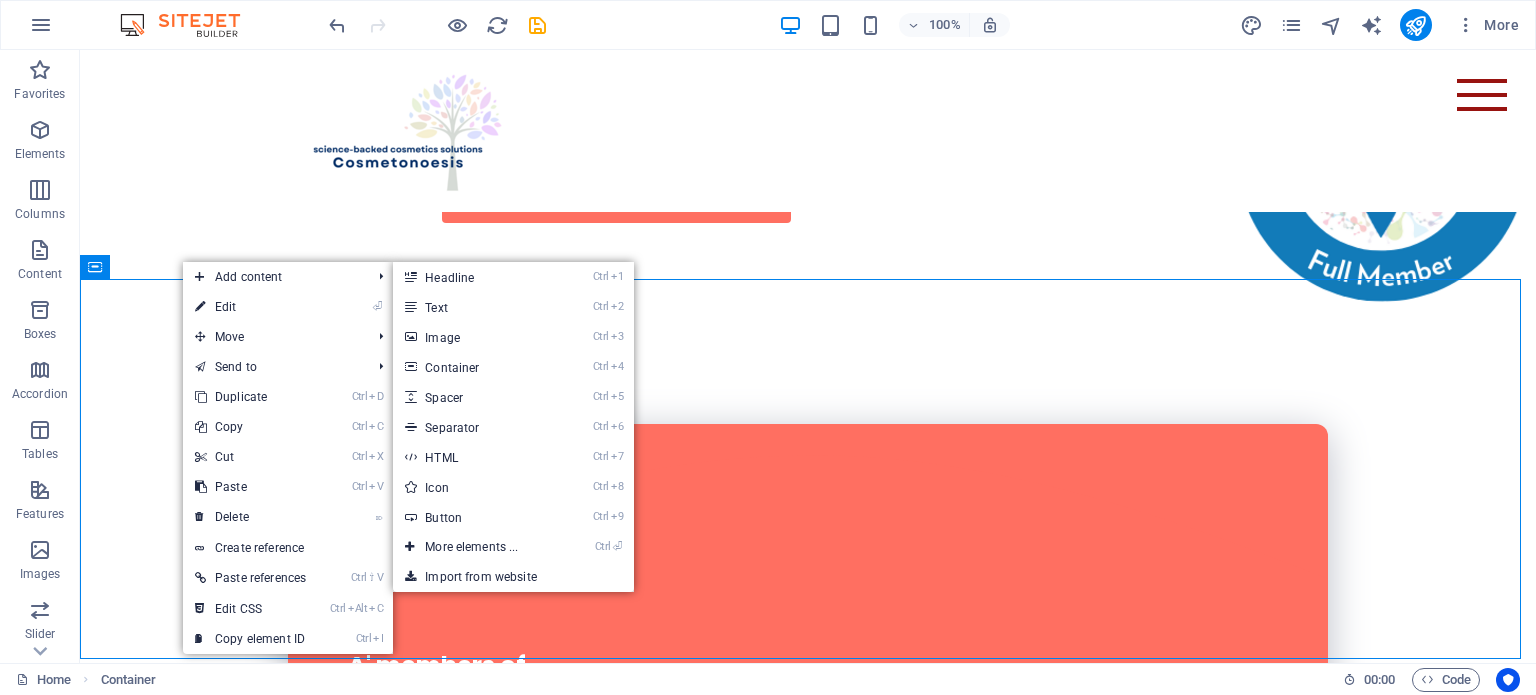 click on "⏎  Edit" at bounding box center (250, 307) 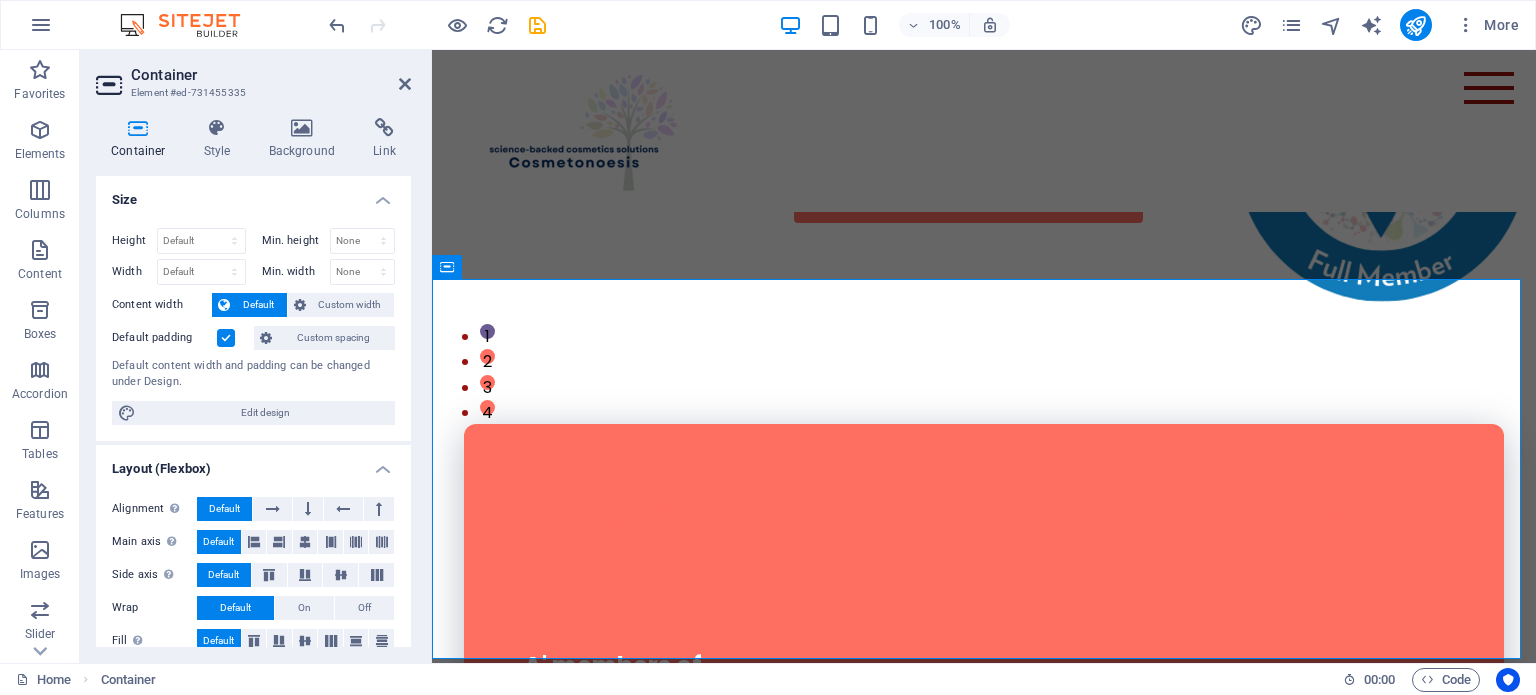 click at bounding box center (138, 128) 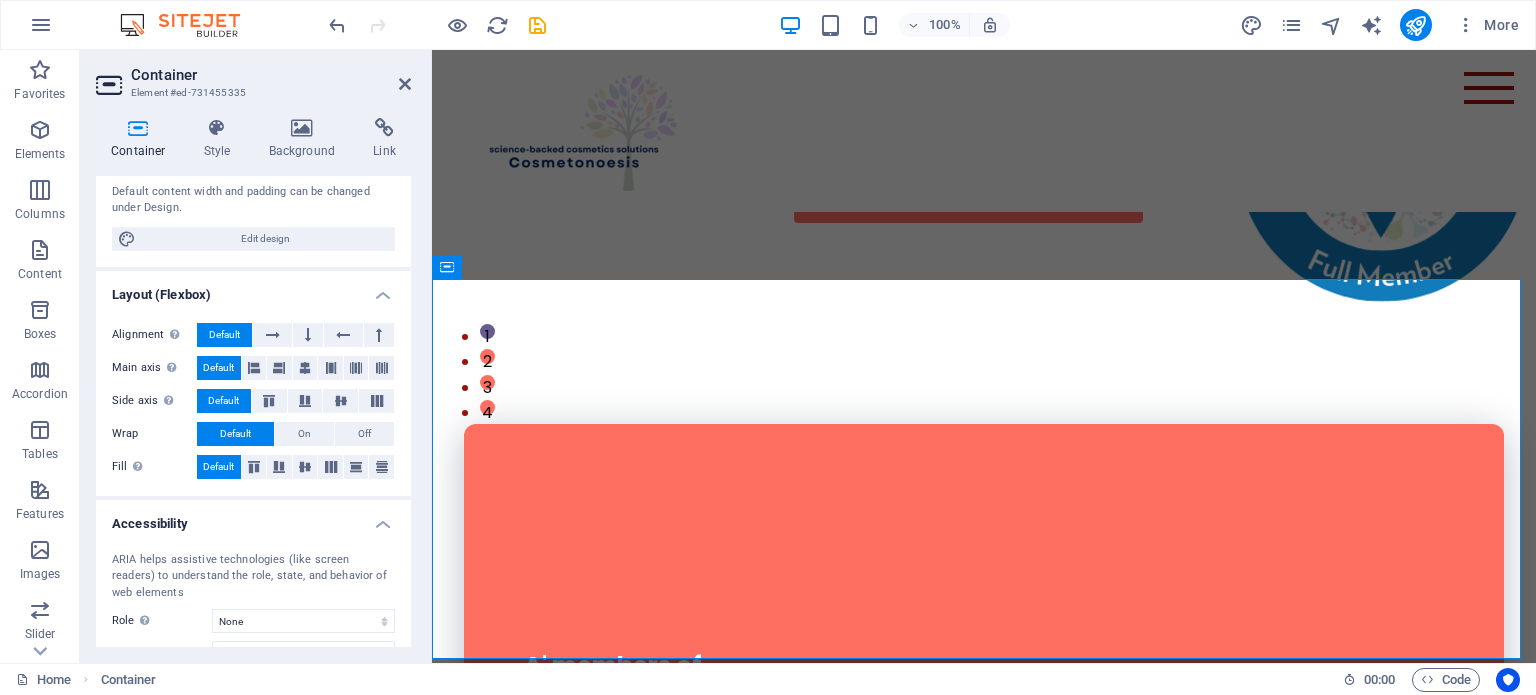 scroll, scrollTop: 302, scrollLeft: 0, axis: vertical 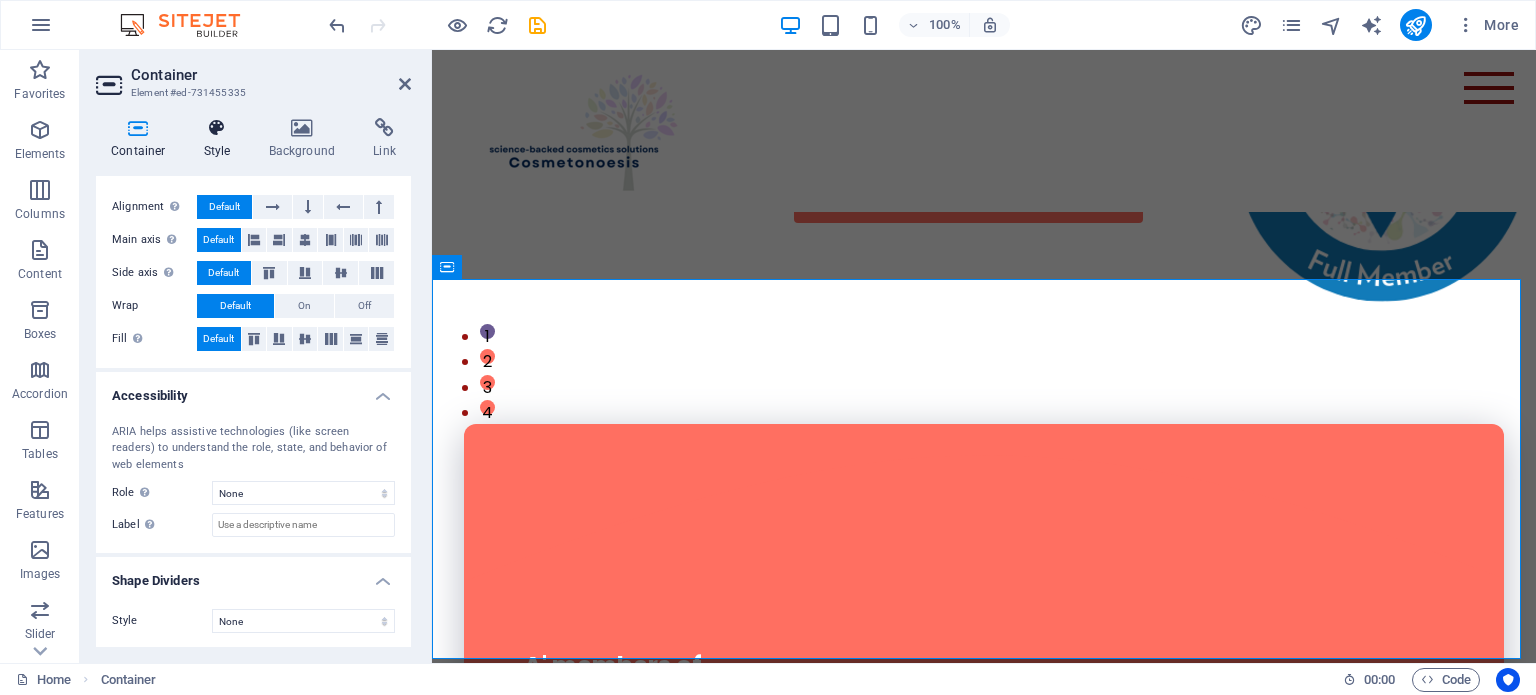 click on "Style" at bounding box center [221, 139] 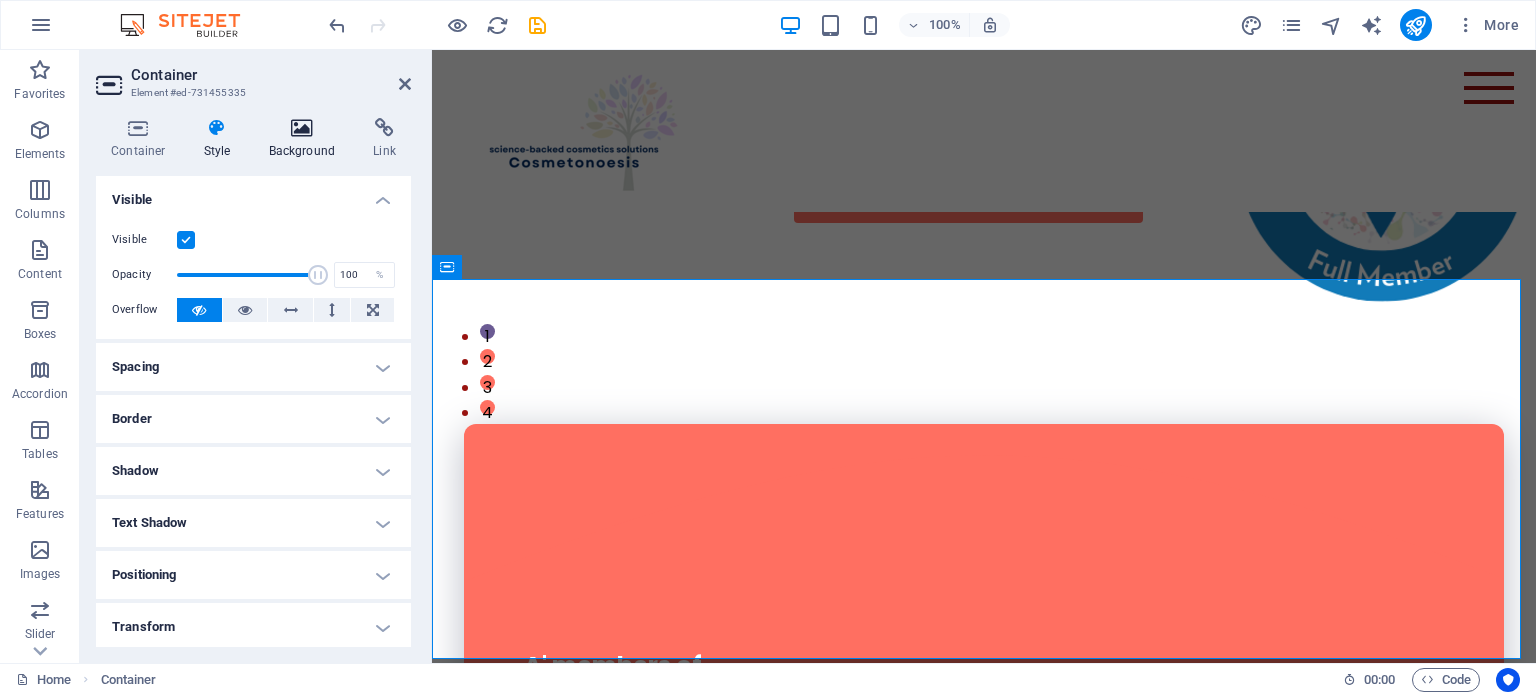 click at bounding box center (302, 128) 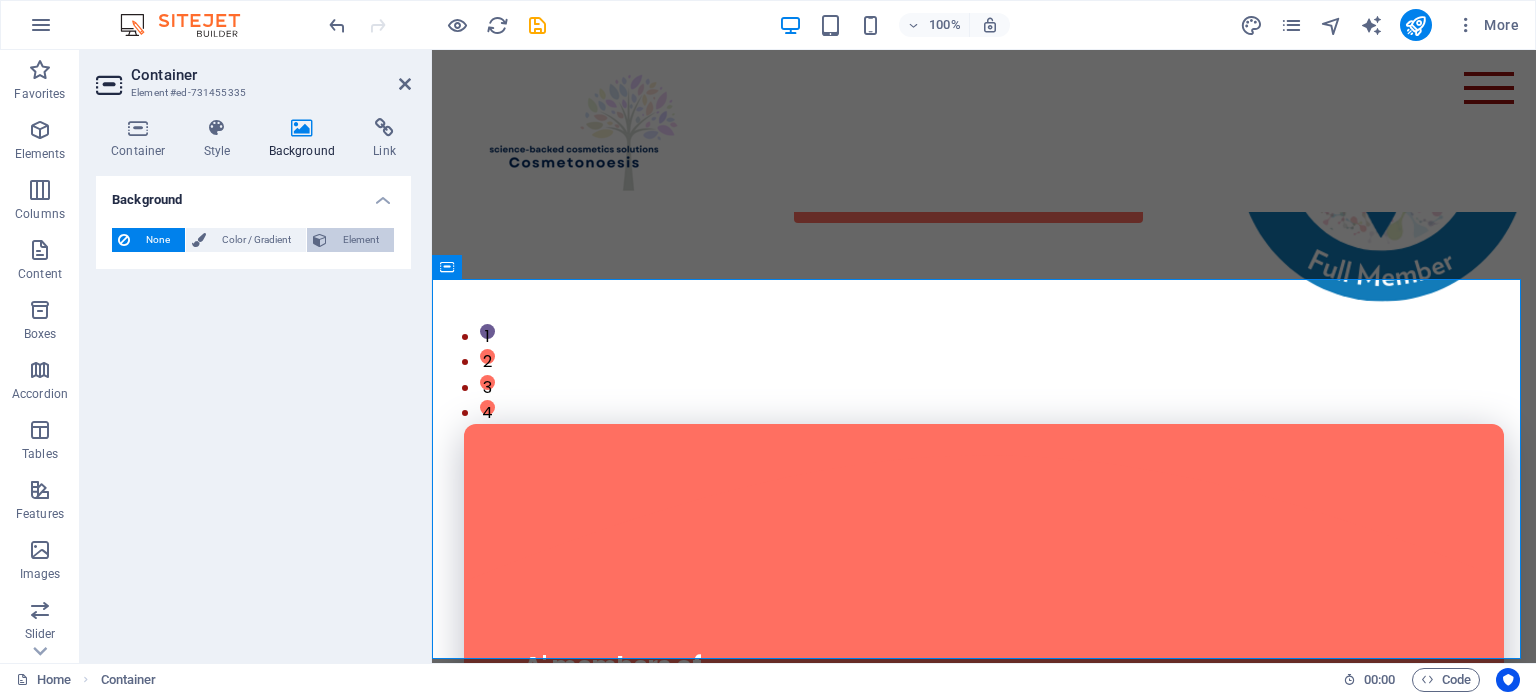 click at bounding box center (320, 240) 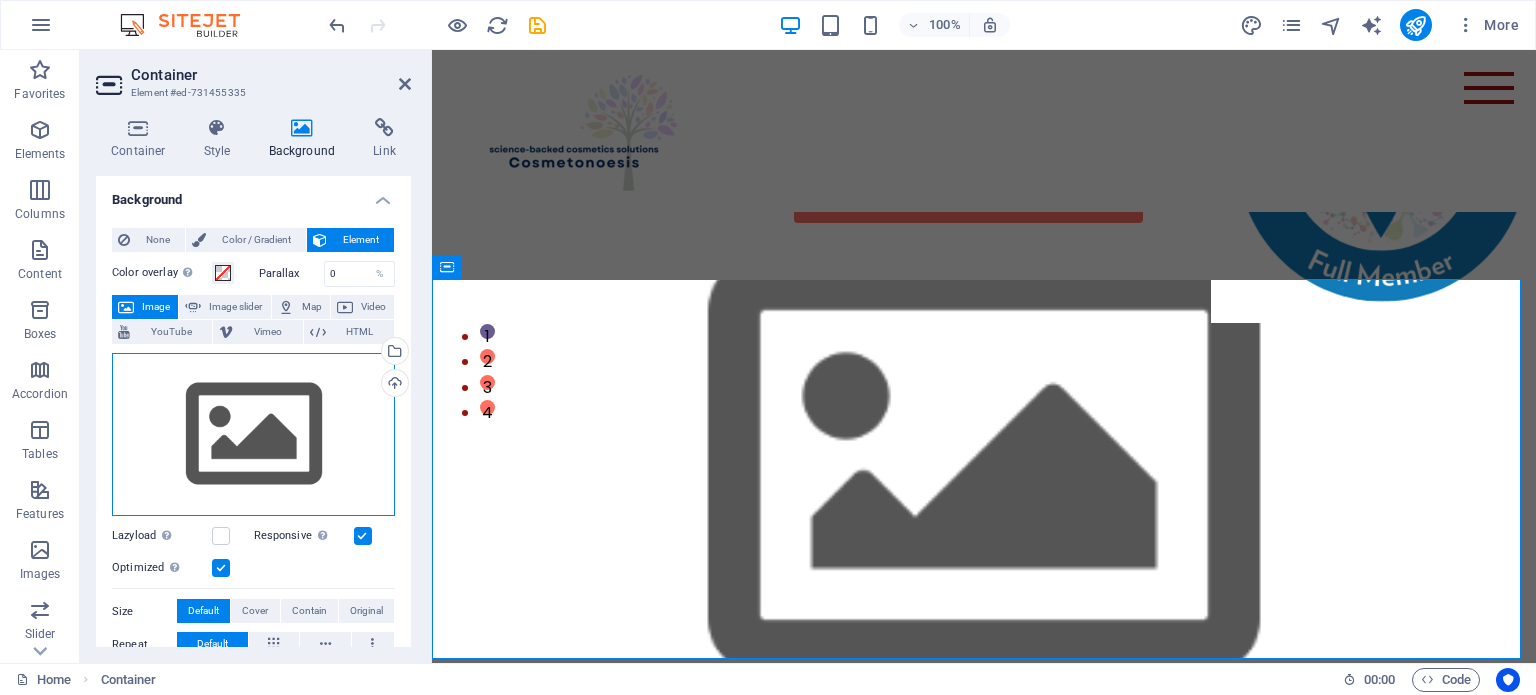 click on "Drag files here, click to choose files or select files from Files or our free stock photos & videos" at bounding box center [253, 435] 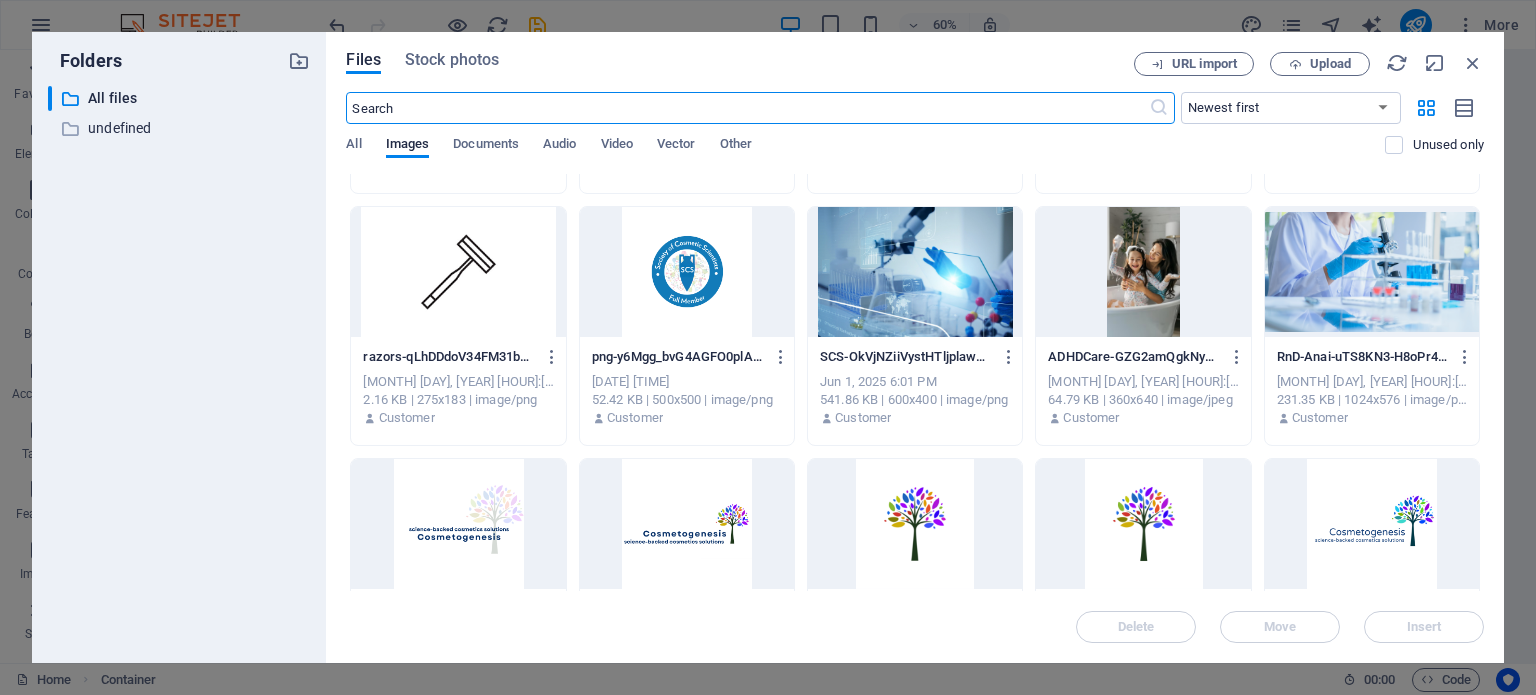 scroll, scrollTop: 631, scrollLeft: 0, axis: vertical 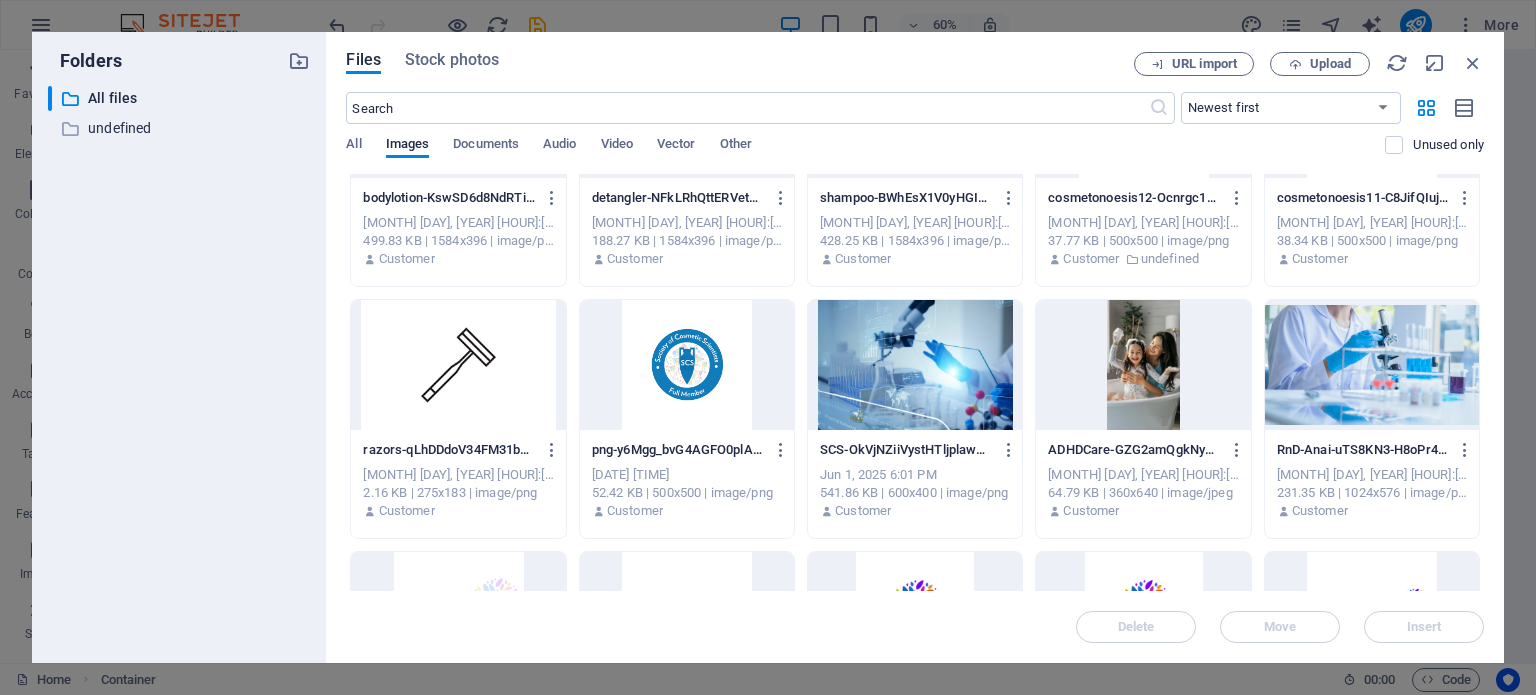 click at bounding box center (915, 365) 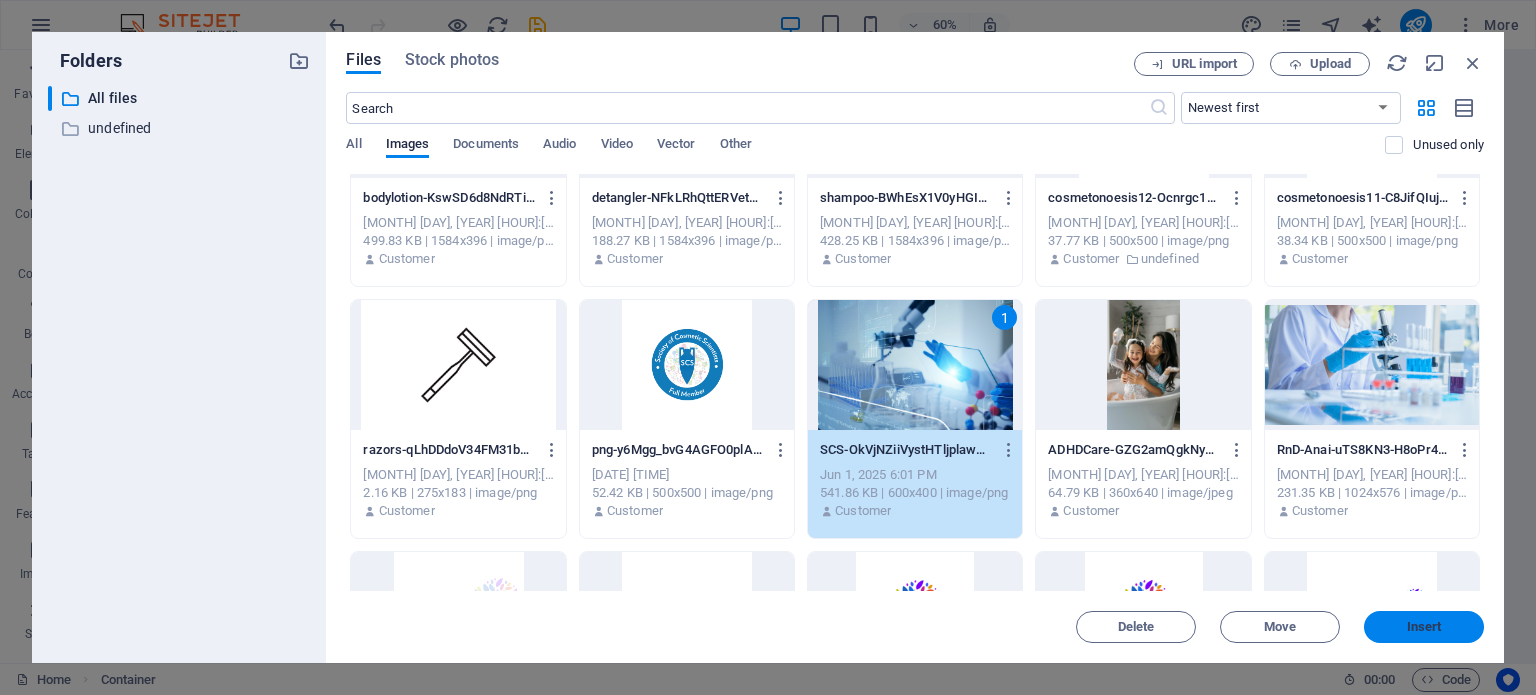 click on "Insert" at bounding box center (1424, 627) 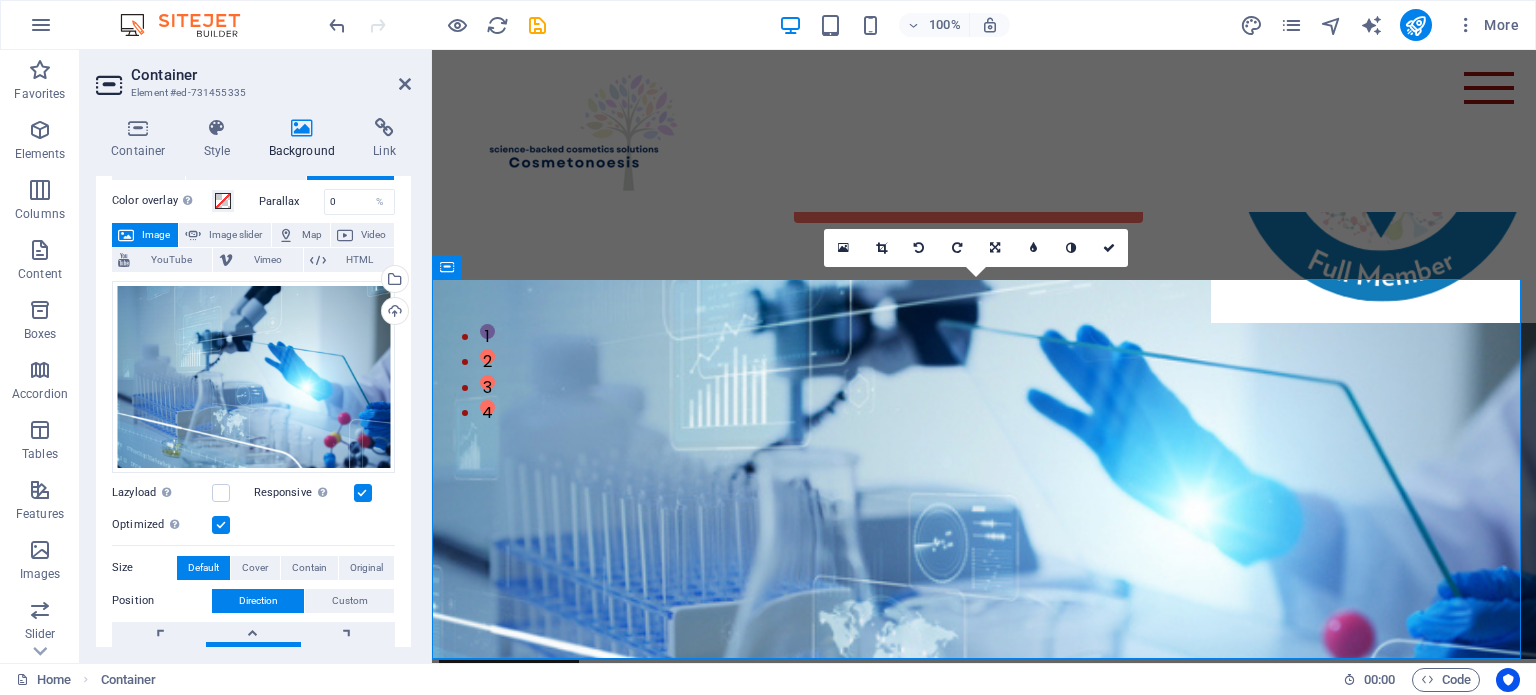 scroll, scrollTop: 200, scrollLeft: 0, axis: vertical 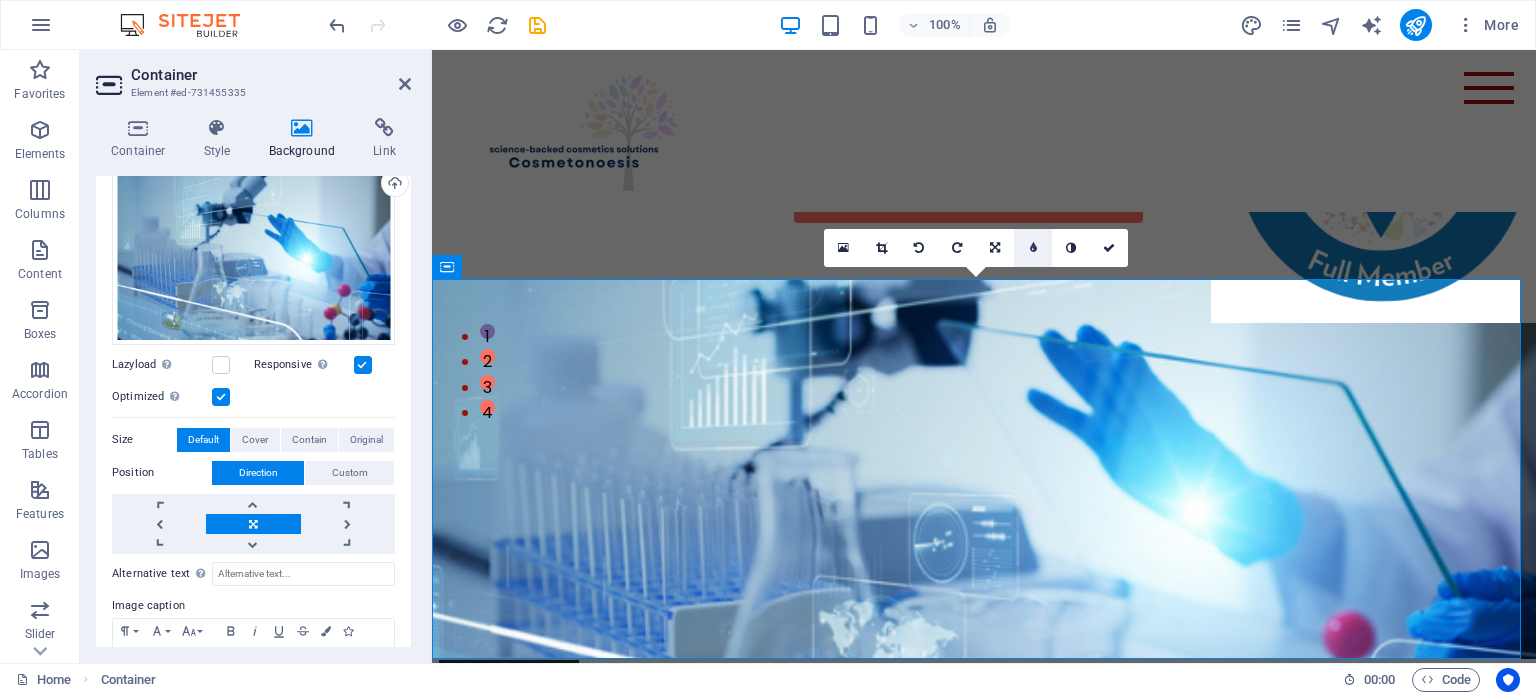 click at bounding box center (1033, 248) 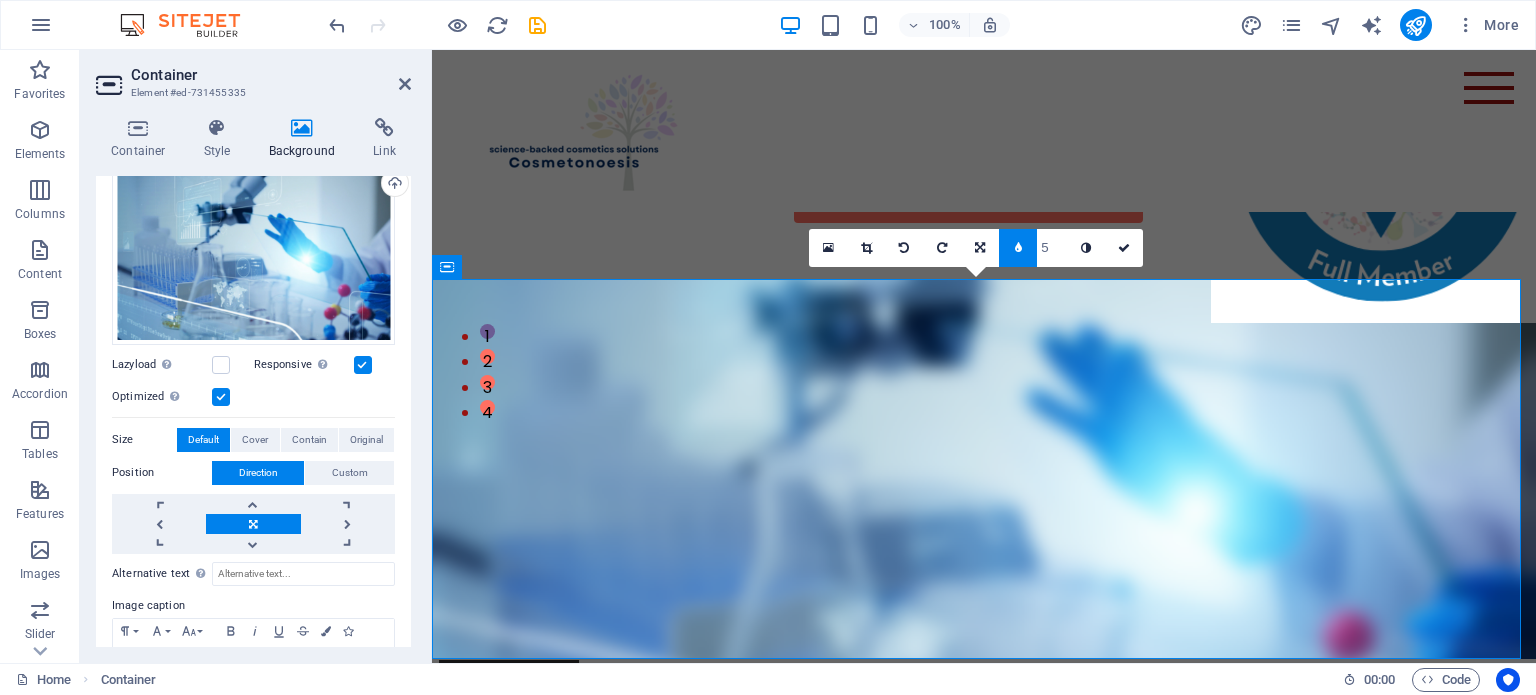 type on "6" 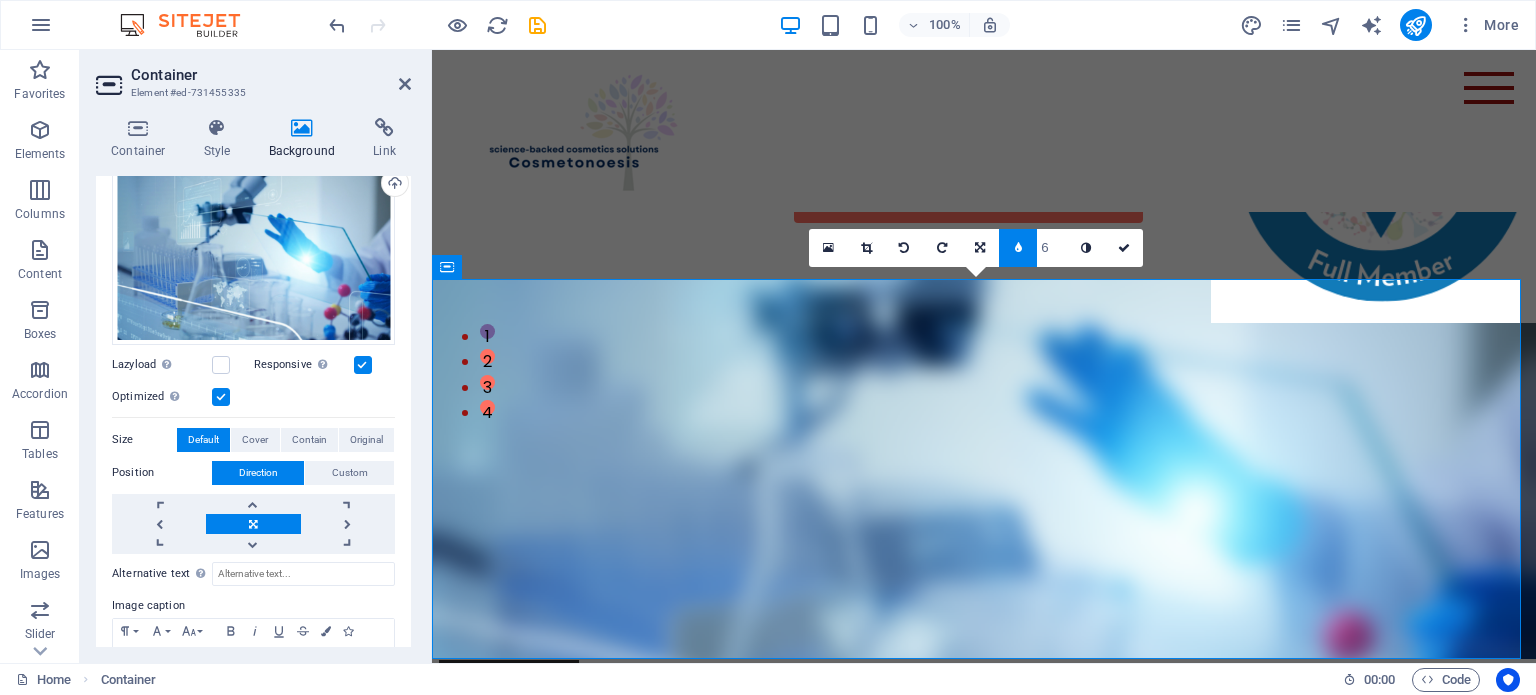 type on "7" 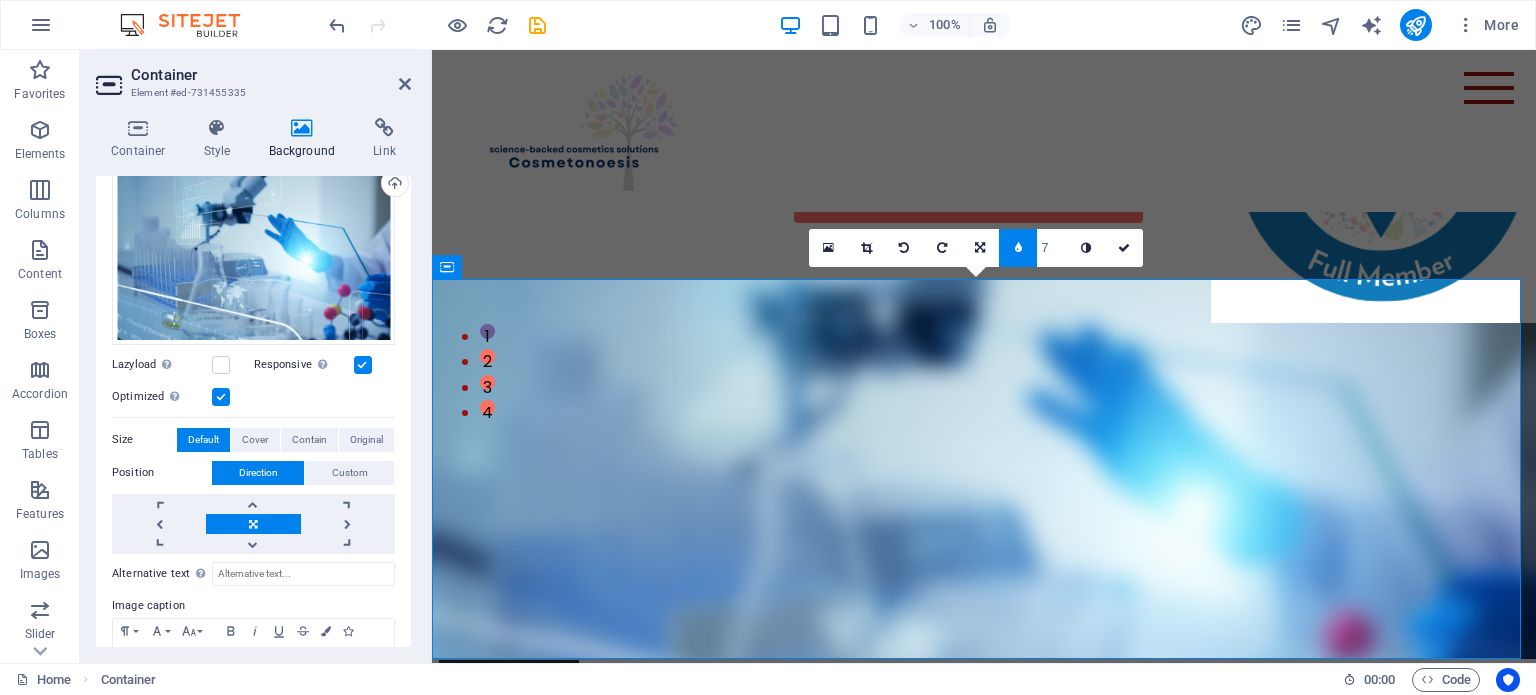 type on "8" 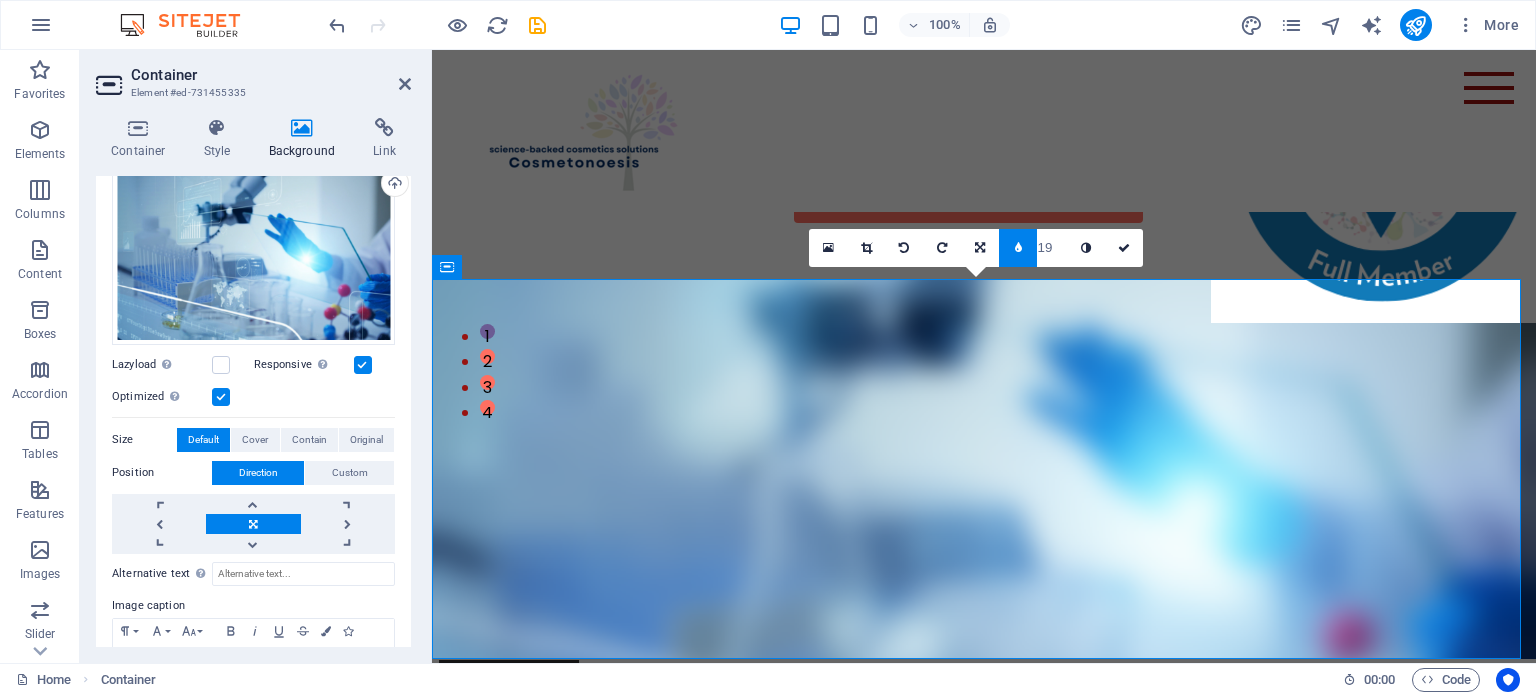 type on "20" 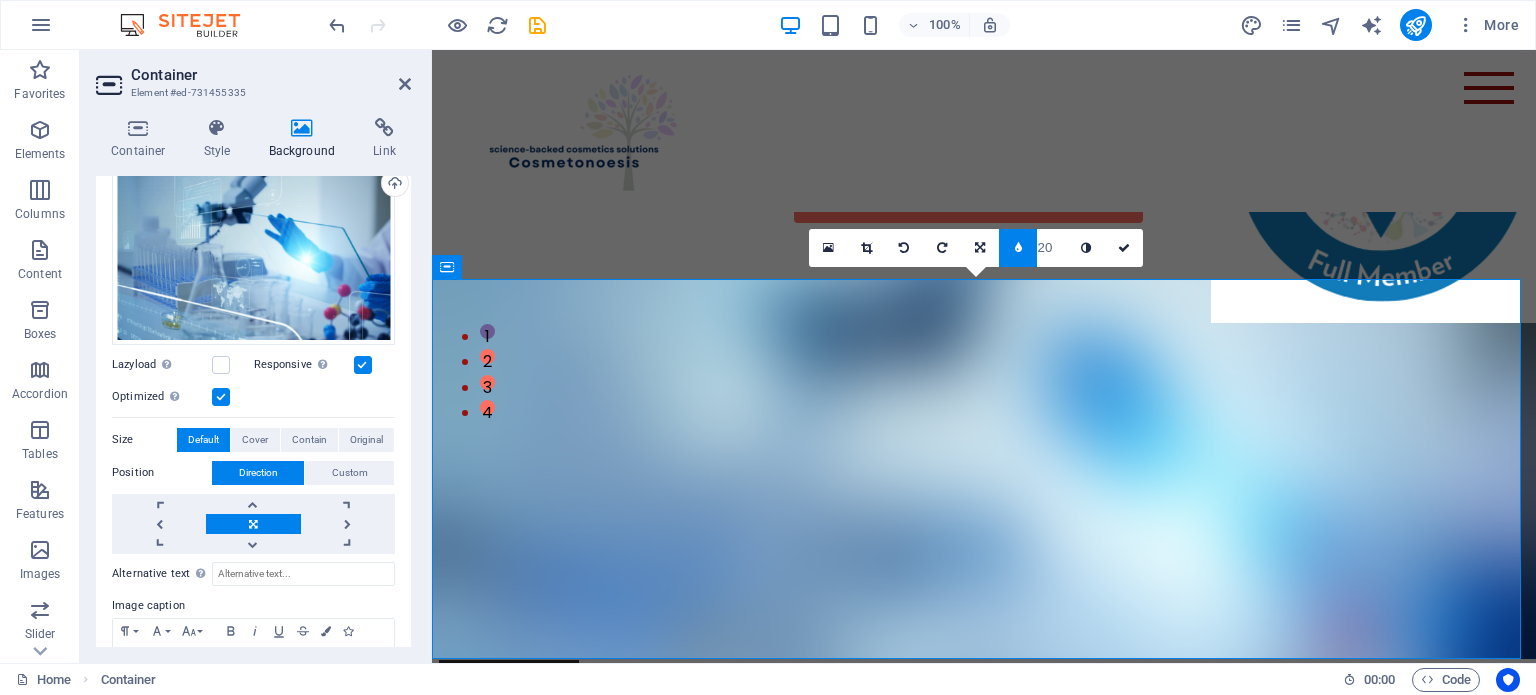 click on "20" at bounding box center (1052, 247) 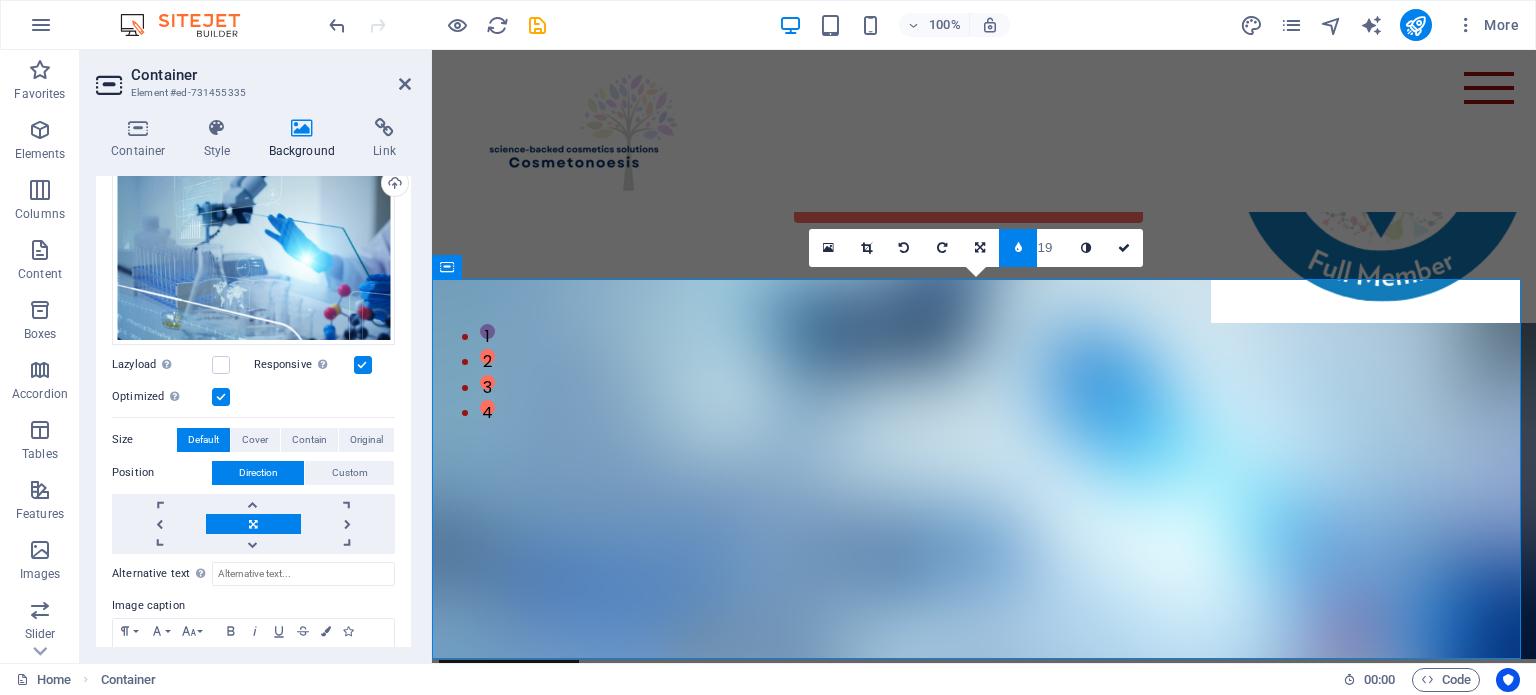 type on "18" 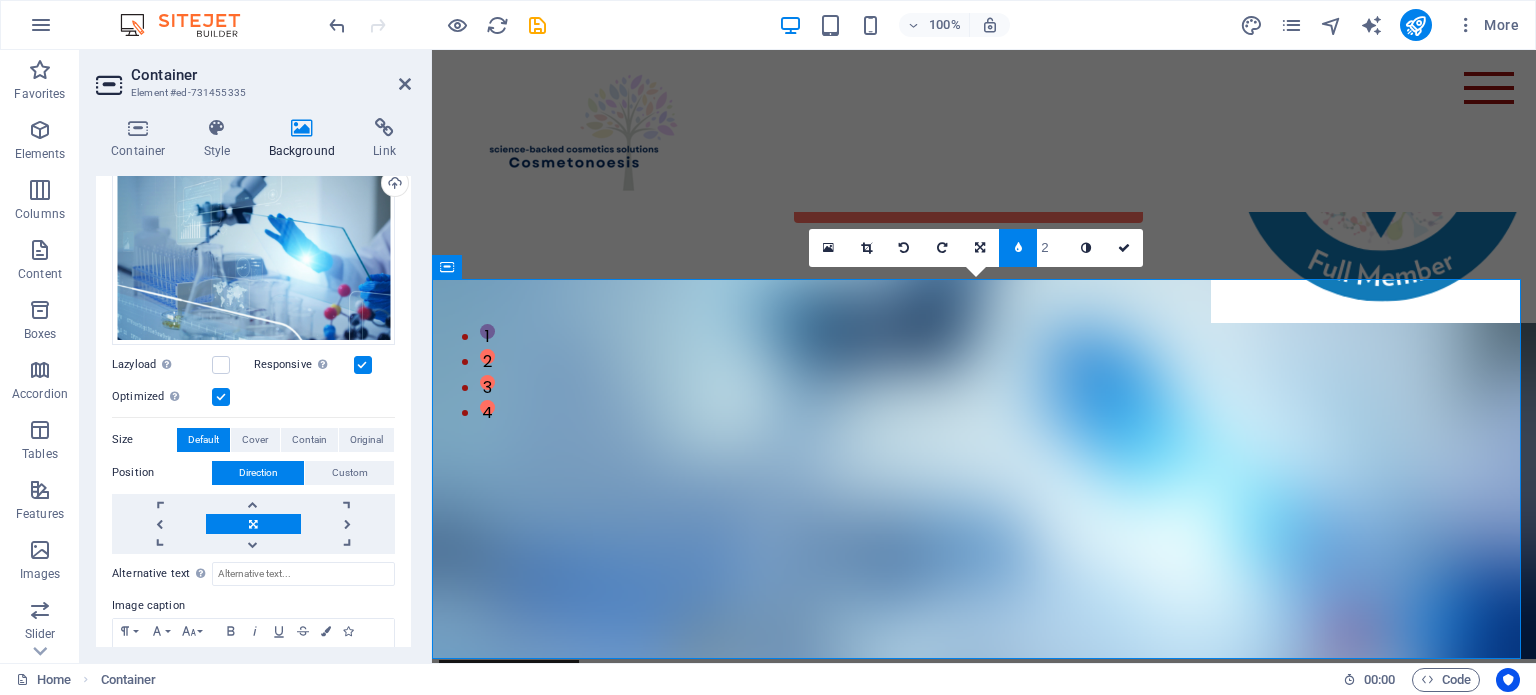type on "1" 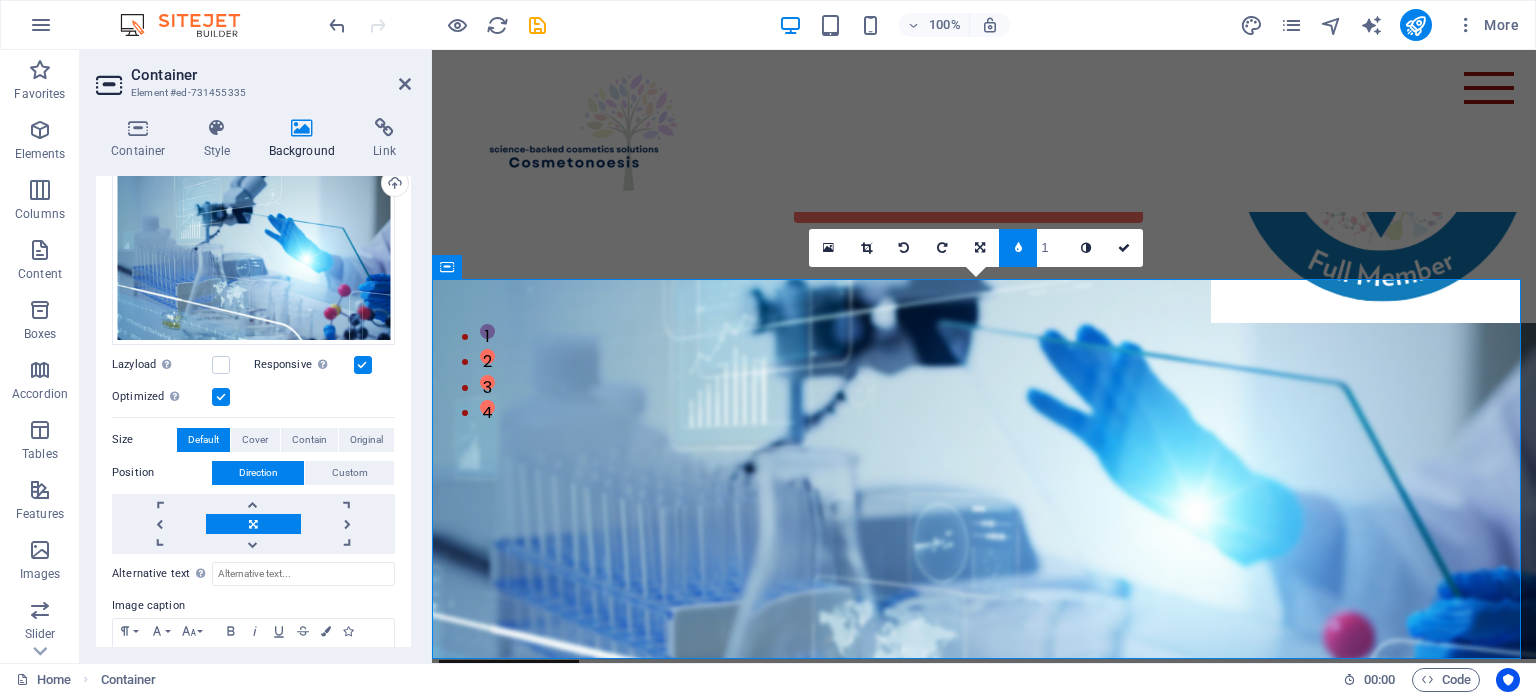 type on "2" 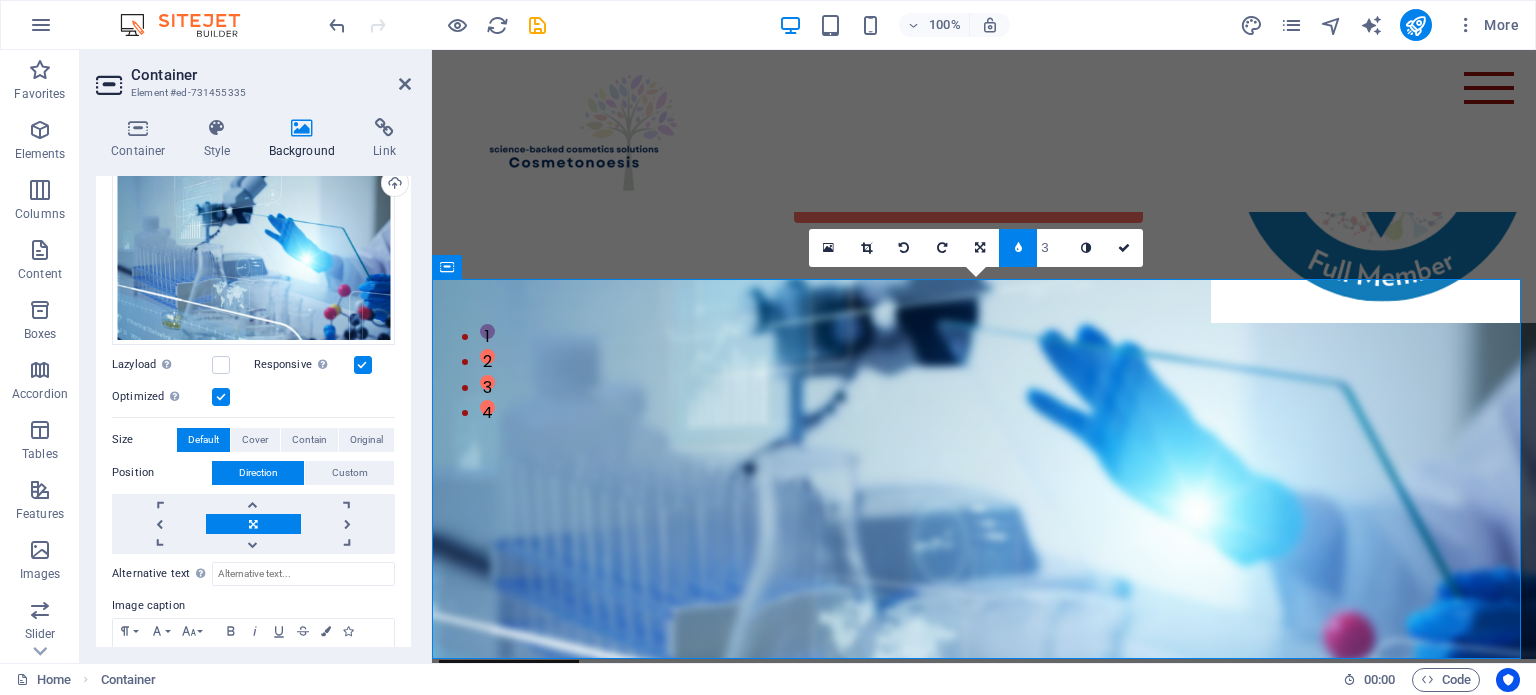 type on "4" 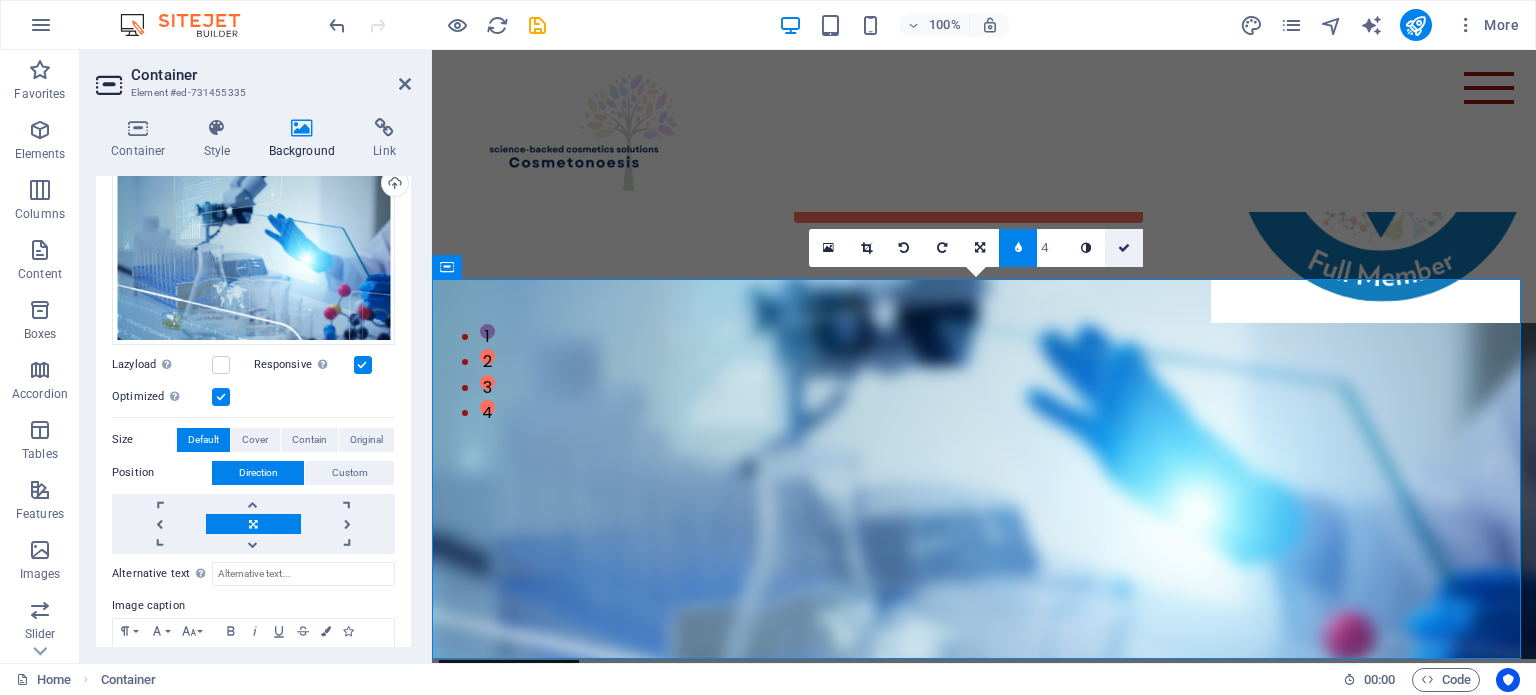 click at bounding box center (1124, 248) 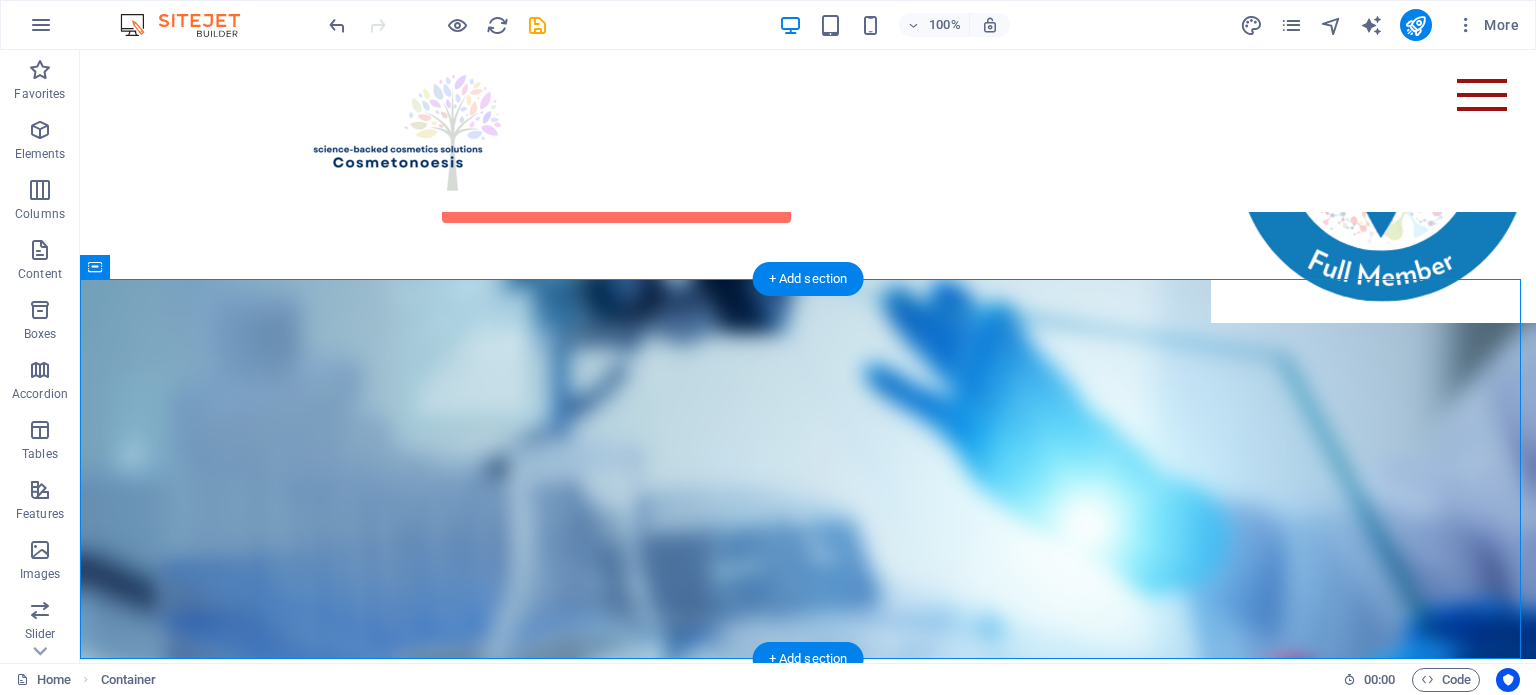 click at bounding box center (808, 469) 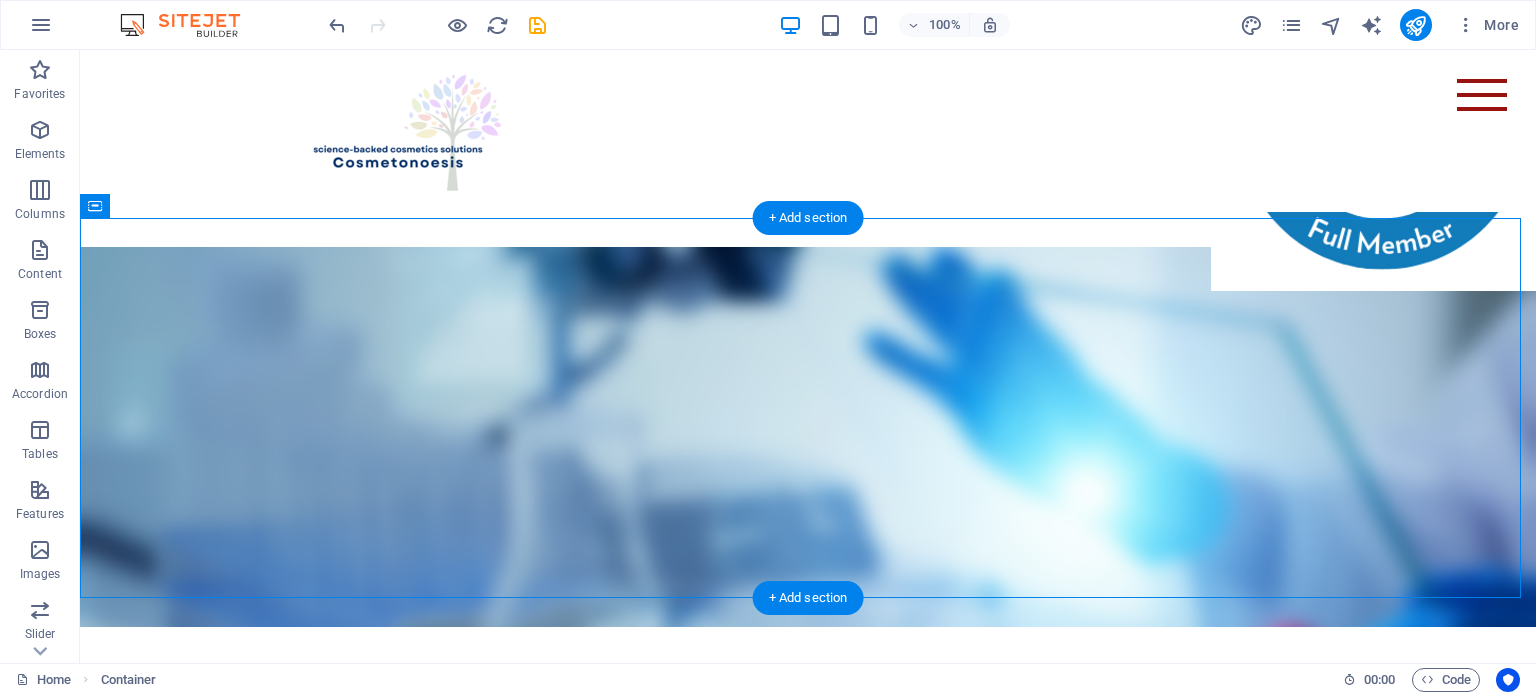 scroll, scrollTop: 300, scrollLeft: 0, axis: vertical 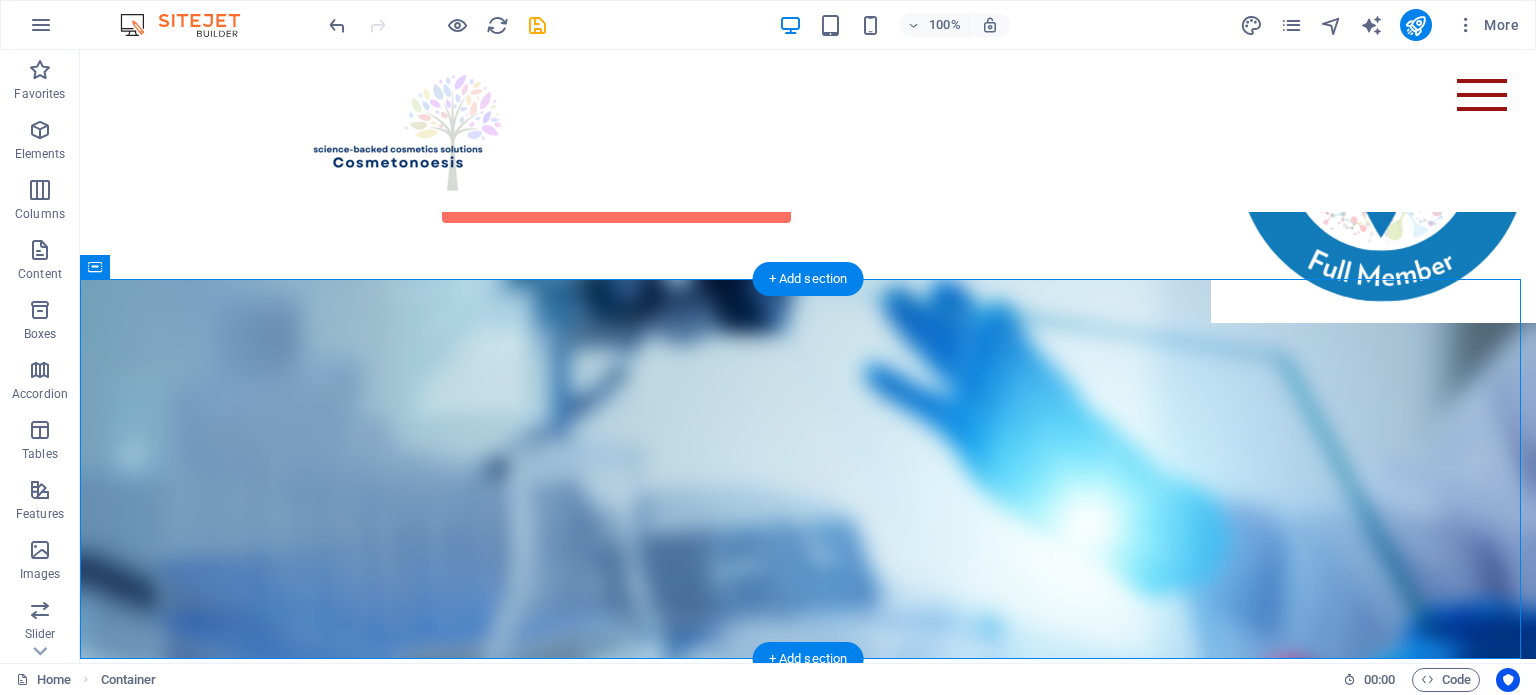 click at bounding box center [808, 469] 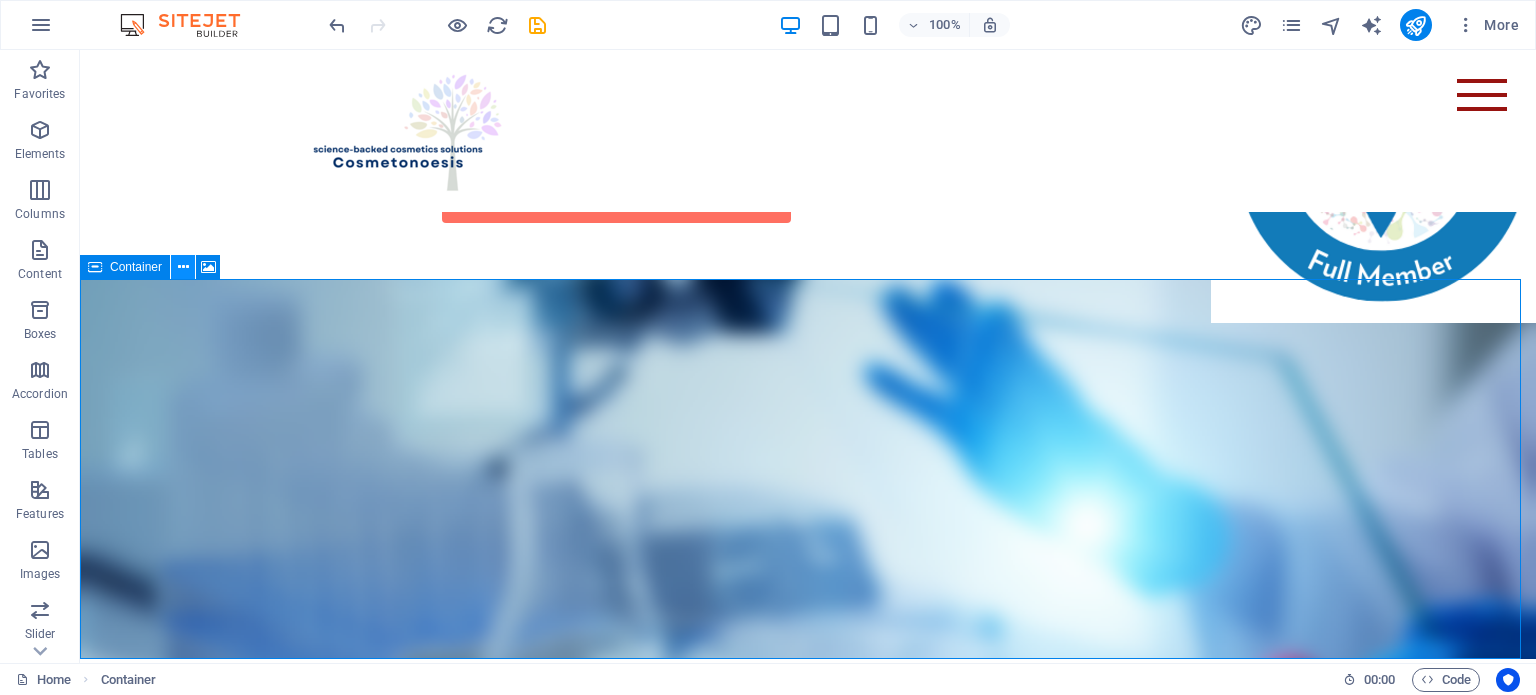click at bounding box center [183, 267] 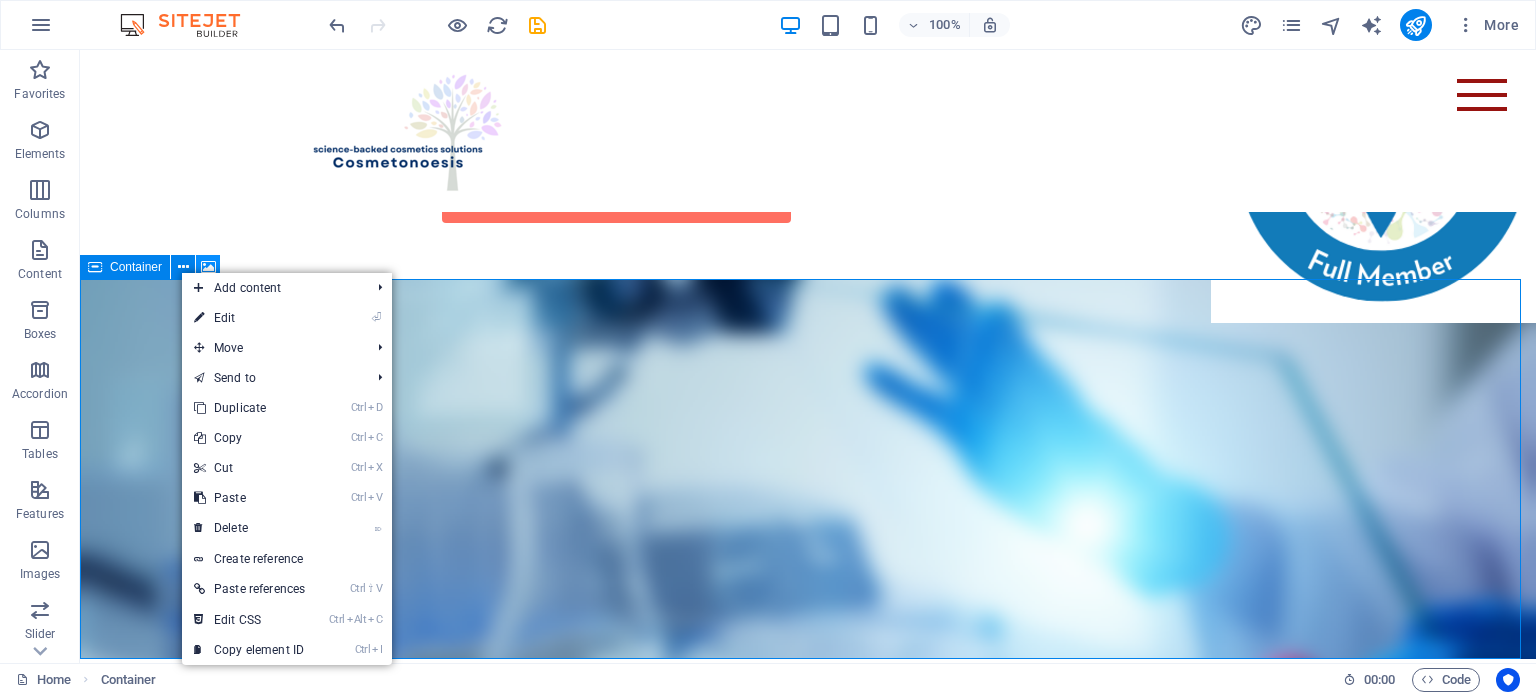 click at bounding box center [208, 267] 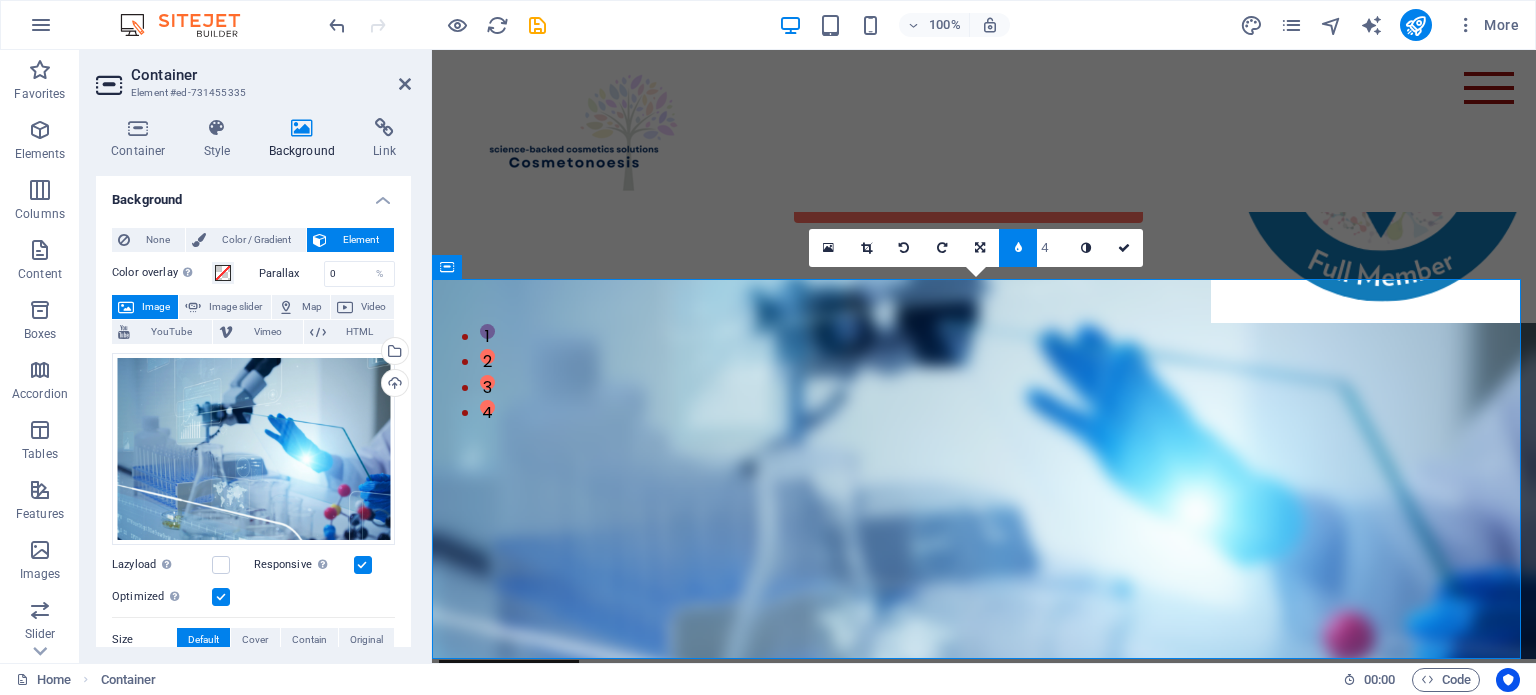 type on "5" 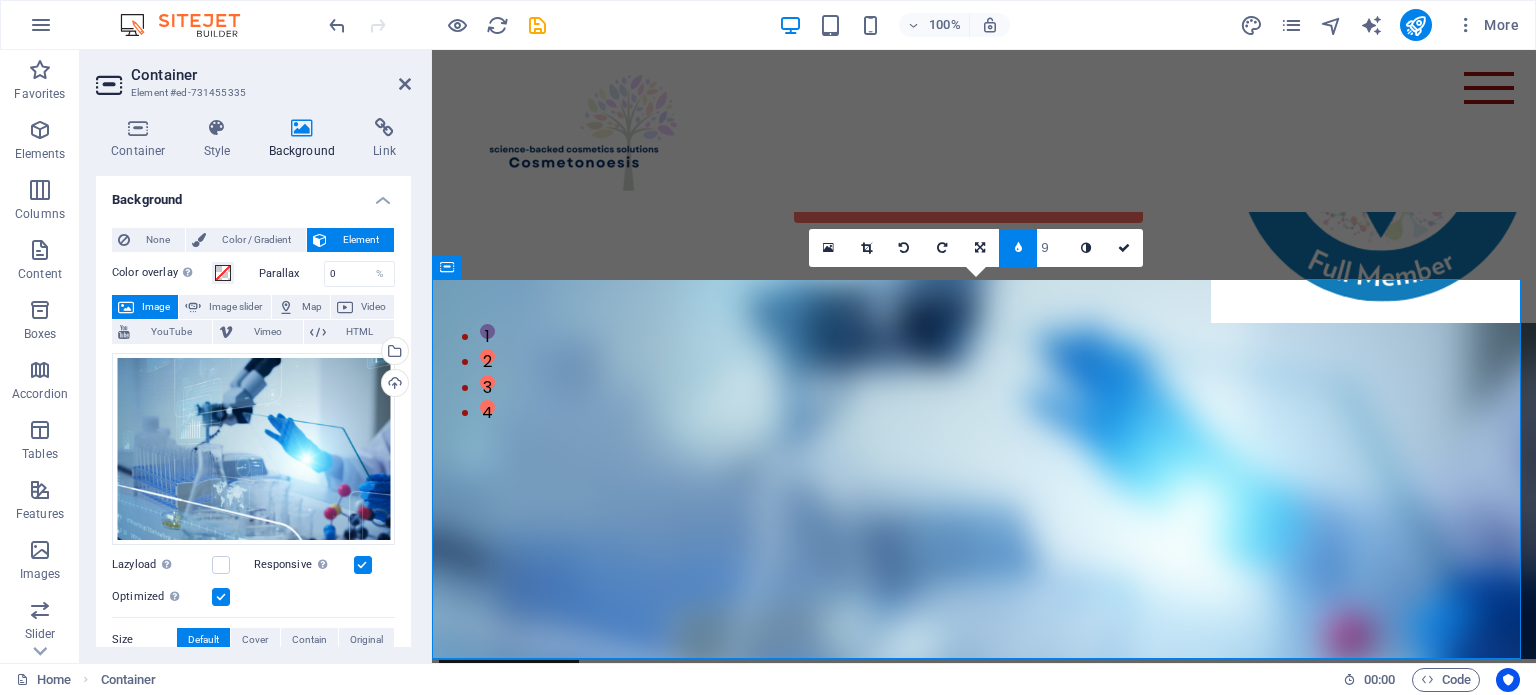 type on "10" 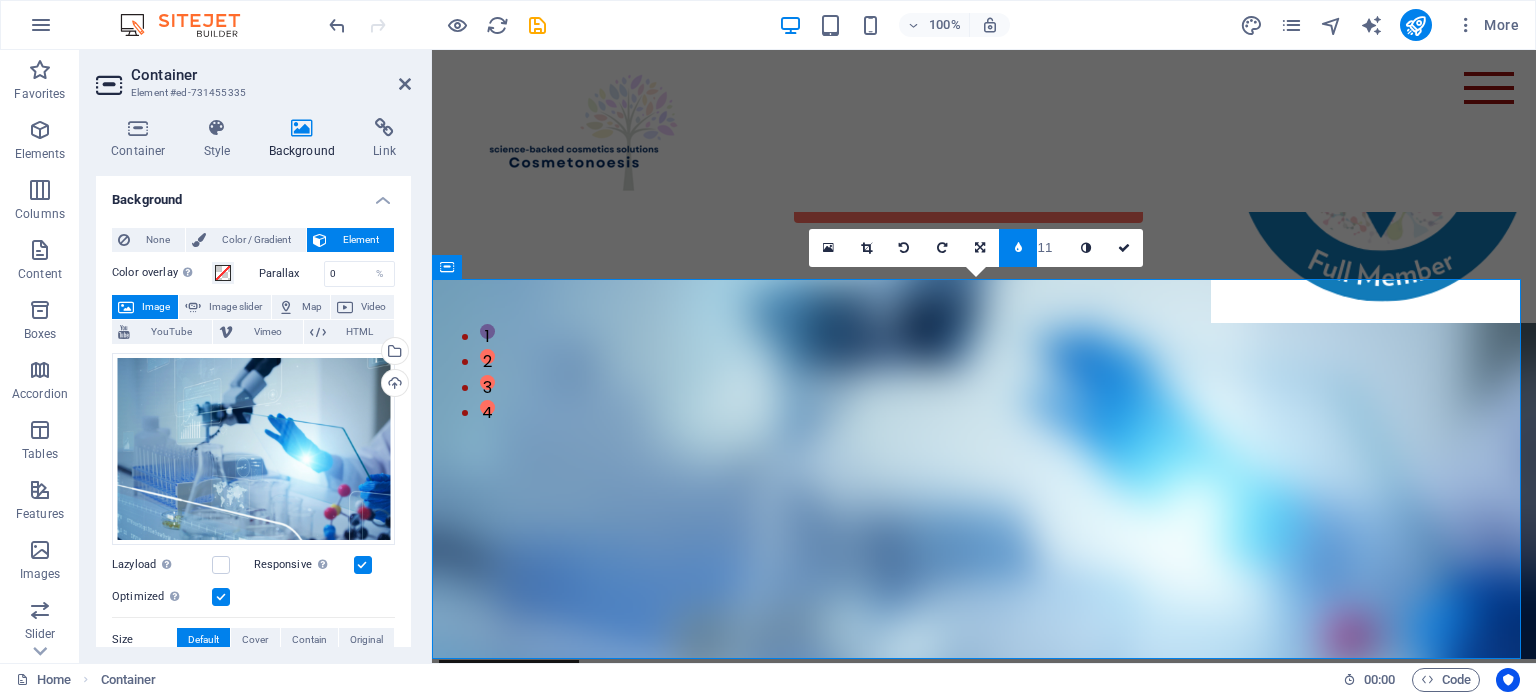 type on "12" 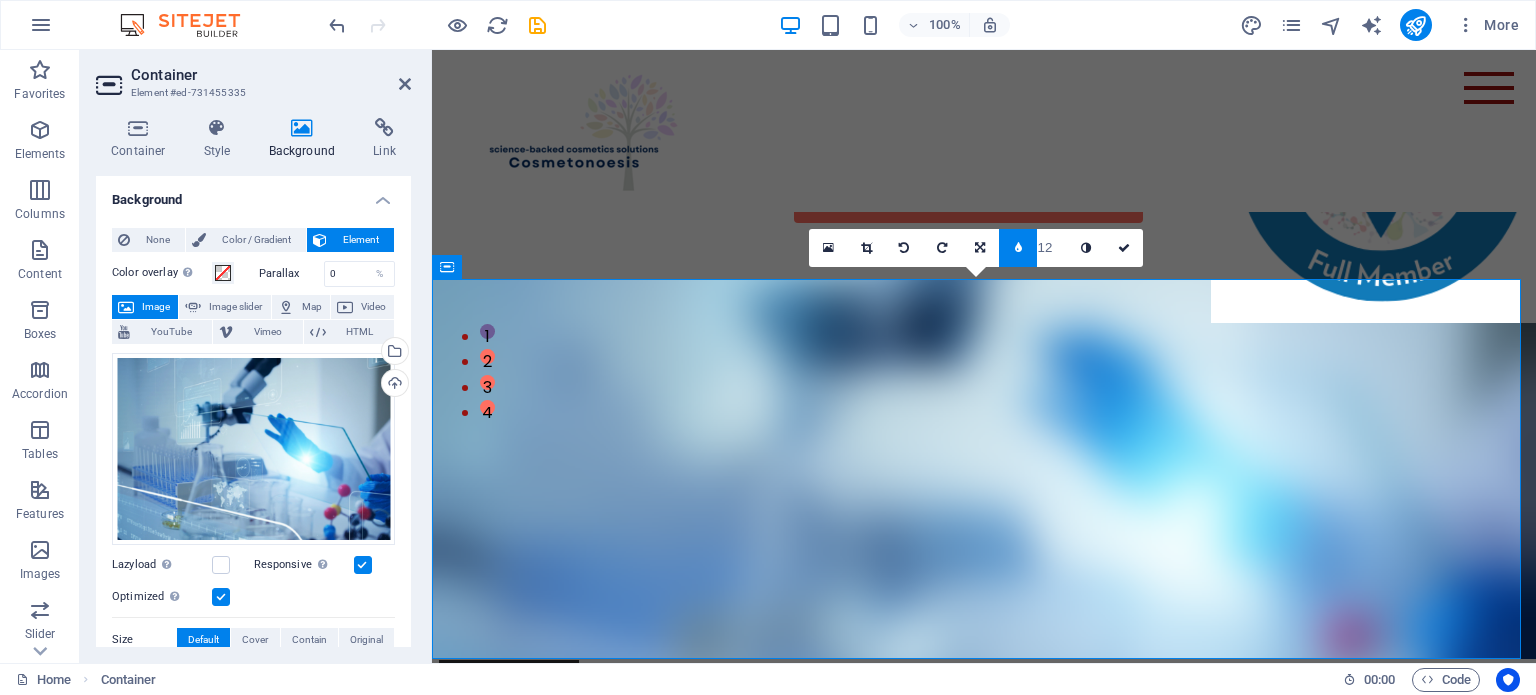 type on "13" 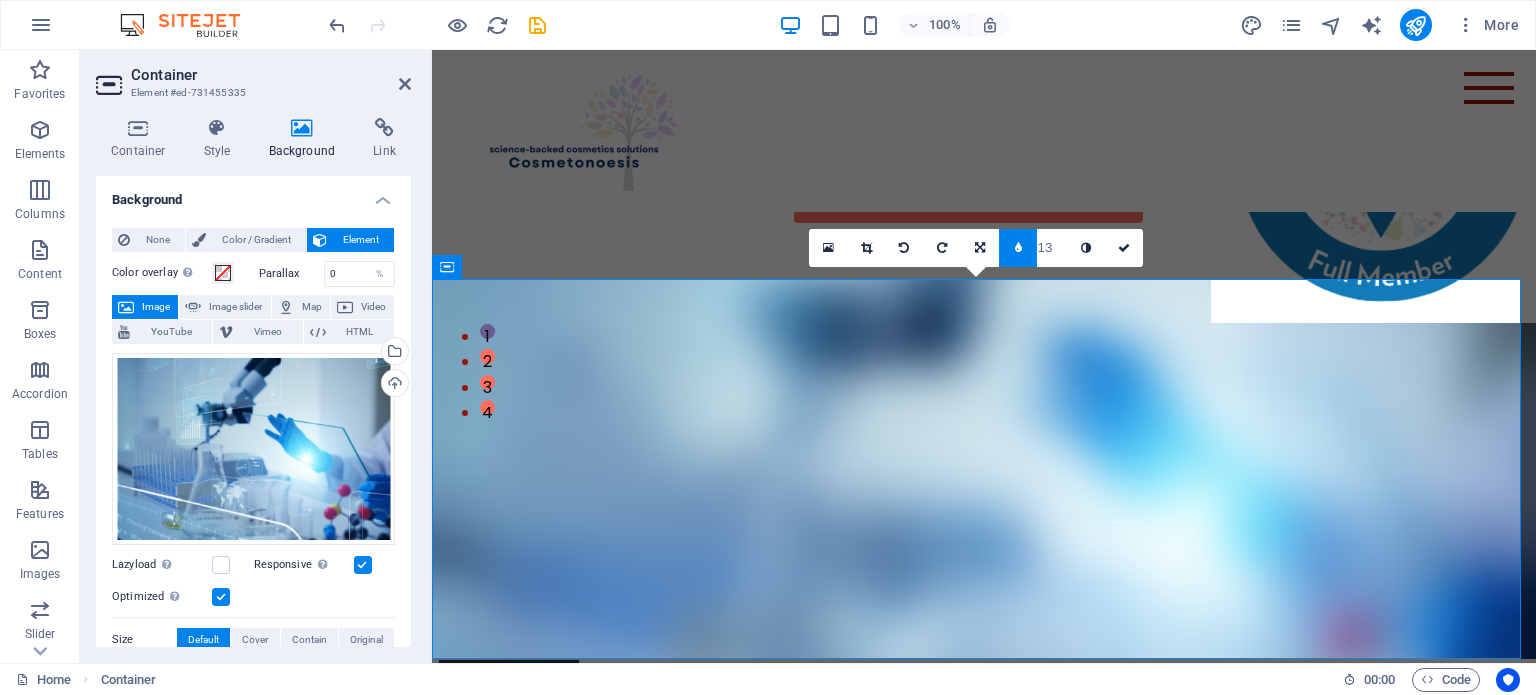 type on "12" 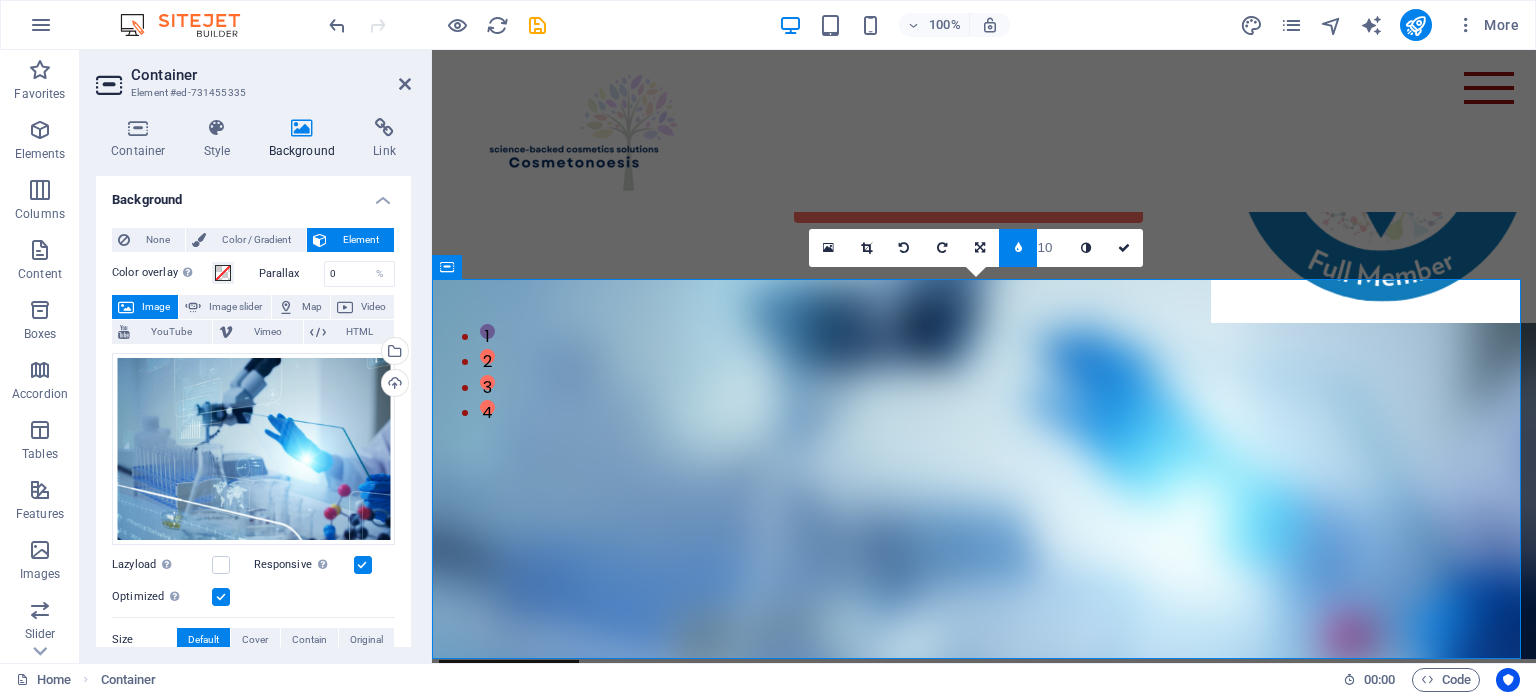 type on "9" 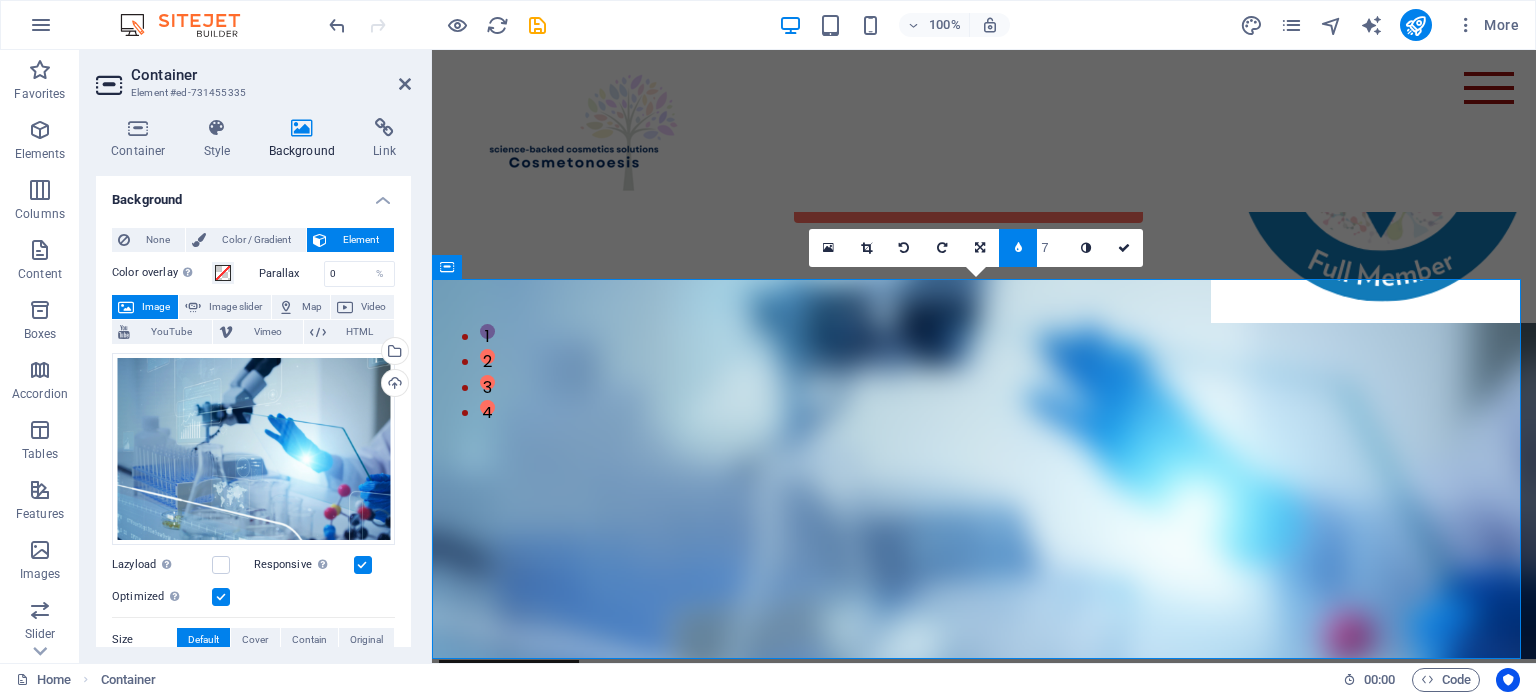 type on "6" 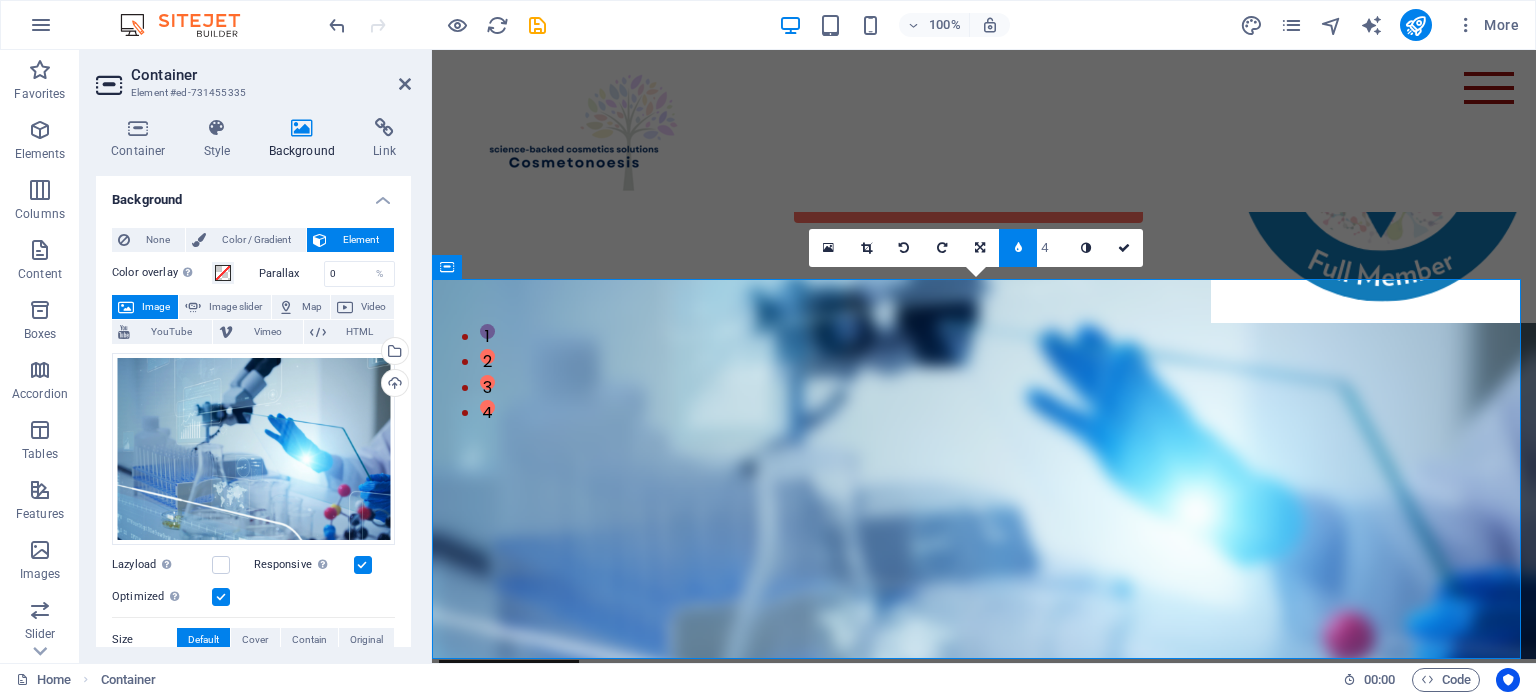 type on "3" 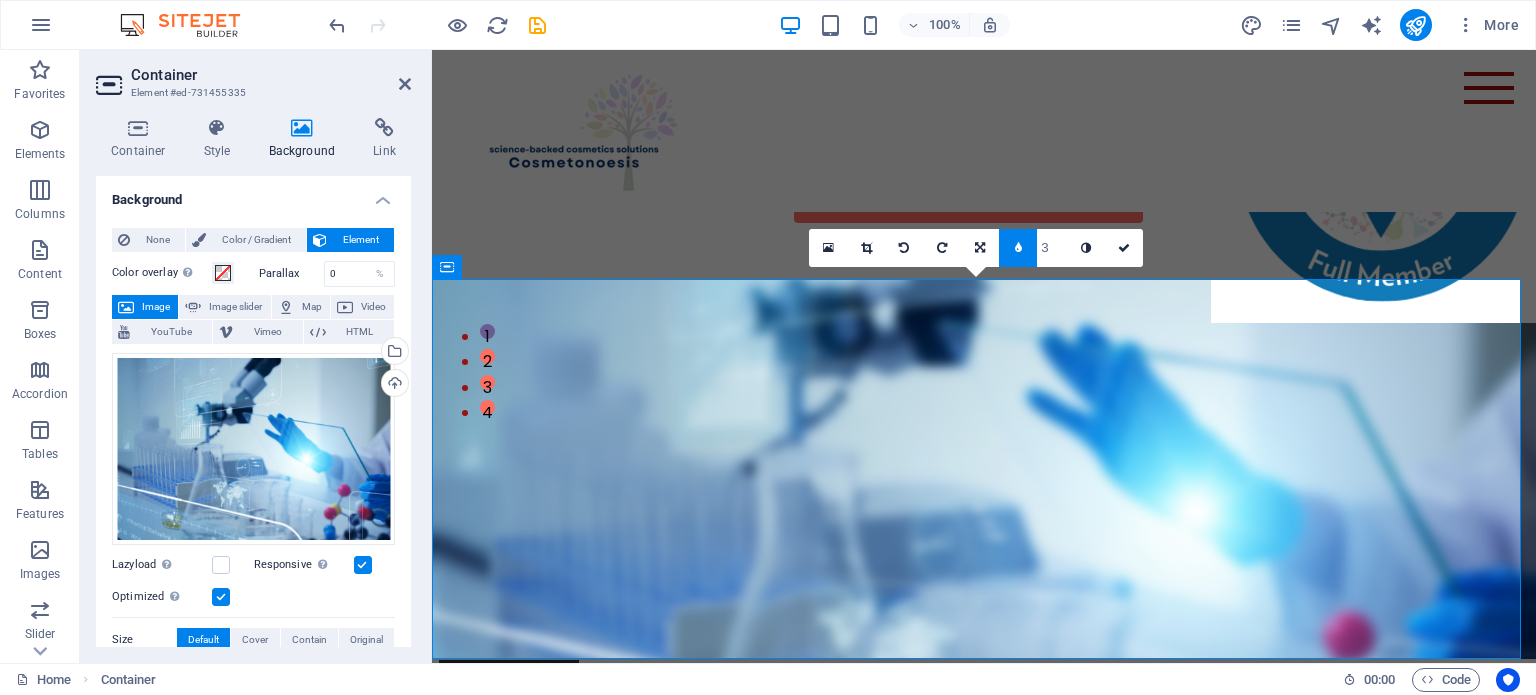 type on "2" 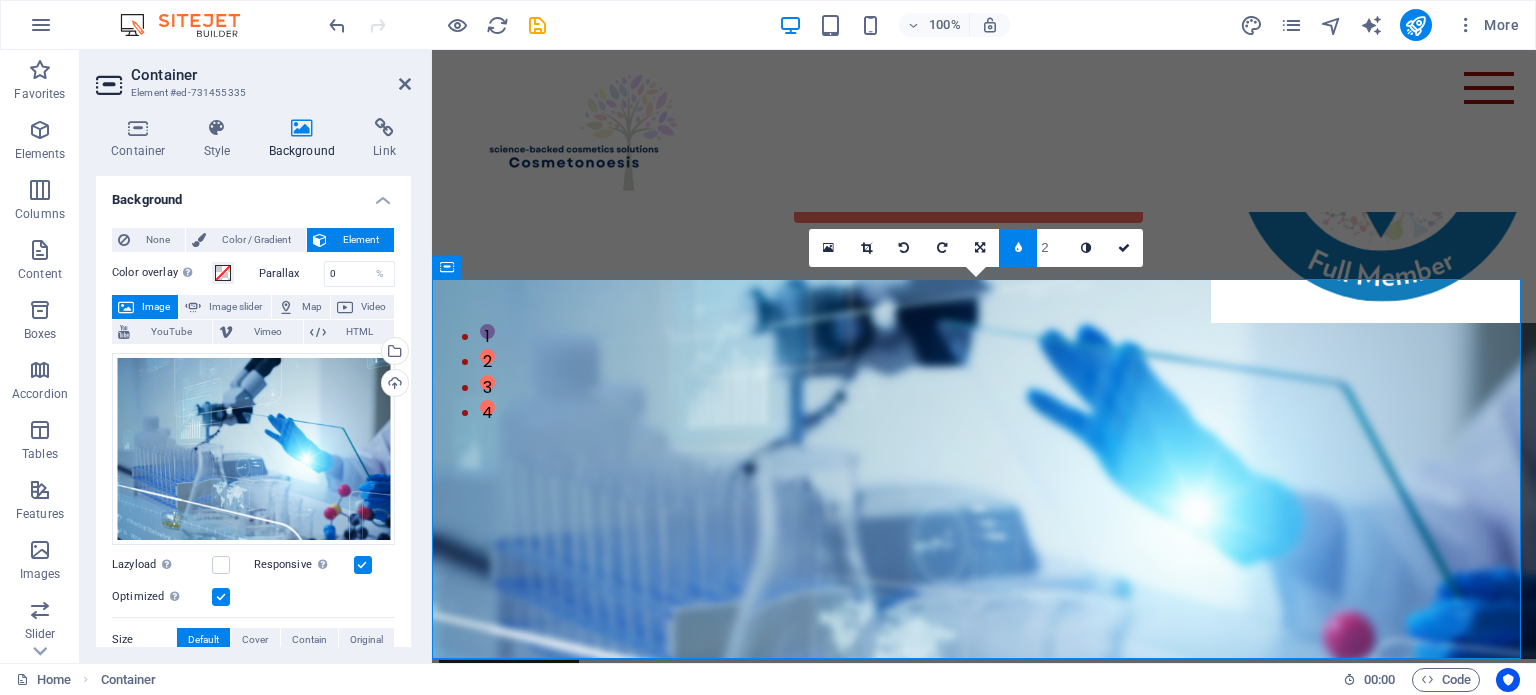 type on "1" 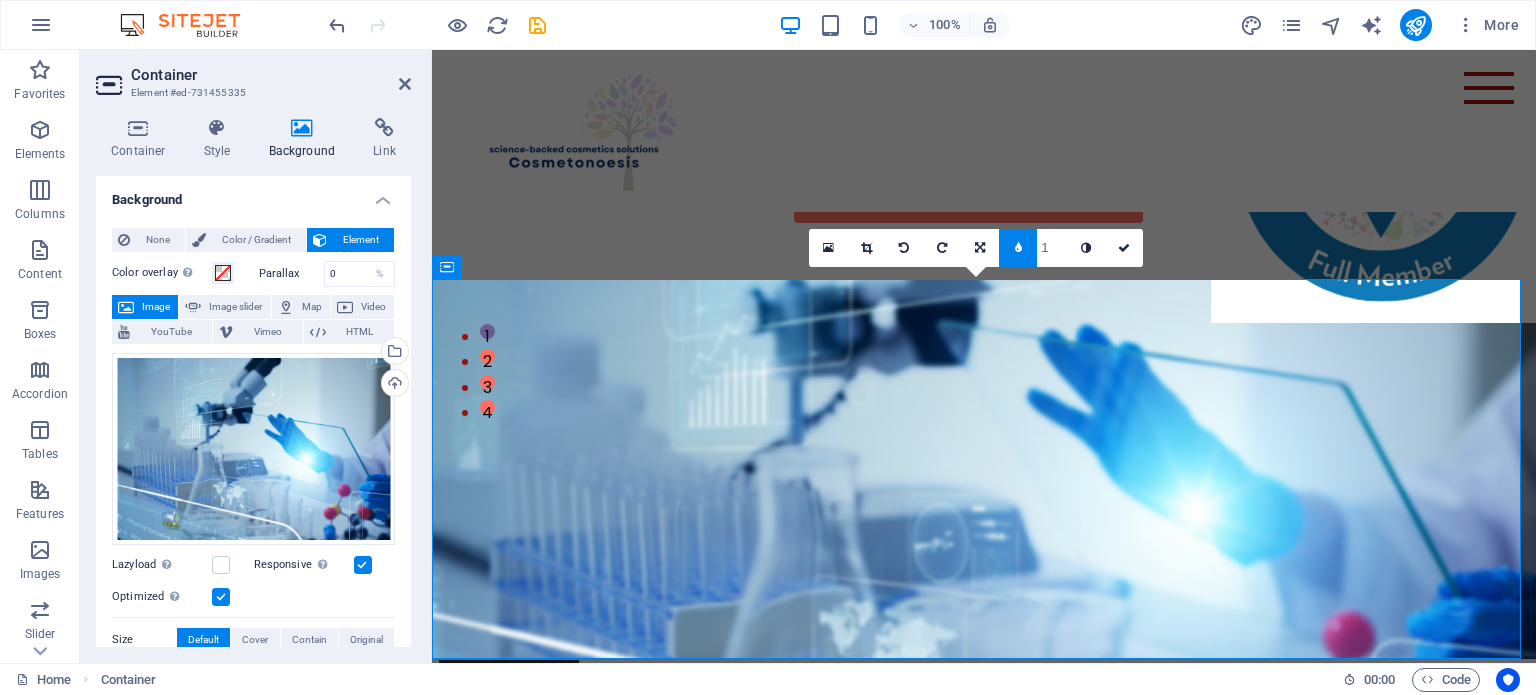 type on "2" 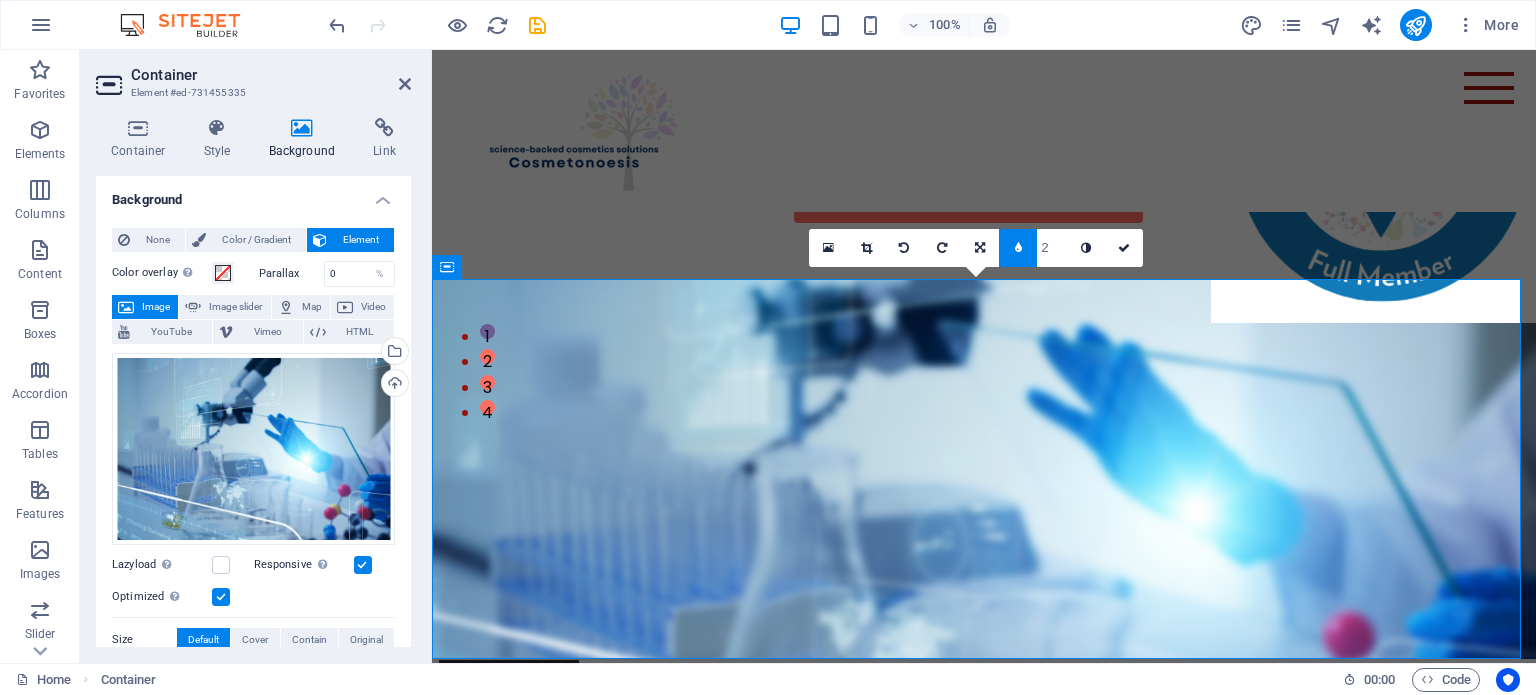 drag, startPoint x: 1492, startPoint y: 293, endPoint x: 1028, endPoint y: 286, distance: 464.0528 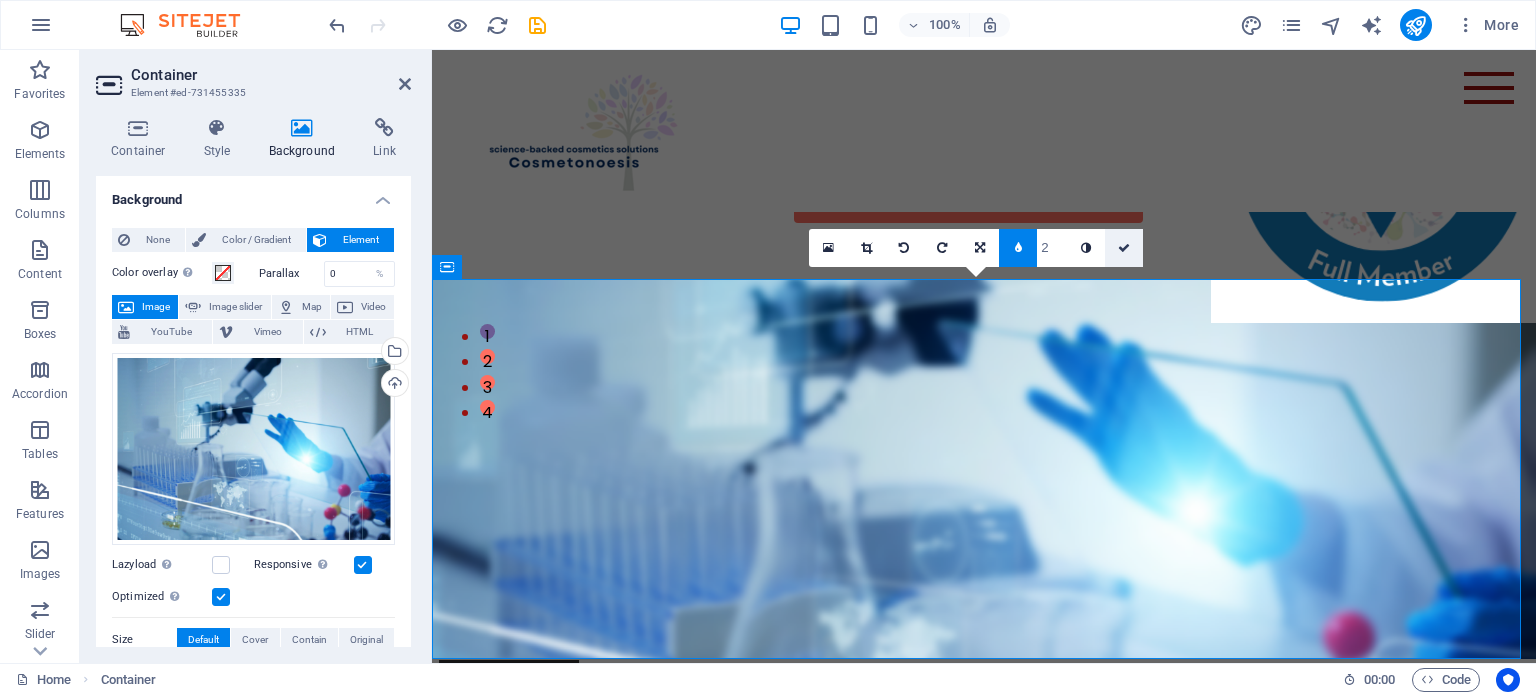 drag, startPoint x: 1138, startPoint y: 239, endPoint x: 1050, endPoint y: 194, distance: 98.83825 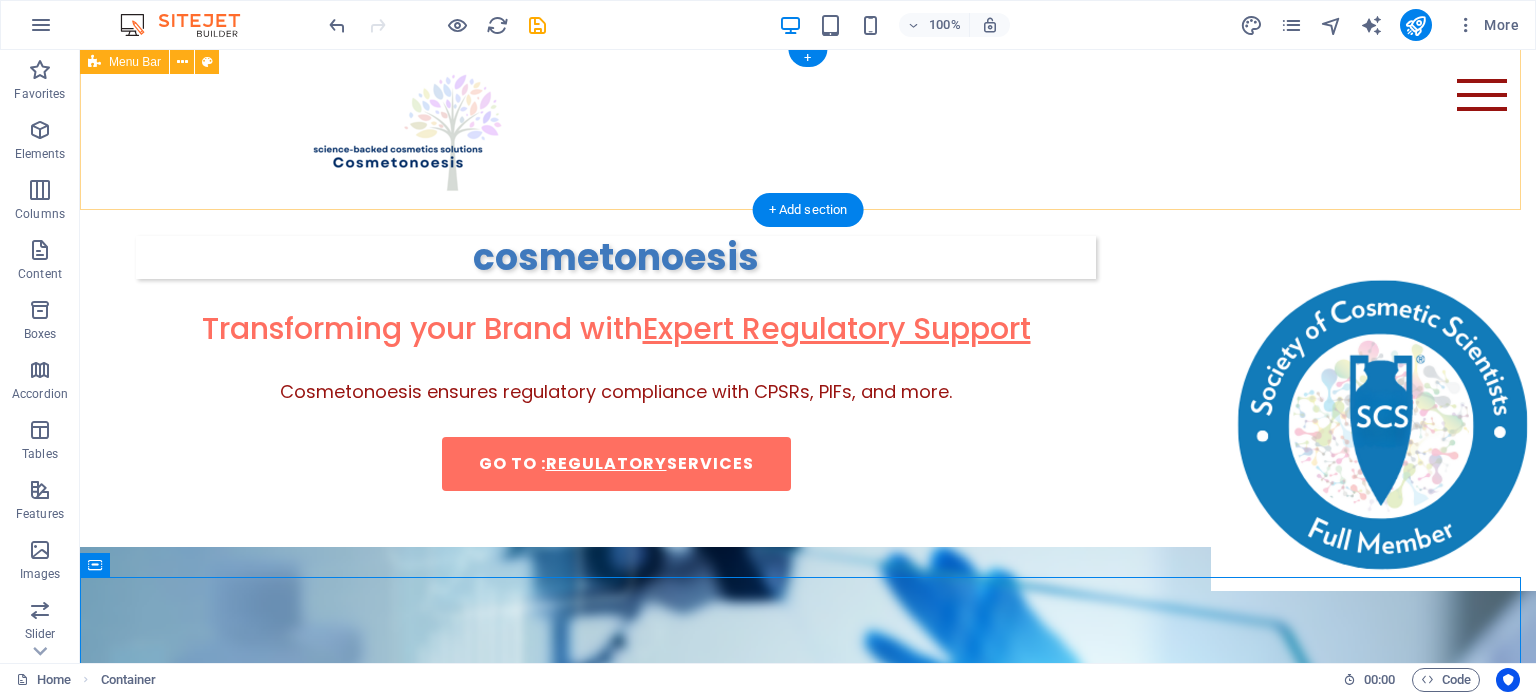 scroll, scrollTop: 0, scrollLeft: 0, axis: both 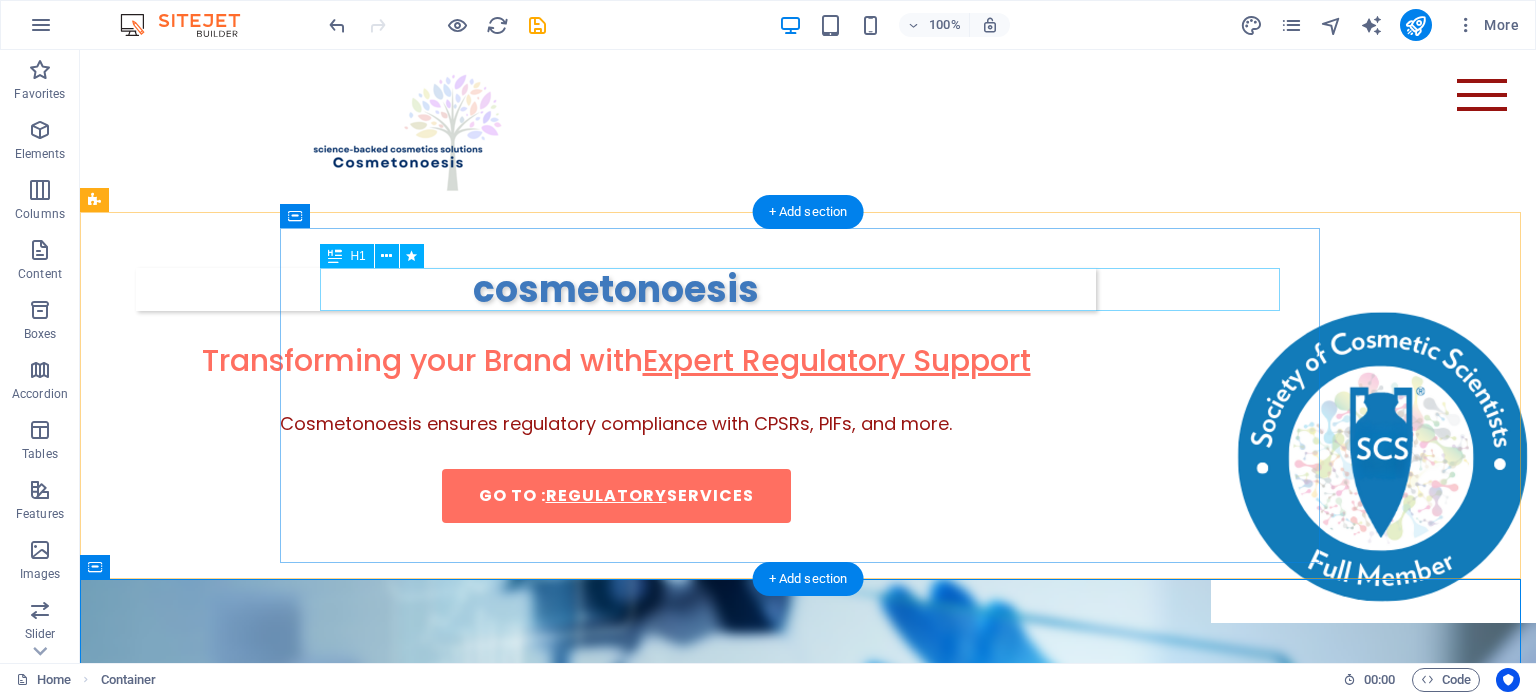 click on "cosmetonoesis" at bounding box center [616, 289] 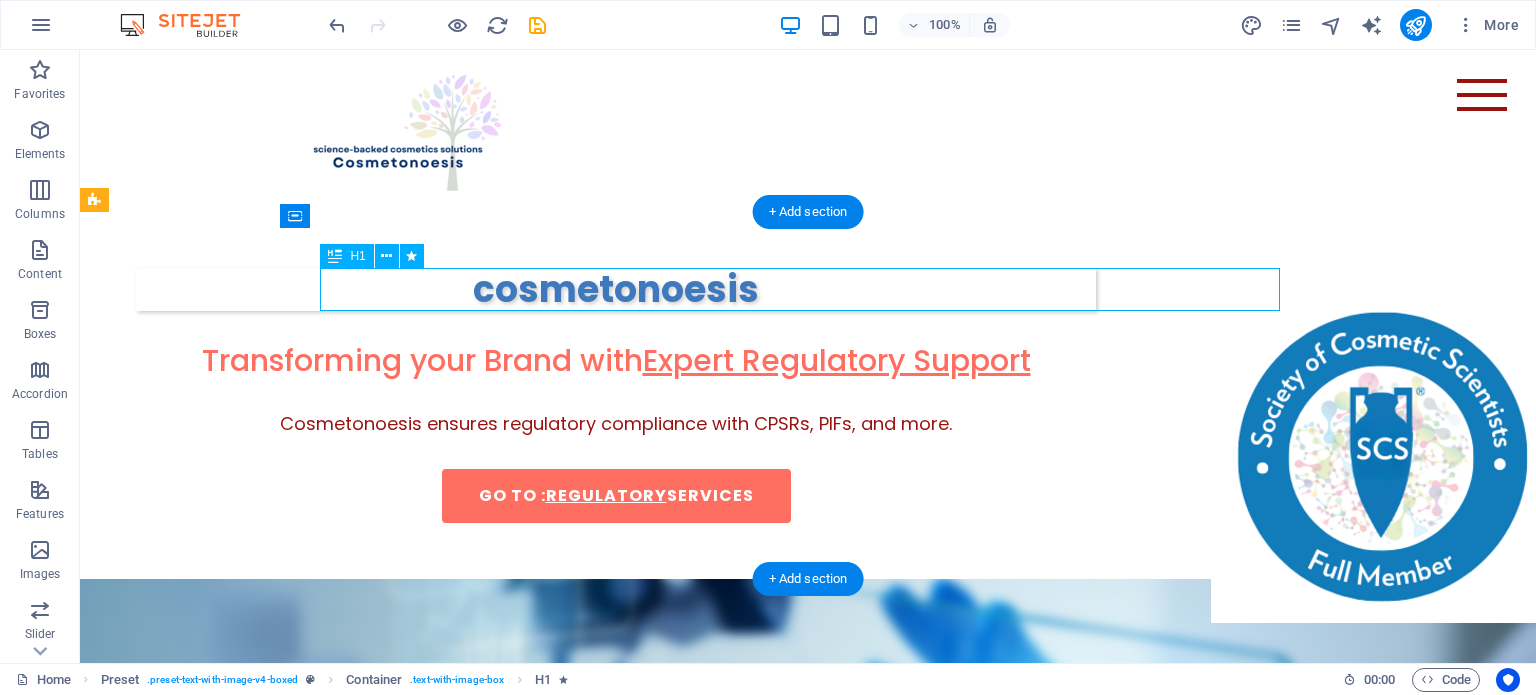 drag, startPoint x: 709, startPoint y: 291, endPoint x: 357, endPoint y: 291, distance: 352 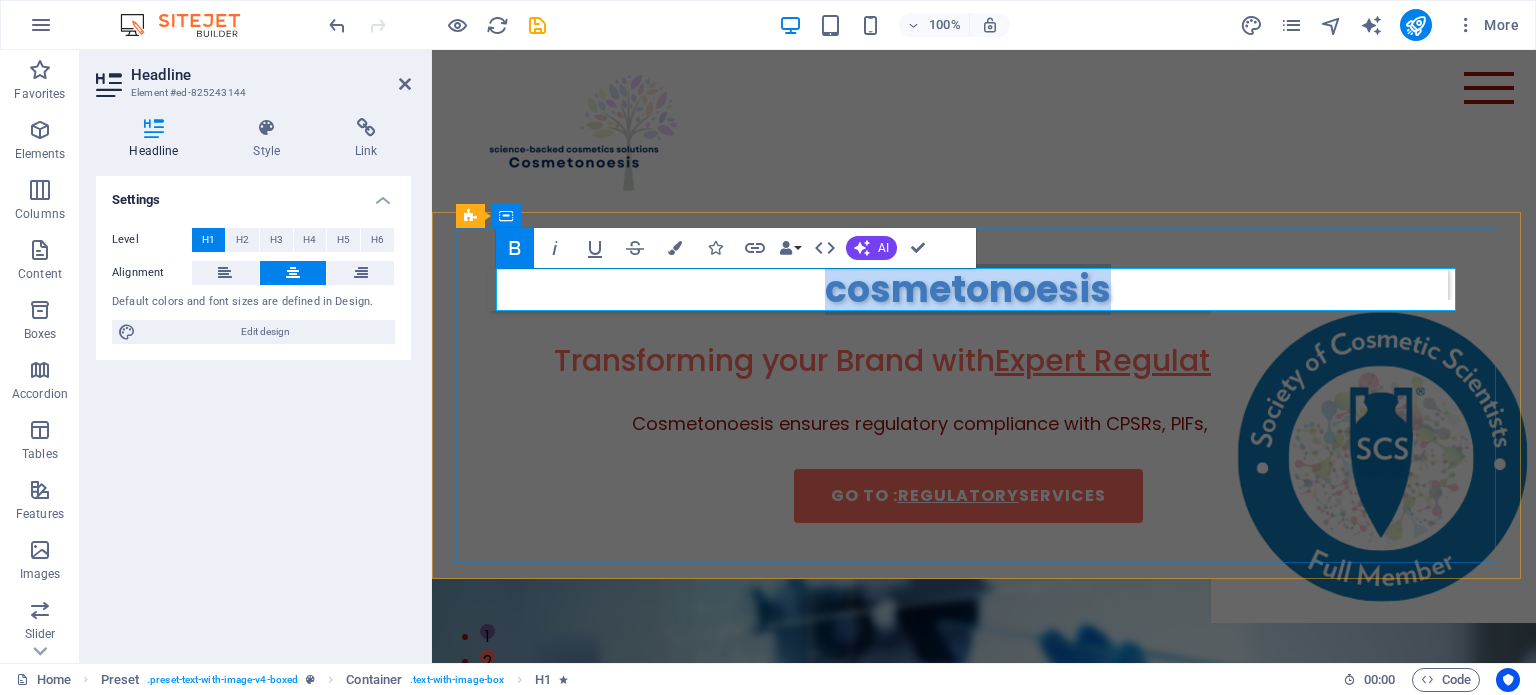 click on "cosmetonoesis" at bounding box center (968, 289) 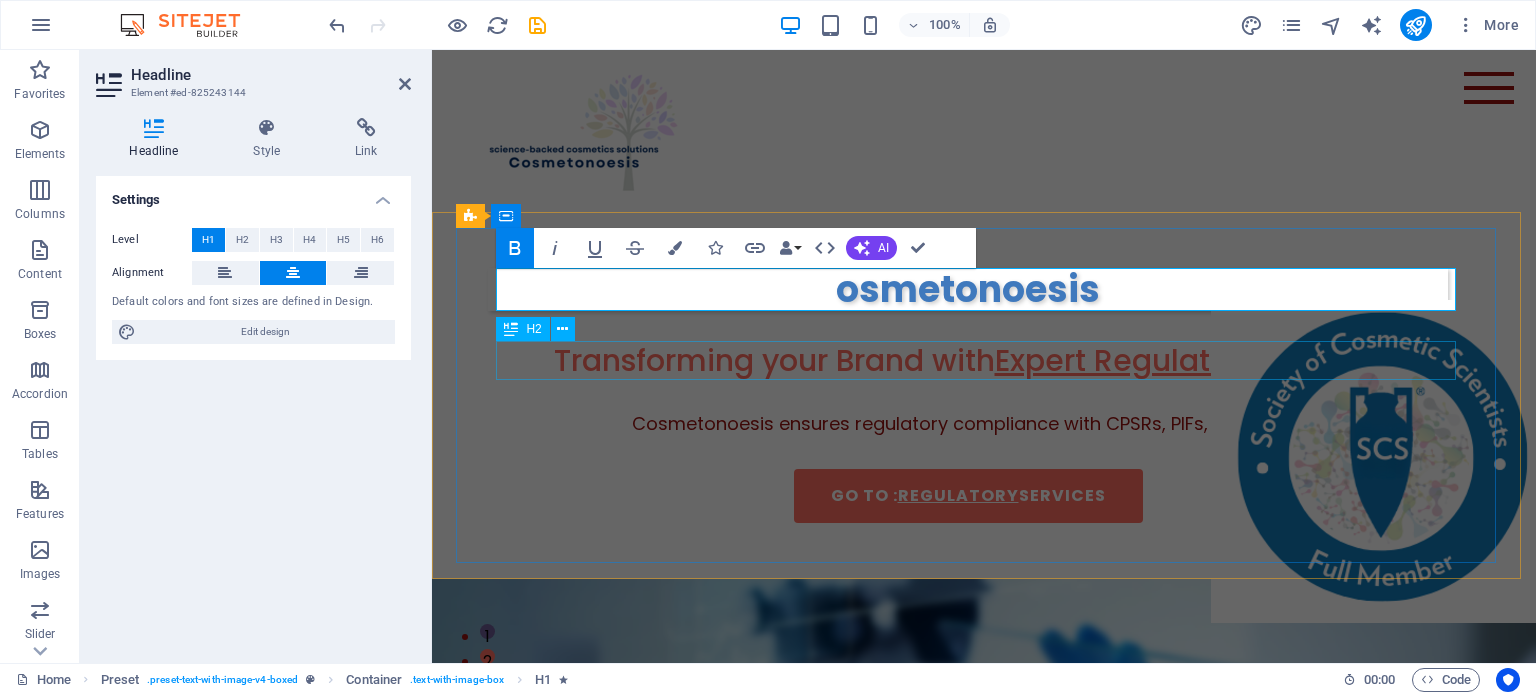 type 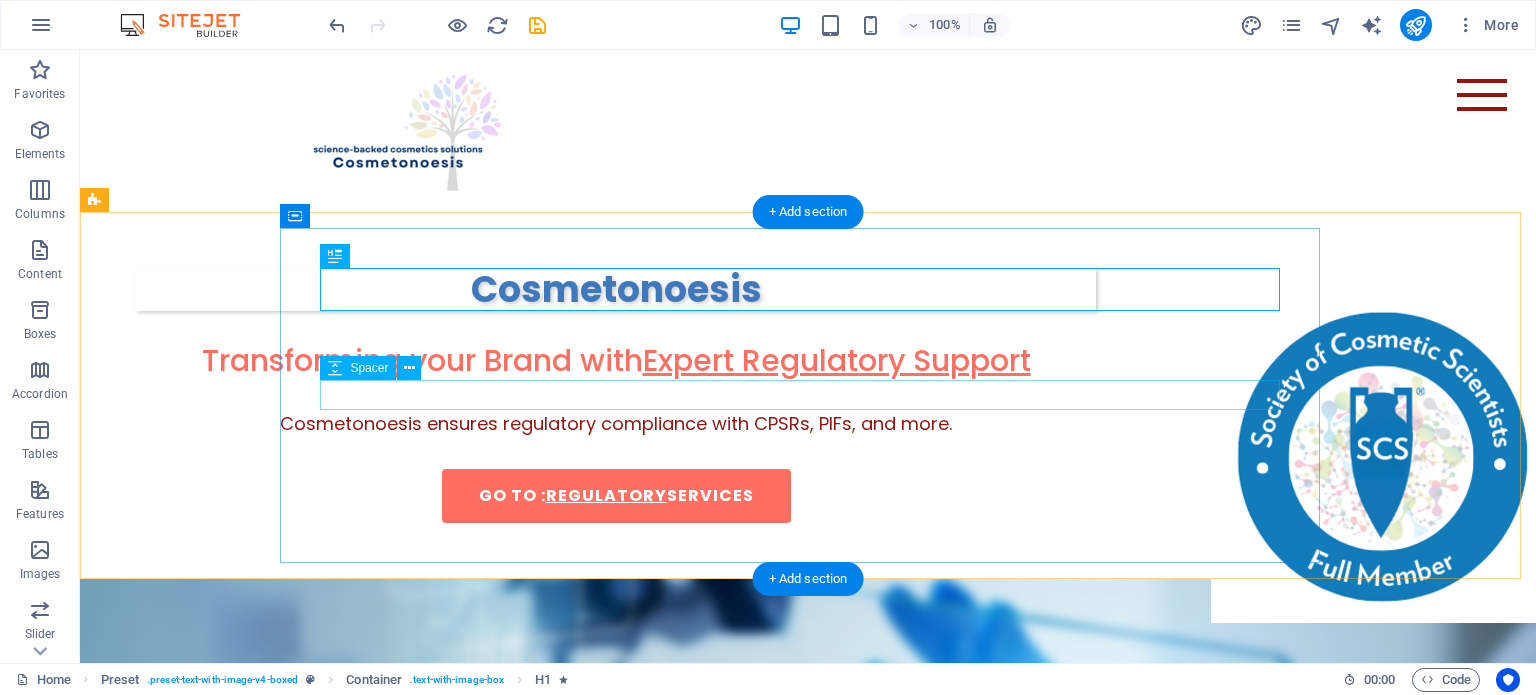 click at bounding box center [616, 395] 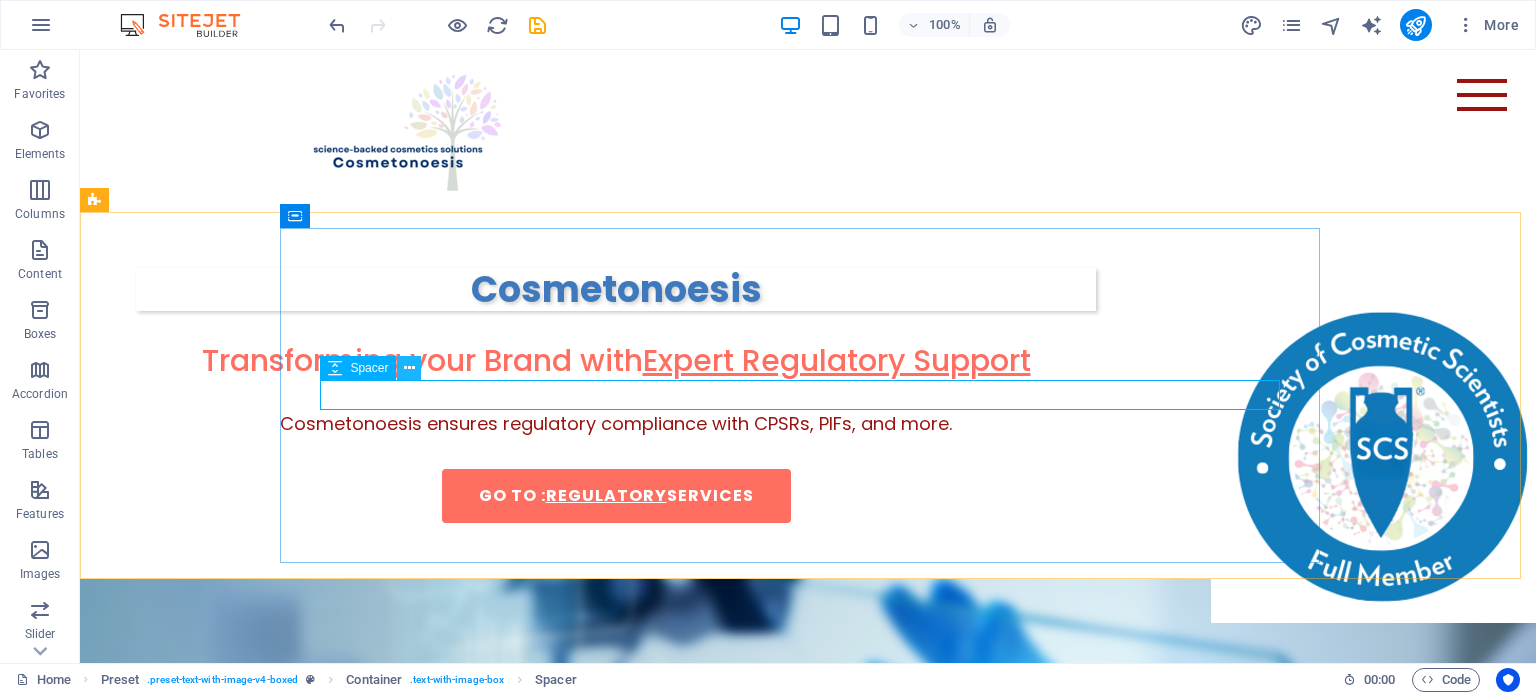 click at bounding box center (409, 368) 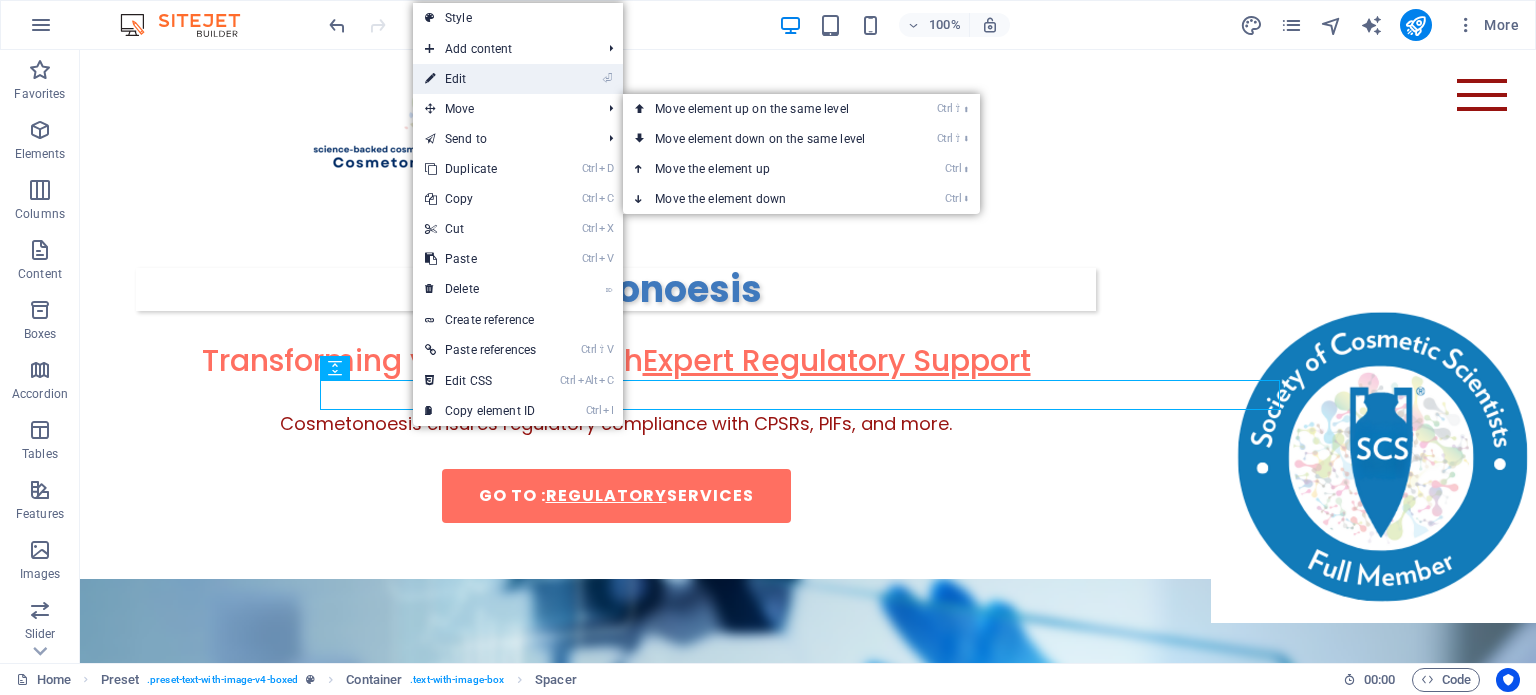 click on "⏎  Edit" at bounding box center [480, 79] 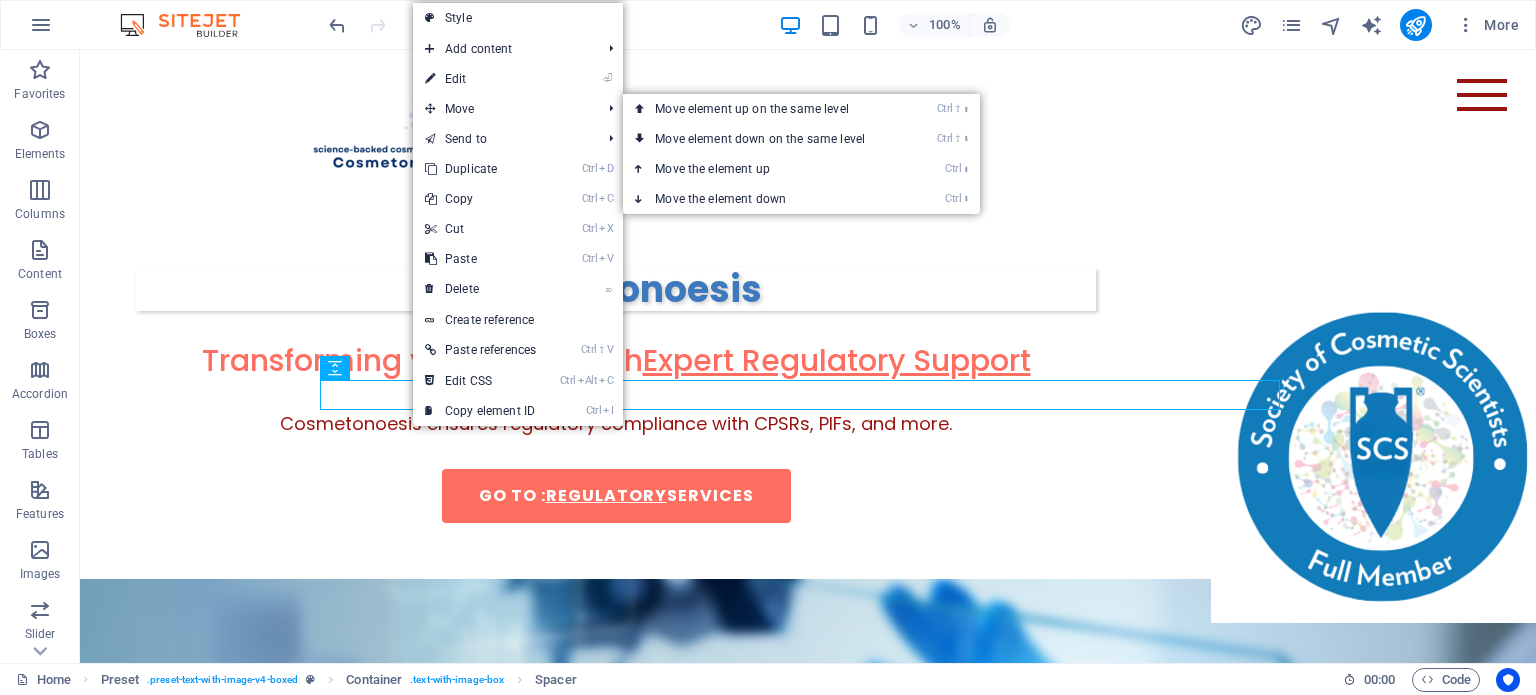 select on "px" 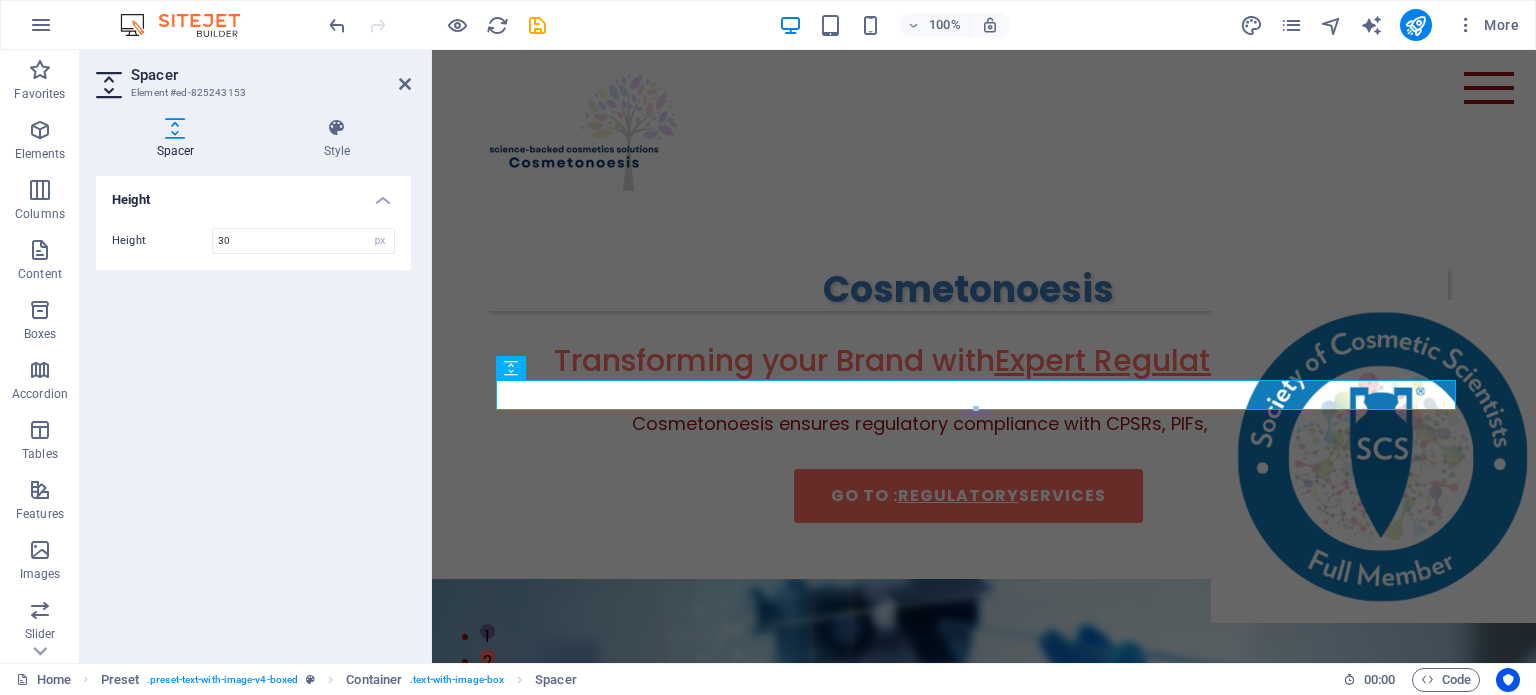 click on "Height 30 px rem vh vw" at bounding box center [253, 241] 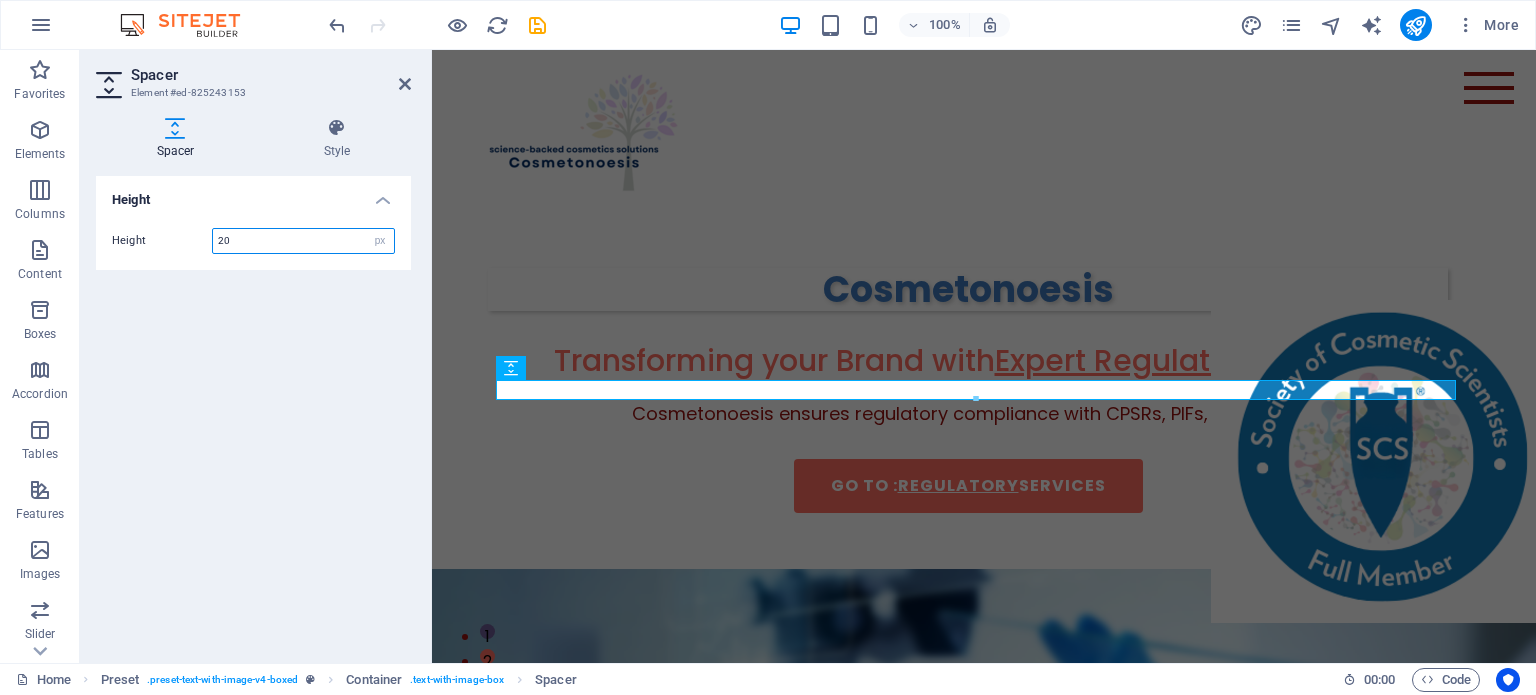 type on "20" 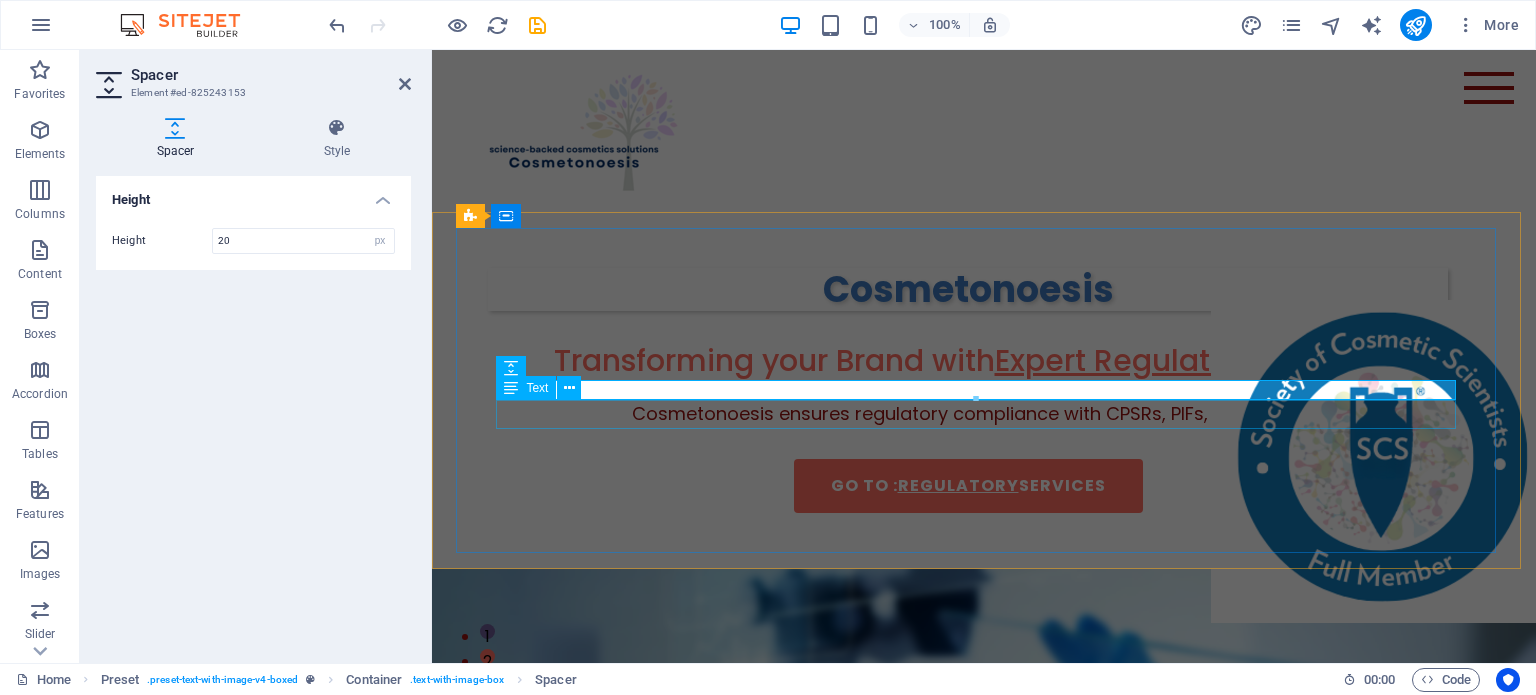 click on "Cosmetonoesis ensures regulatory compliance with CPSRs, PIFs, and more." at bounding box center [968, 414] 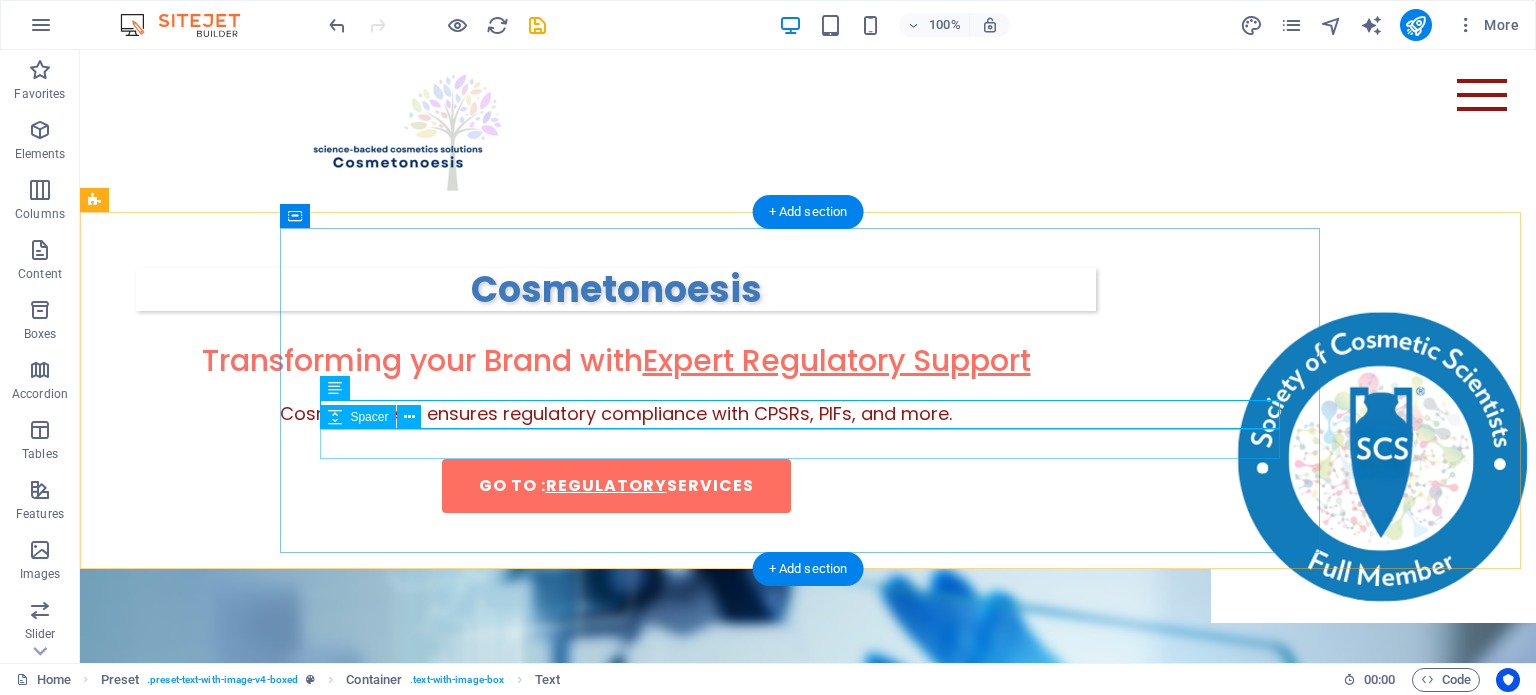 click at bounding box center (616, 444) 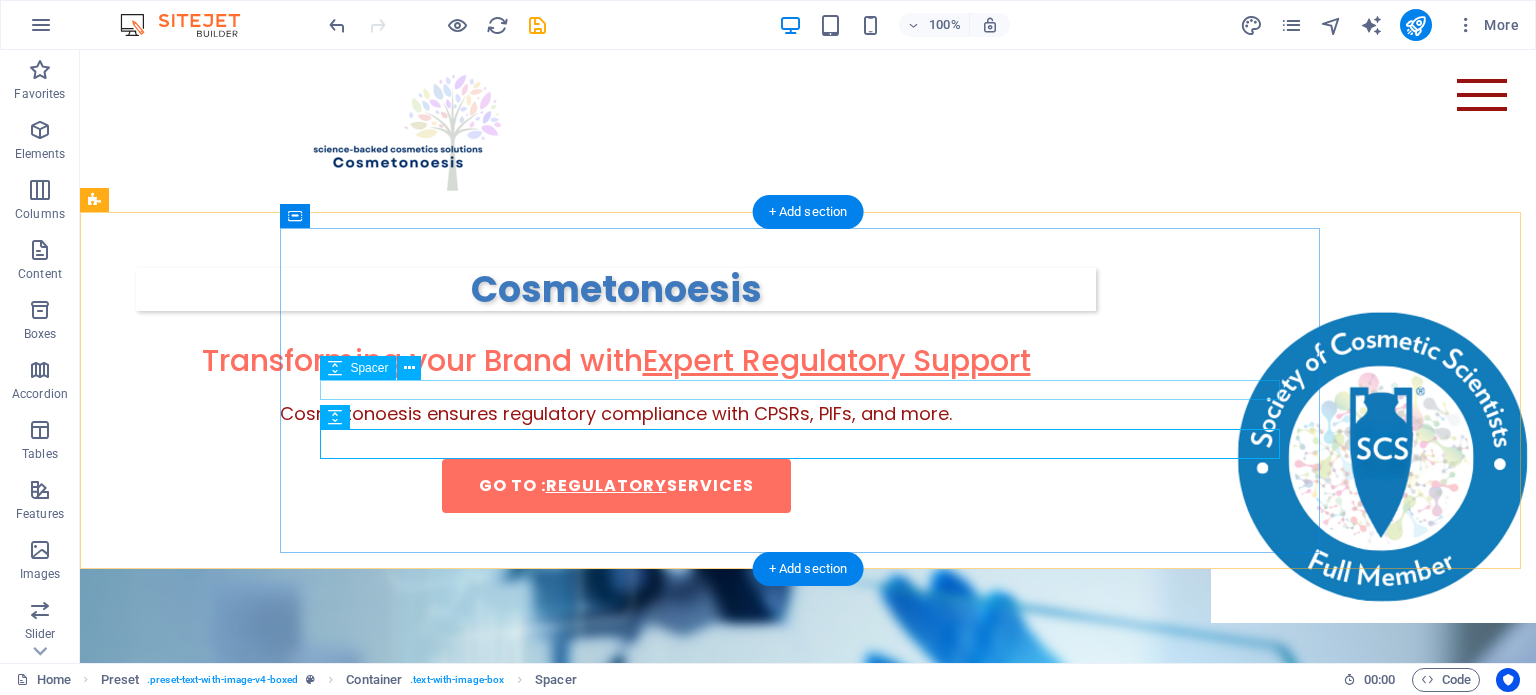 click at bounding box center [616, 390] 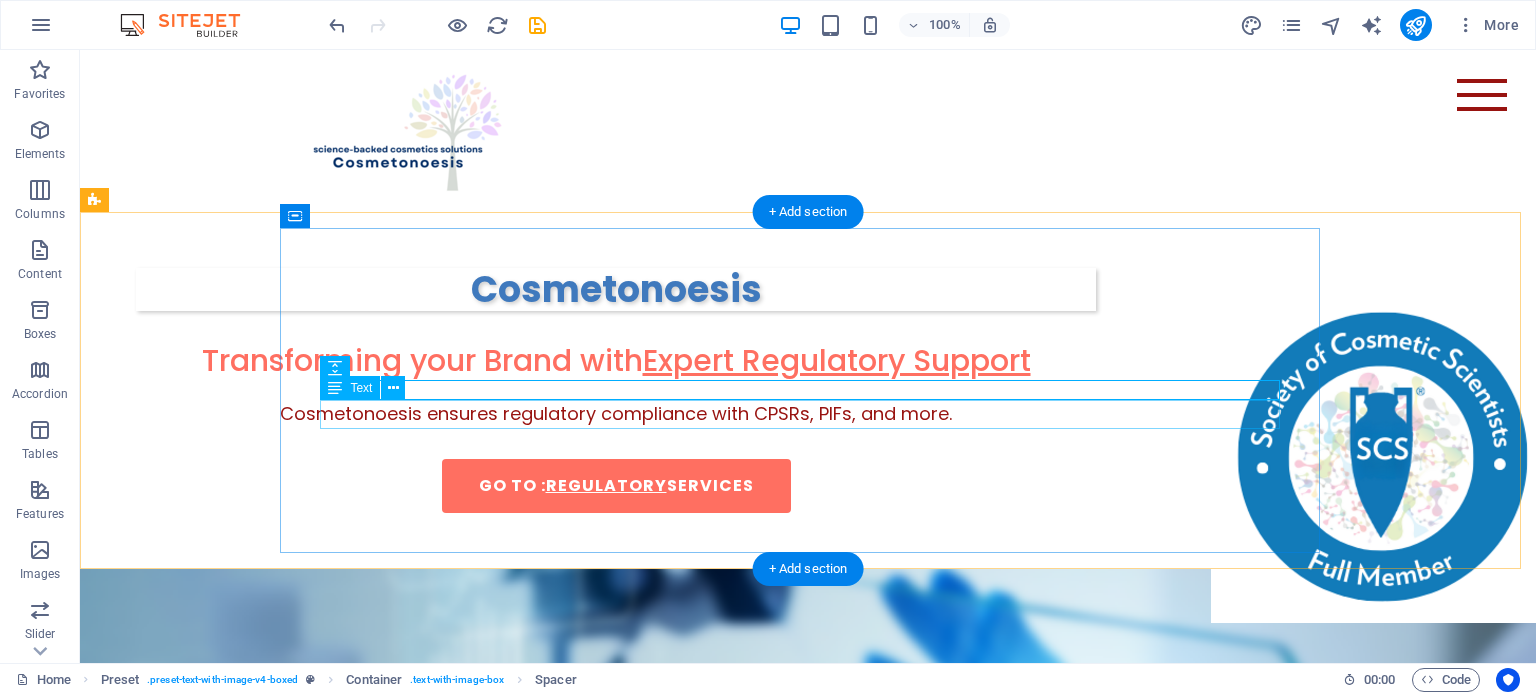 click on "Cosmetonoesis ensures regulatory compliance with CPSRs, PIFs, and more." at bounding box center (616, 414) 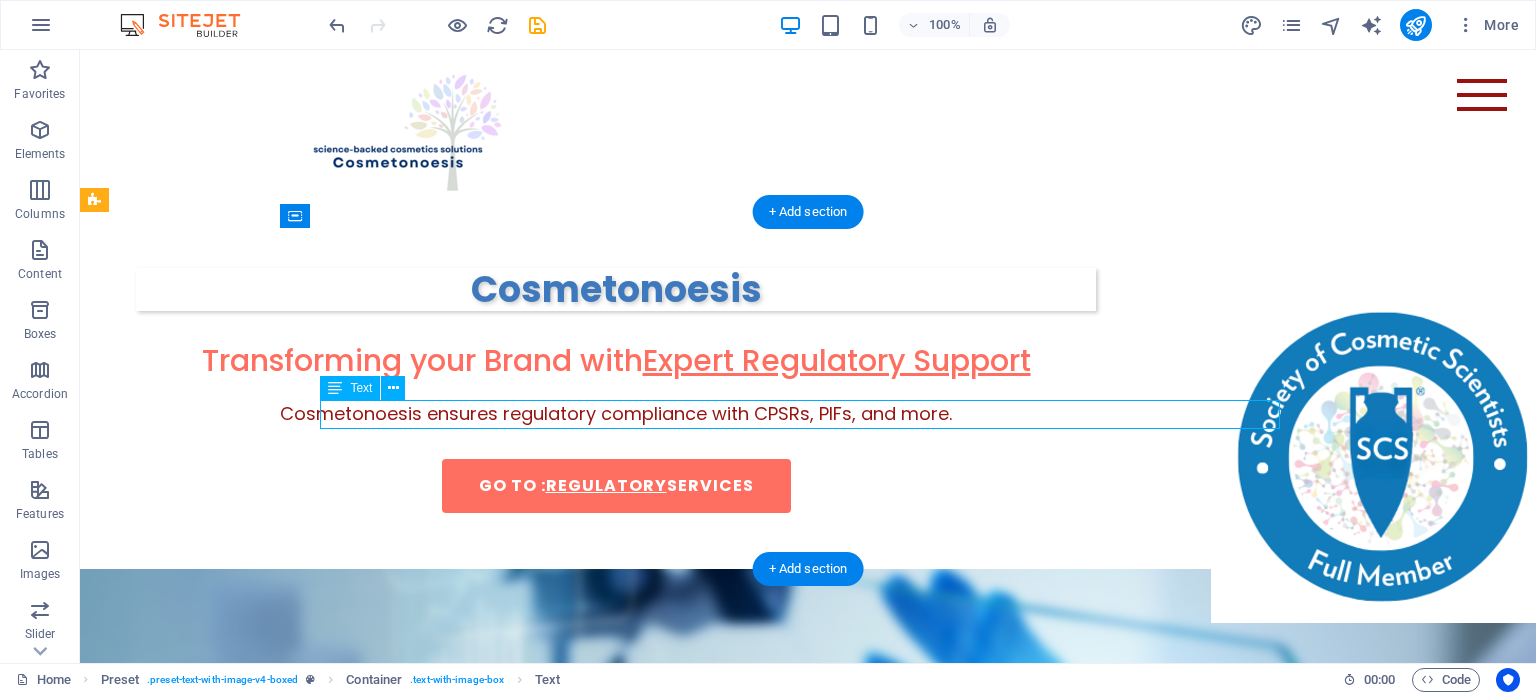 click on "Cosmetonoesis ensures regulatory compliance with CPSRs, PIFs, and more." at bounding box center (616, 414) 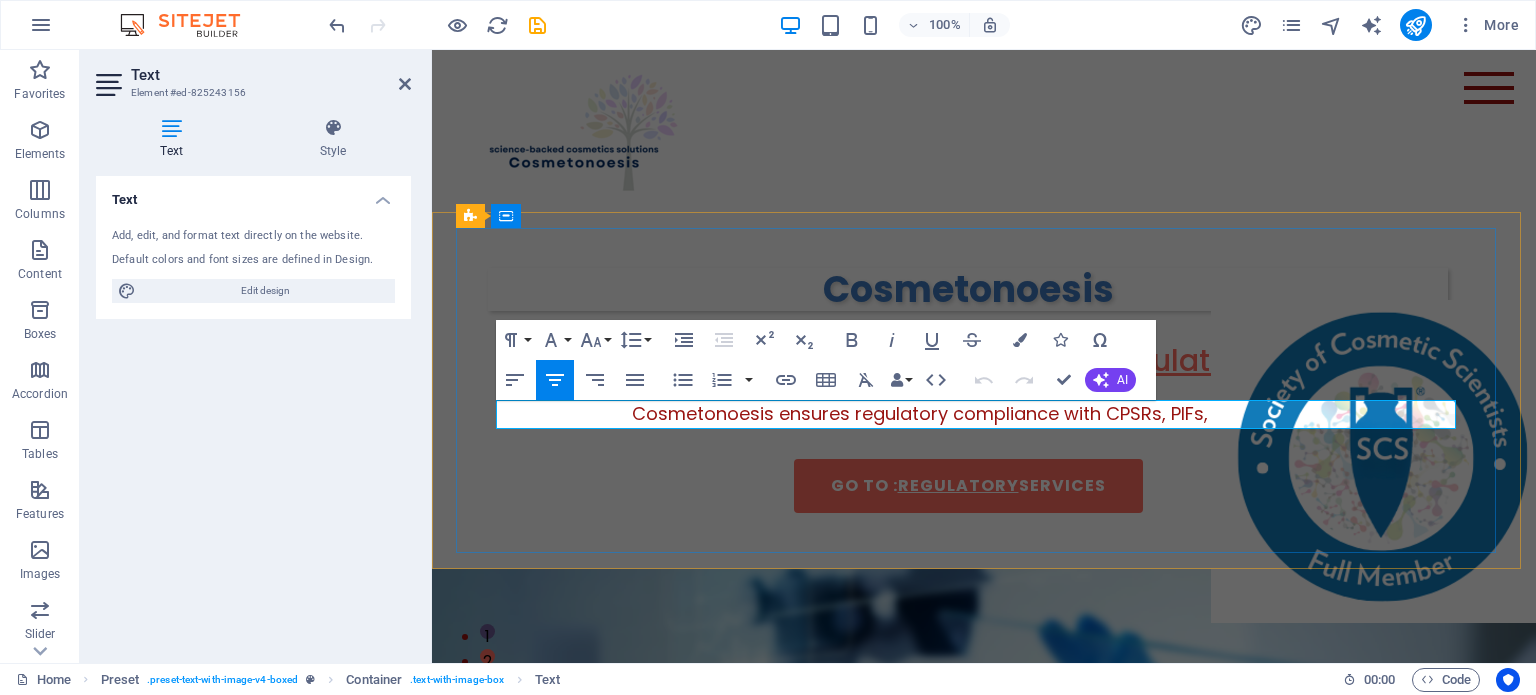 click on "Cosmetonoesis ensures regulatory compliance with CPSRs, PIFs, and more." at bounding box center [968, 413] 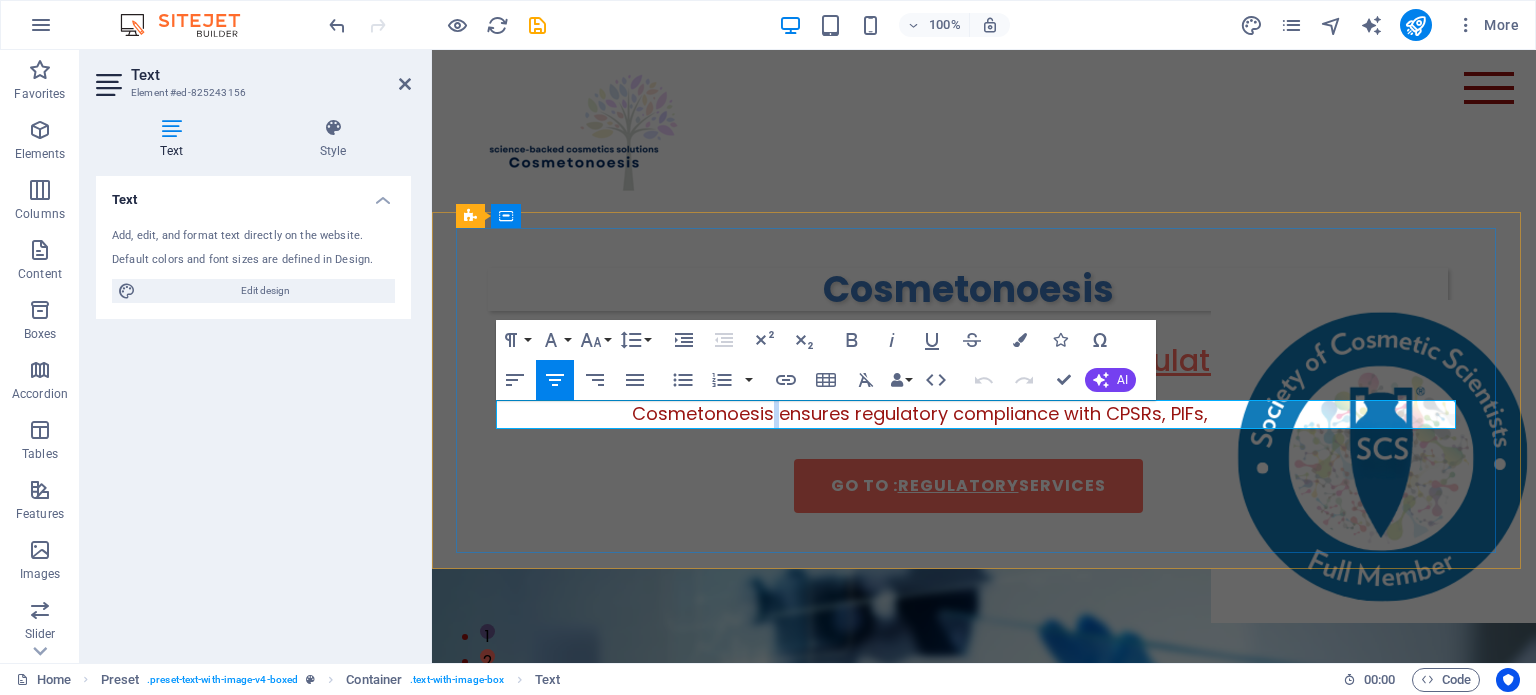 click on "Cosmetonoesis ensures regulatory compliance with CPSRs, PIFs, and more." at bounding box center (968, 413) 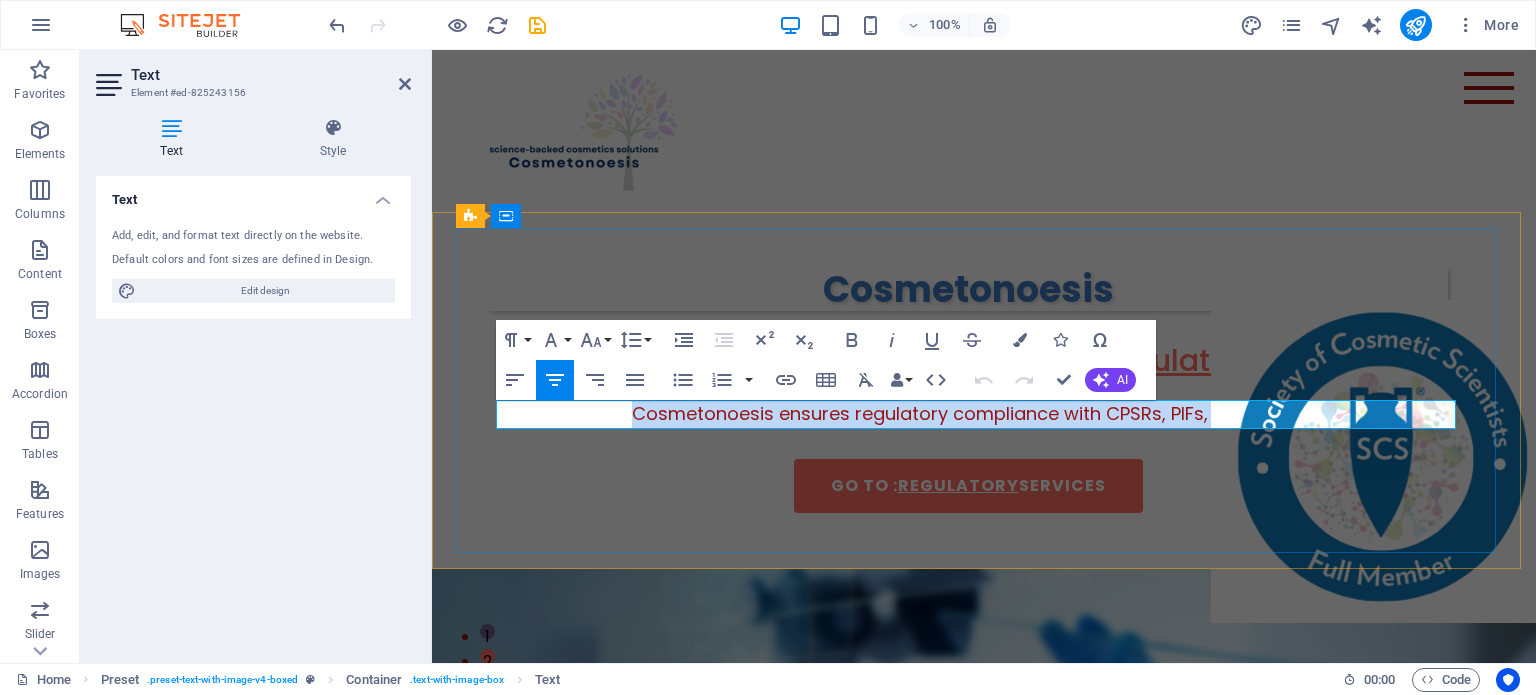 drag, startPoint x: 639, startPoint y: 419, endPoint x: 1360, endPoint y: 413, distance: 721.02496 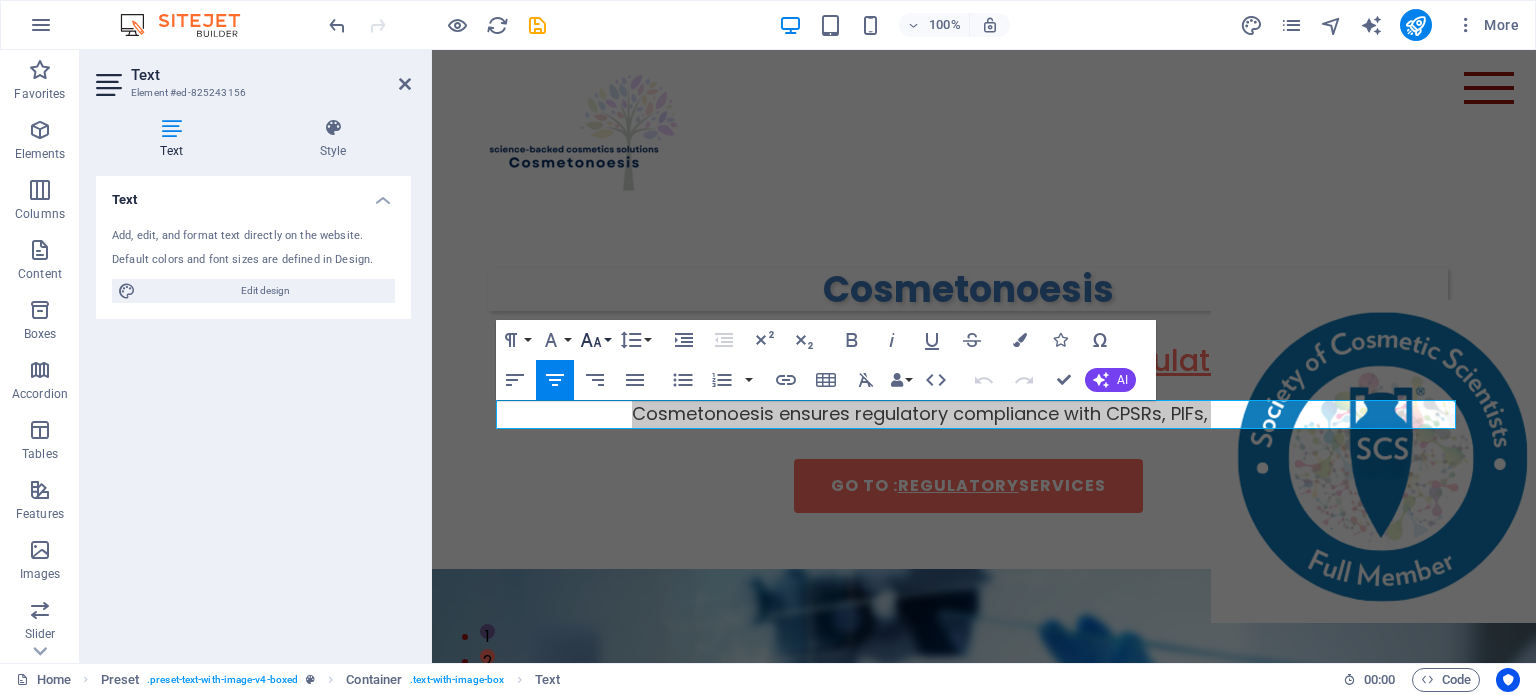 click 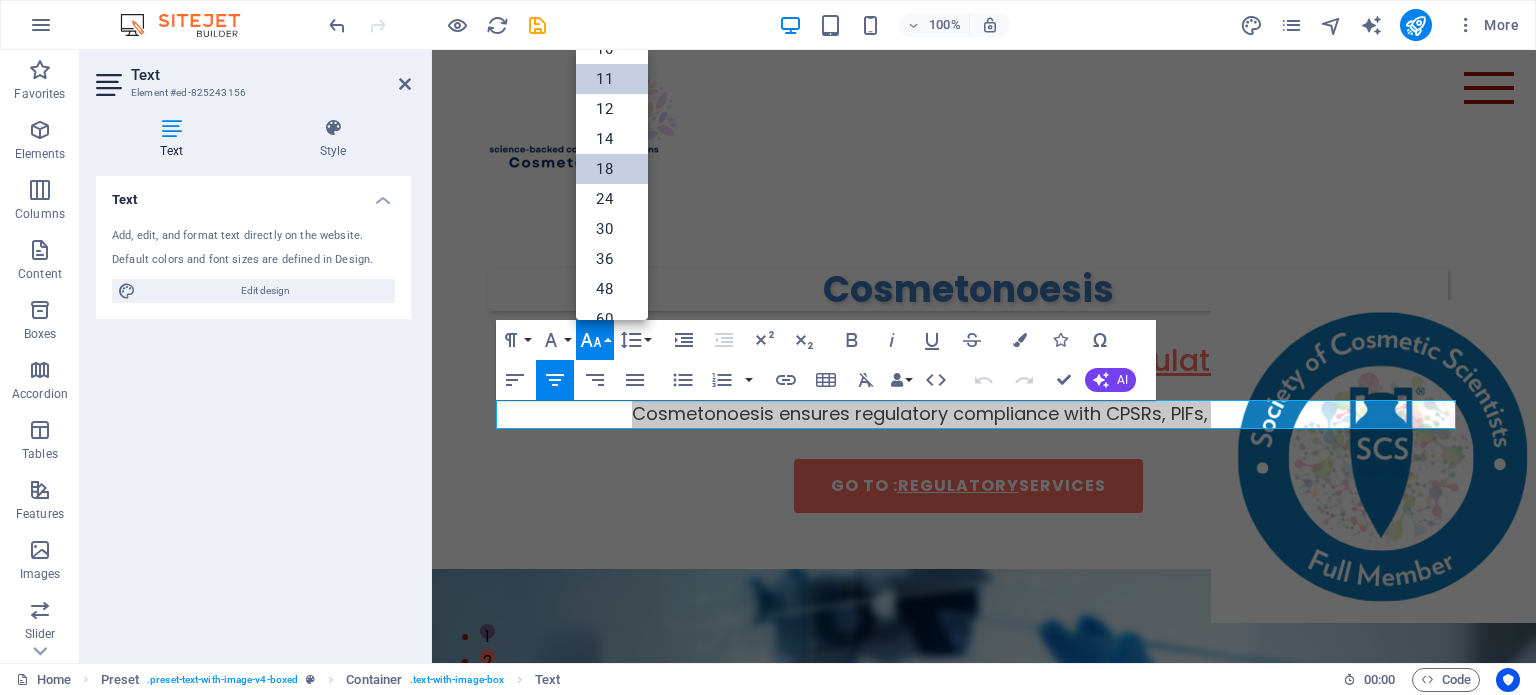 scroll, scrollTop: 160, scrollLeft: 0, axis: vertical 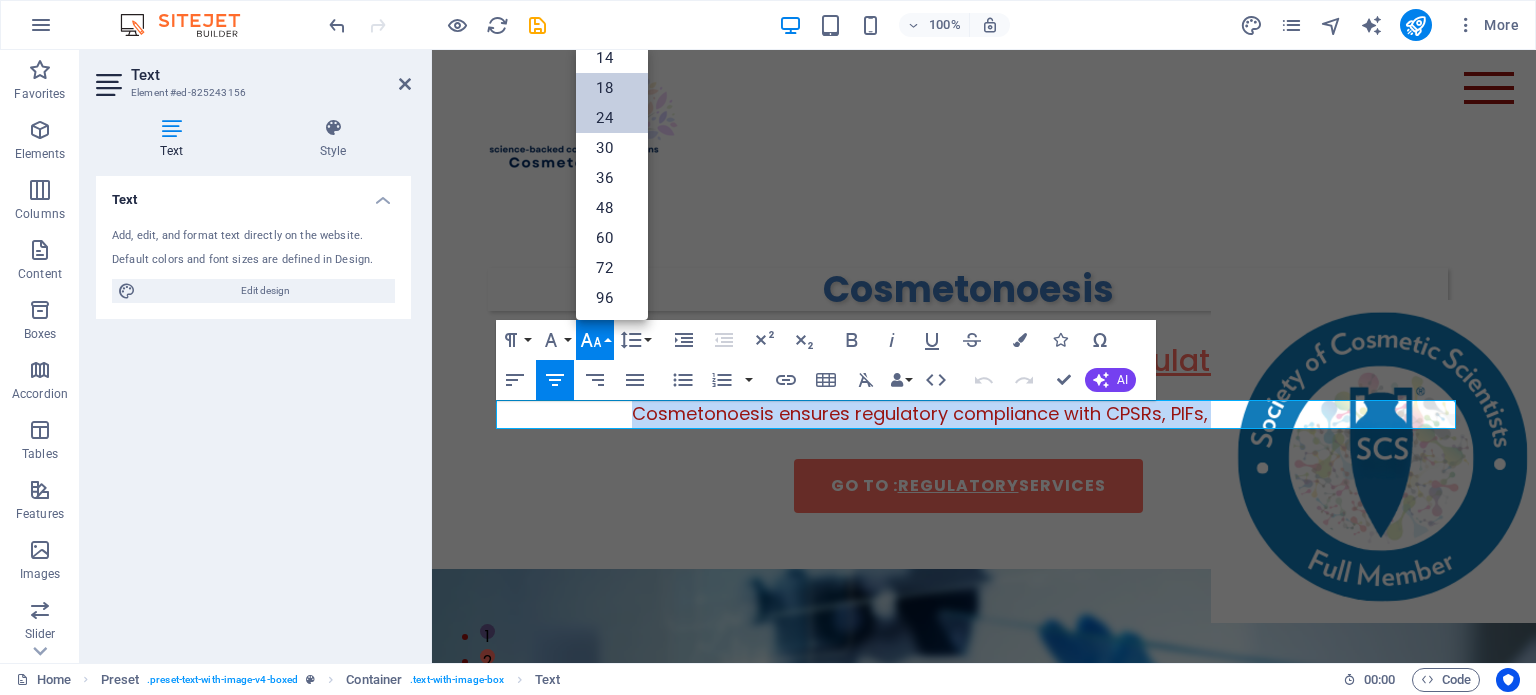 click on "24" at bounding box center [612, 118] 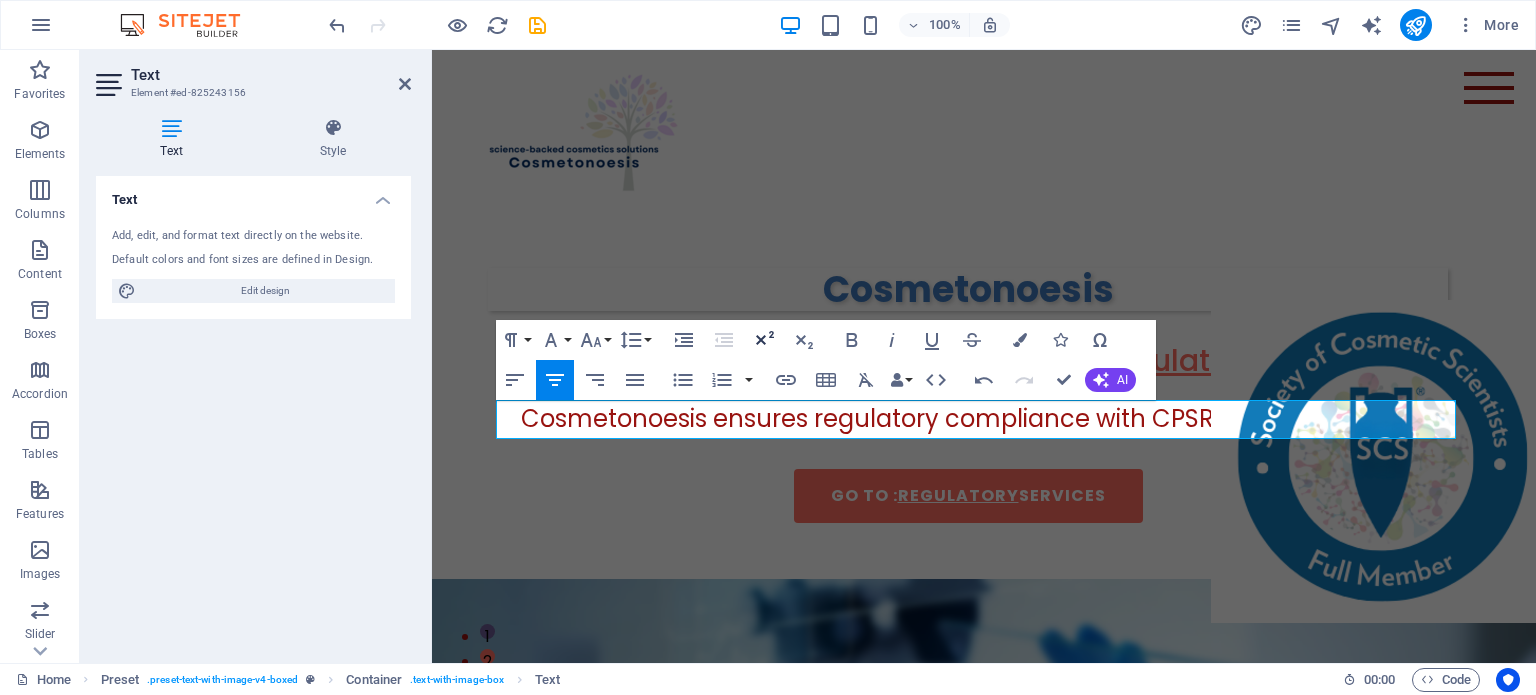click 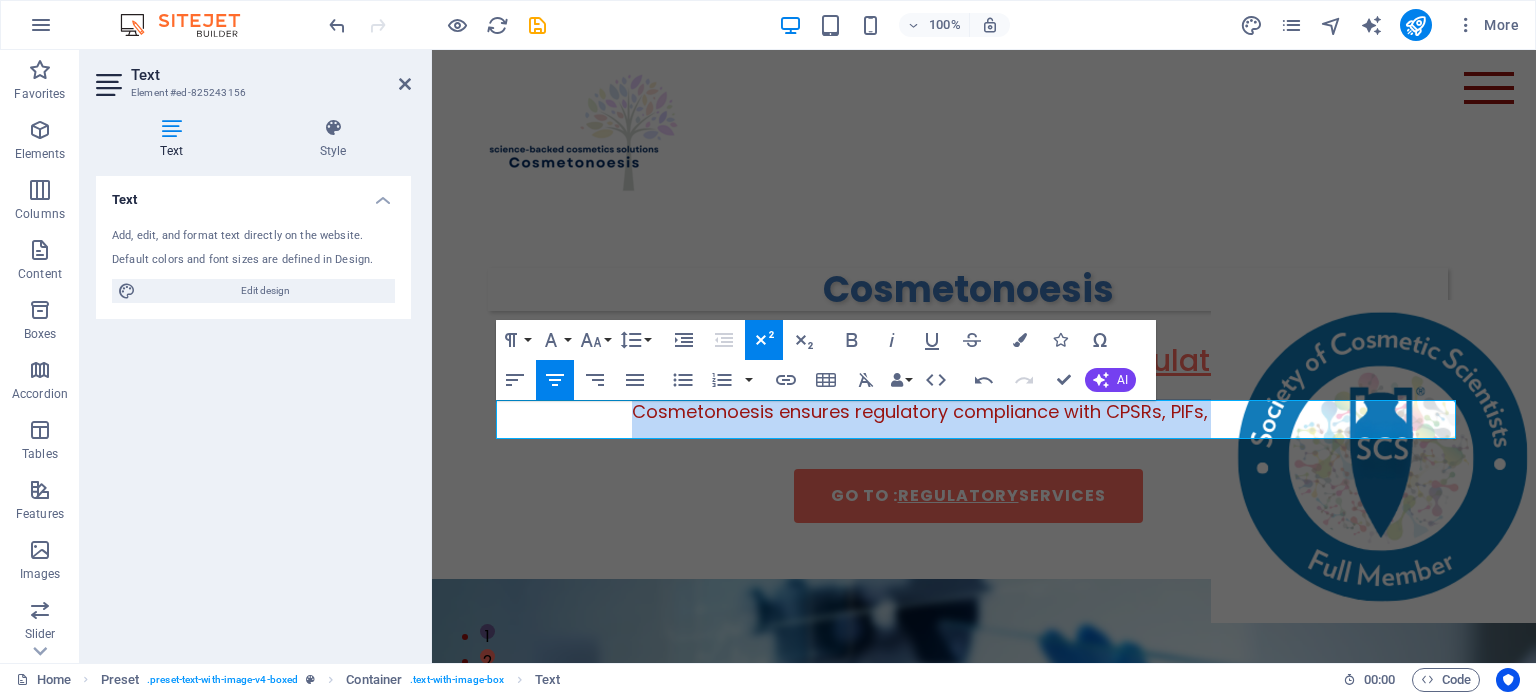 click 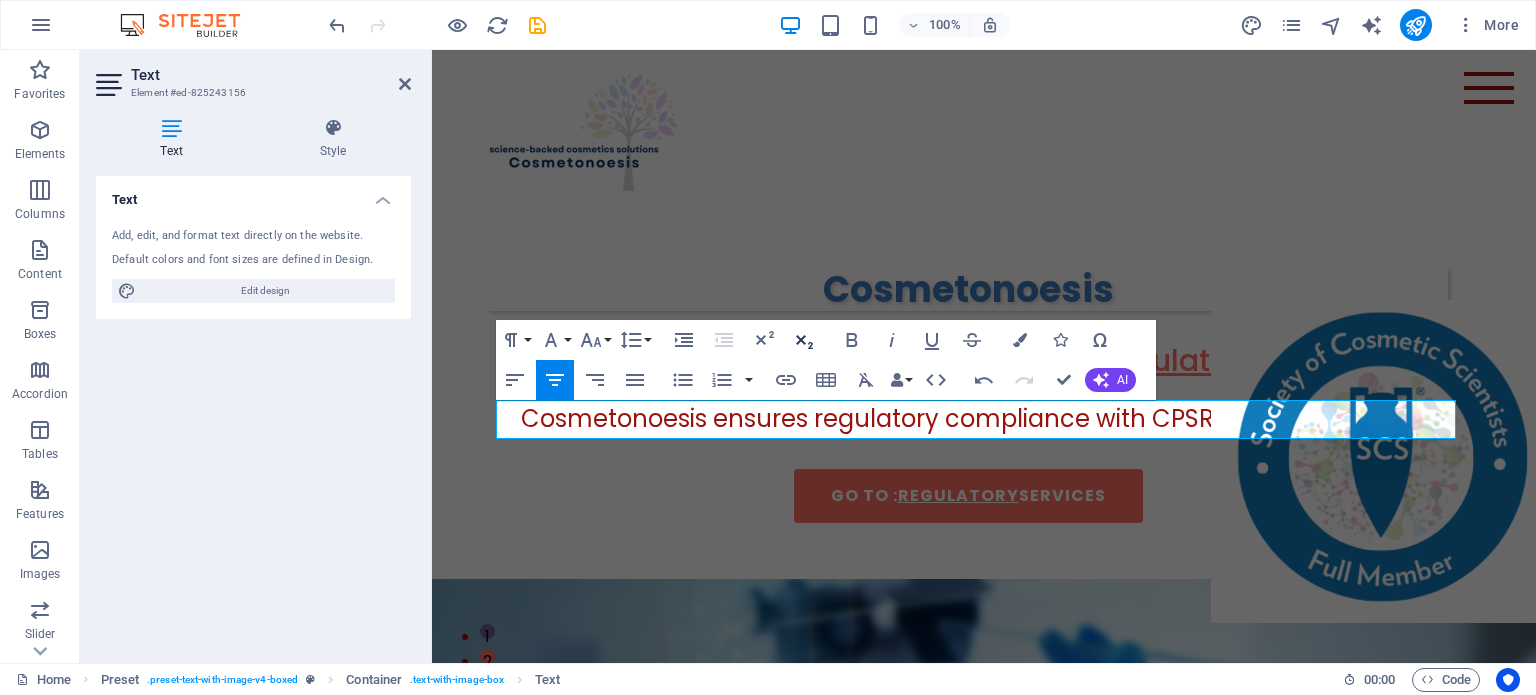 click 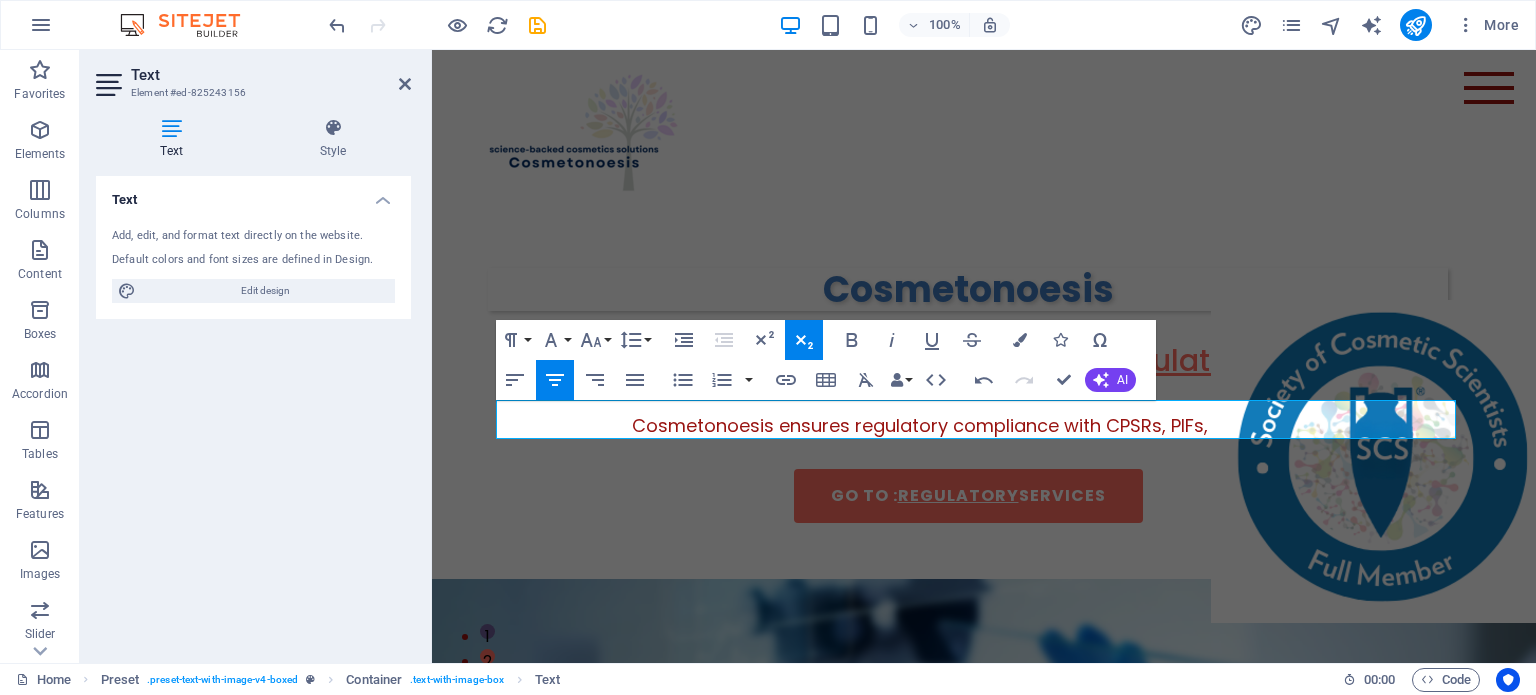 click 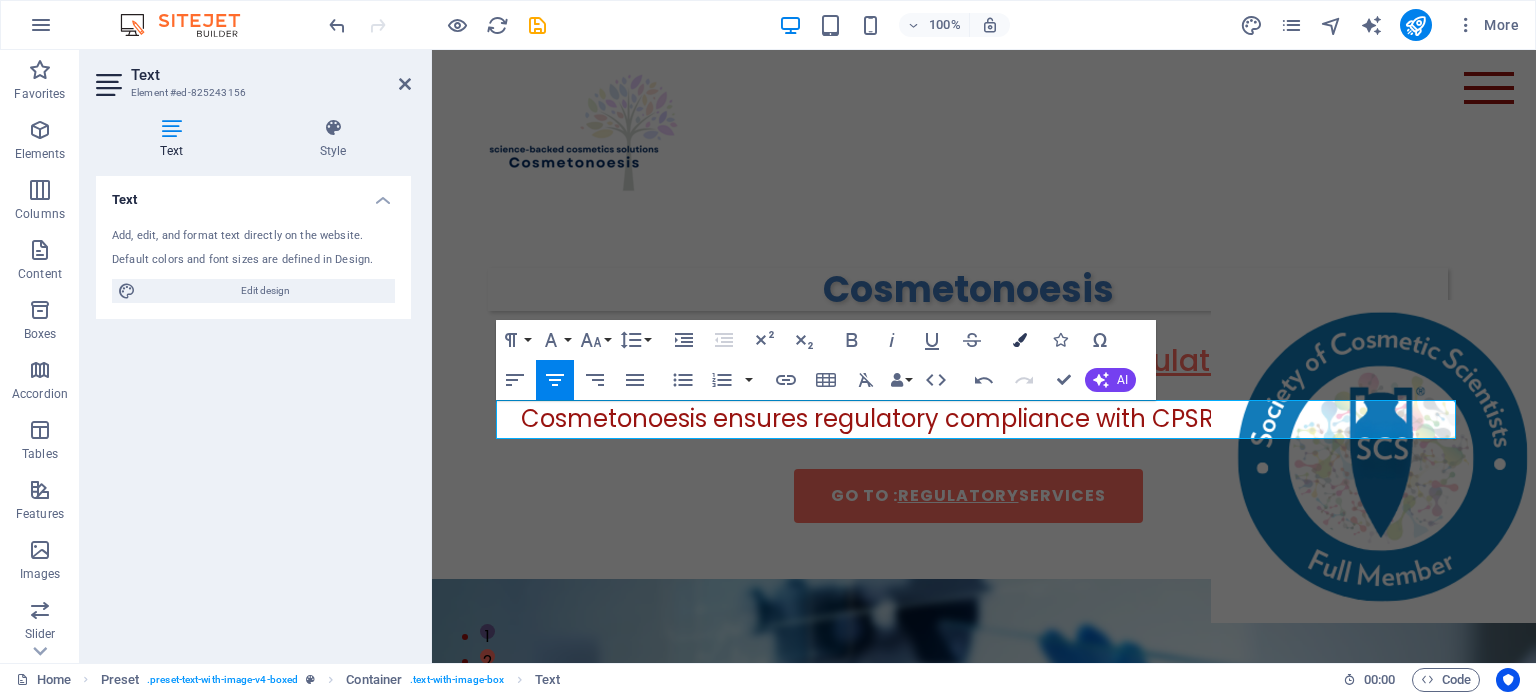 click at bounding box center [1020, 340] 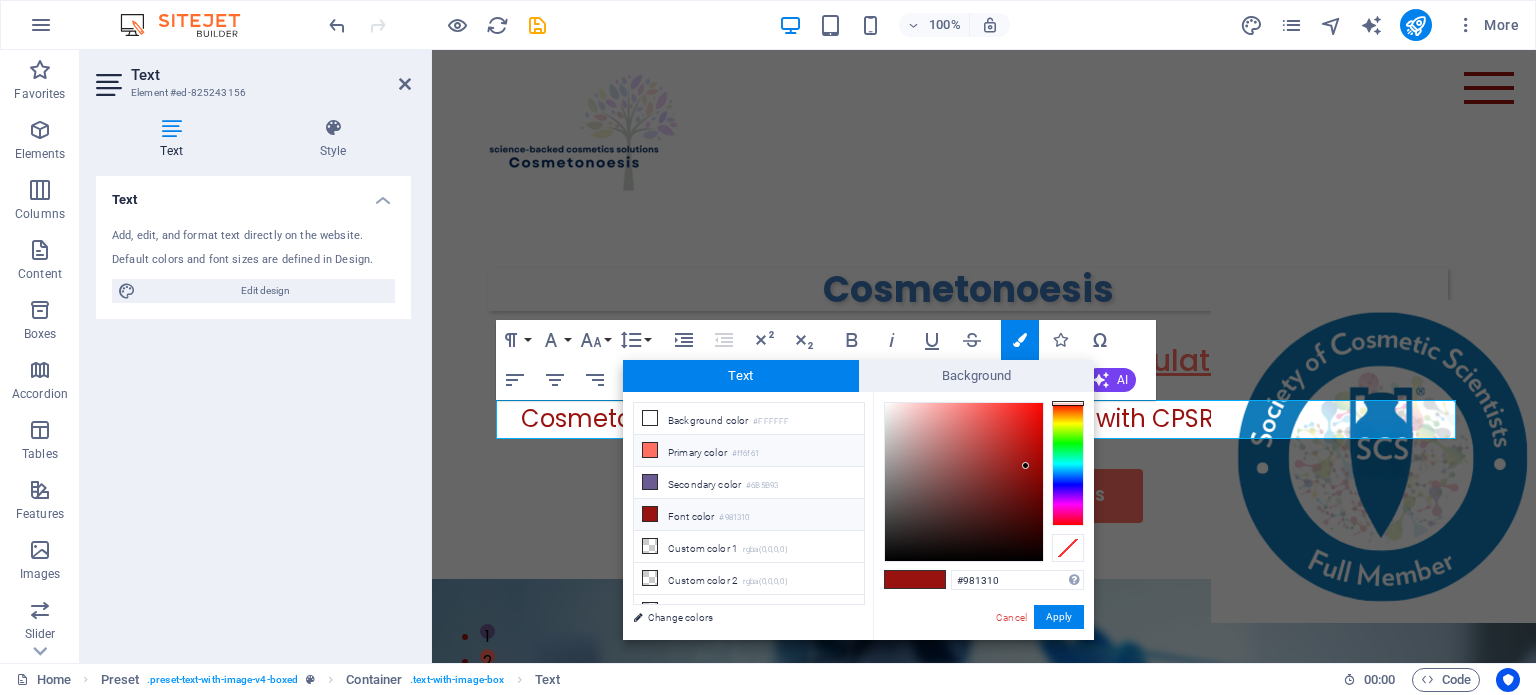 click at bounding box center (650, 450) 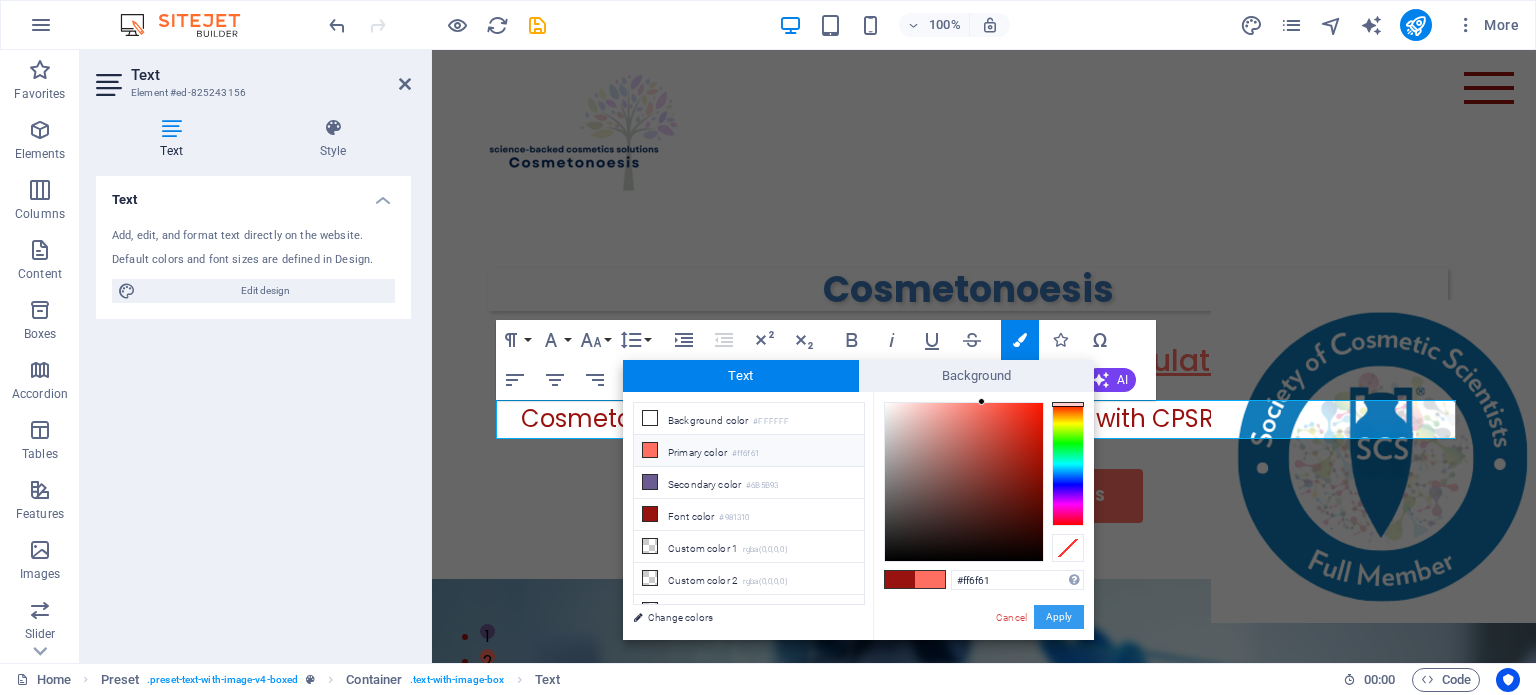 click on "Apply" at bounding box center (1059, 617) 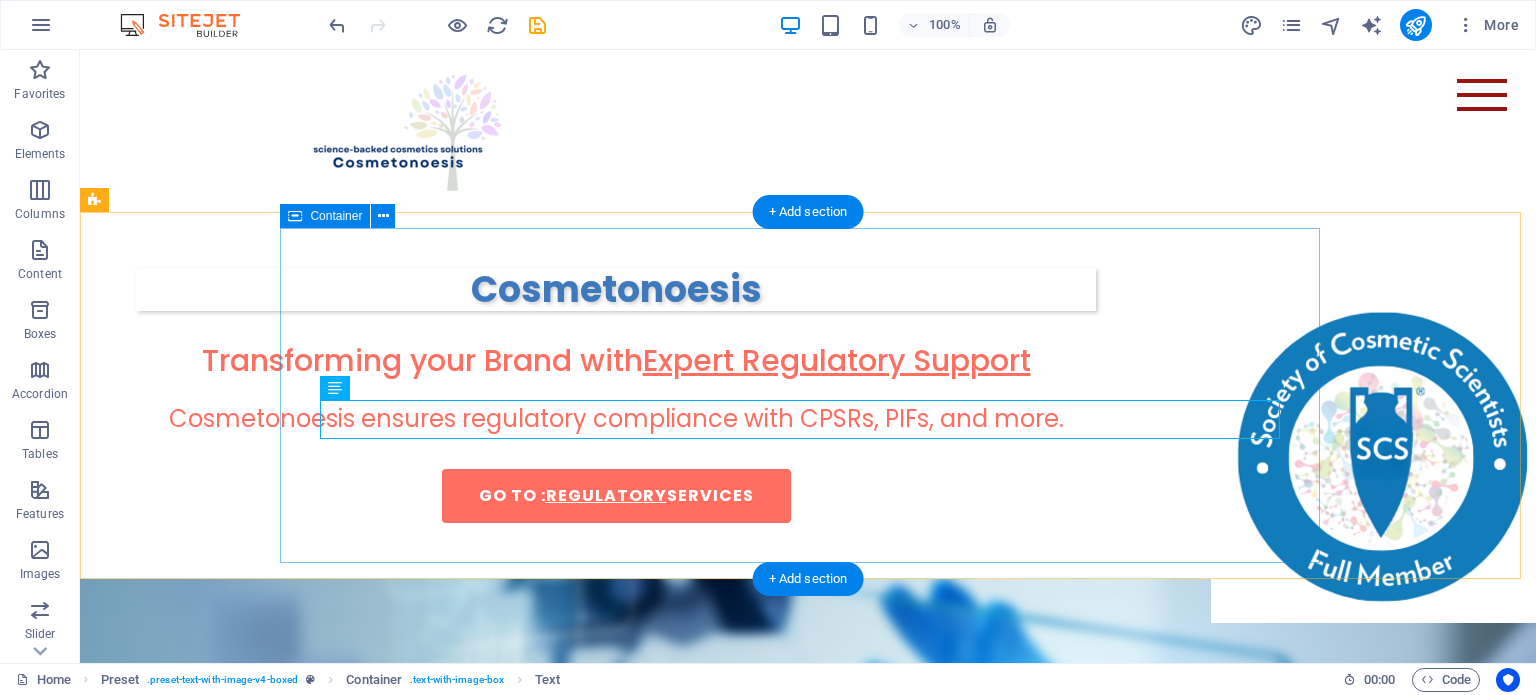 click on "Cosmetonoesis Transforming your Brand with  Expert Regulatory Support Cosmetonoesis ensures regulatory compliance with CPSRs, PIFs, and more.   GO TO :  Regulatory  services" at bounding box center [616, 395] 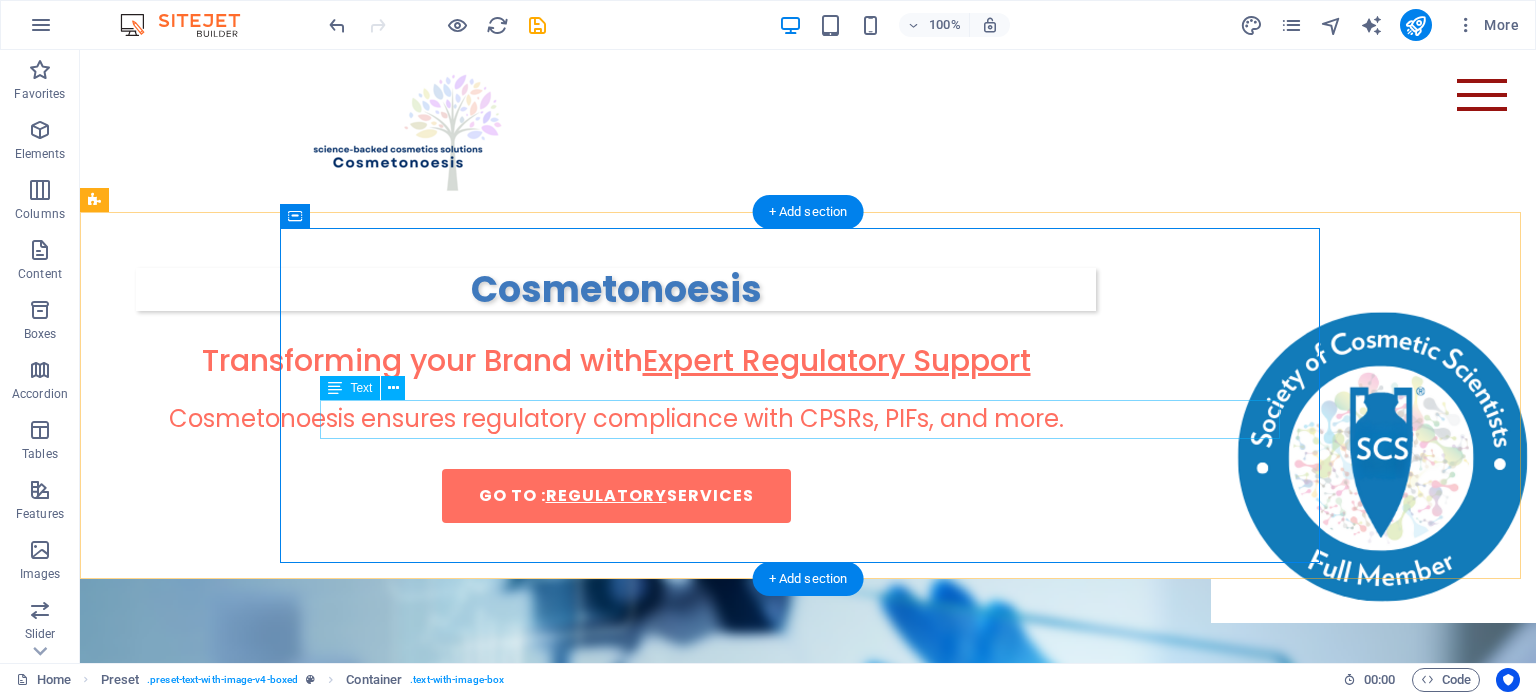 click on "Cosmetonoesis ensures regulatory compliance with CPSRs, PIFs, and more." at bounding box center [616, 419] 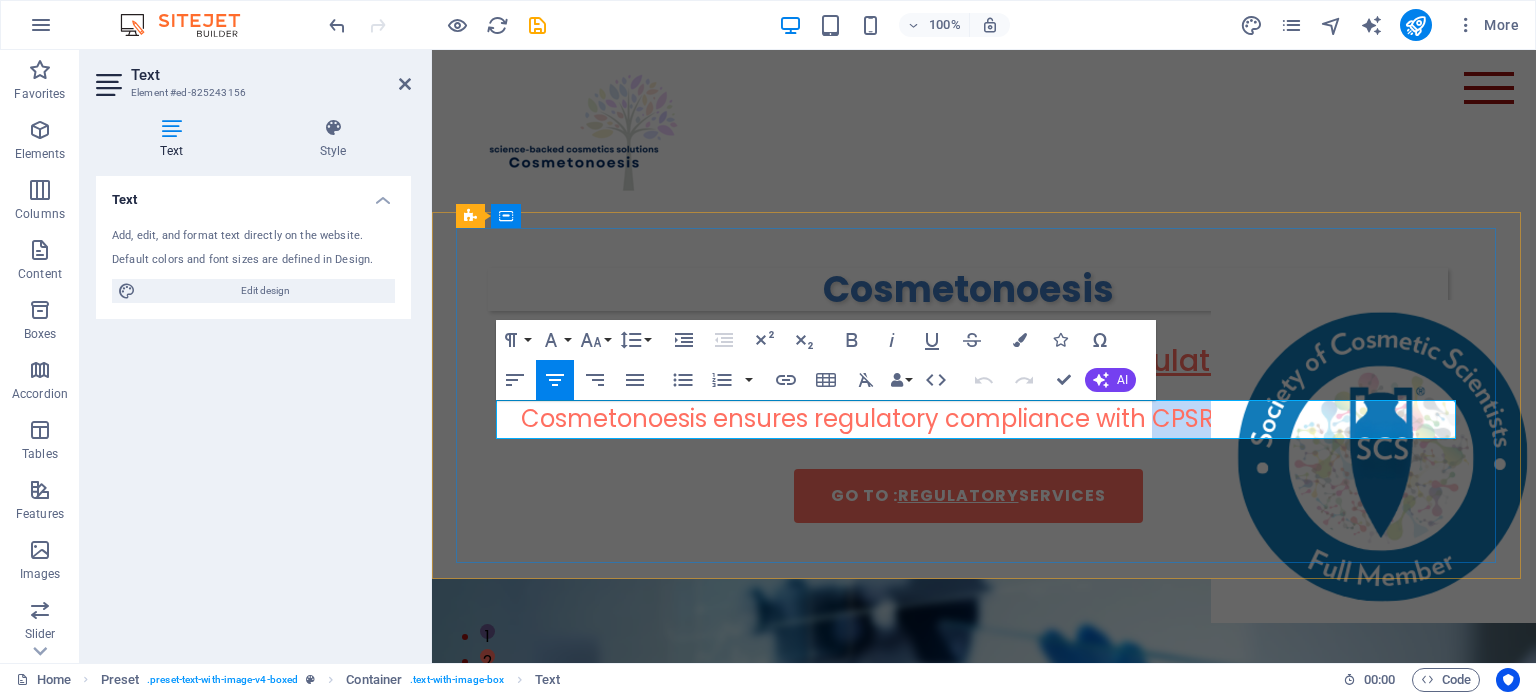 drag, startPoint x: 1161, startPoint y: 418, endPoint x: 1293, endPoint y: 421, distance: 132.03409 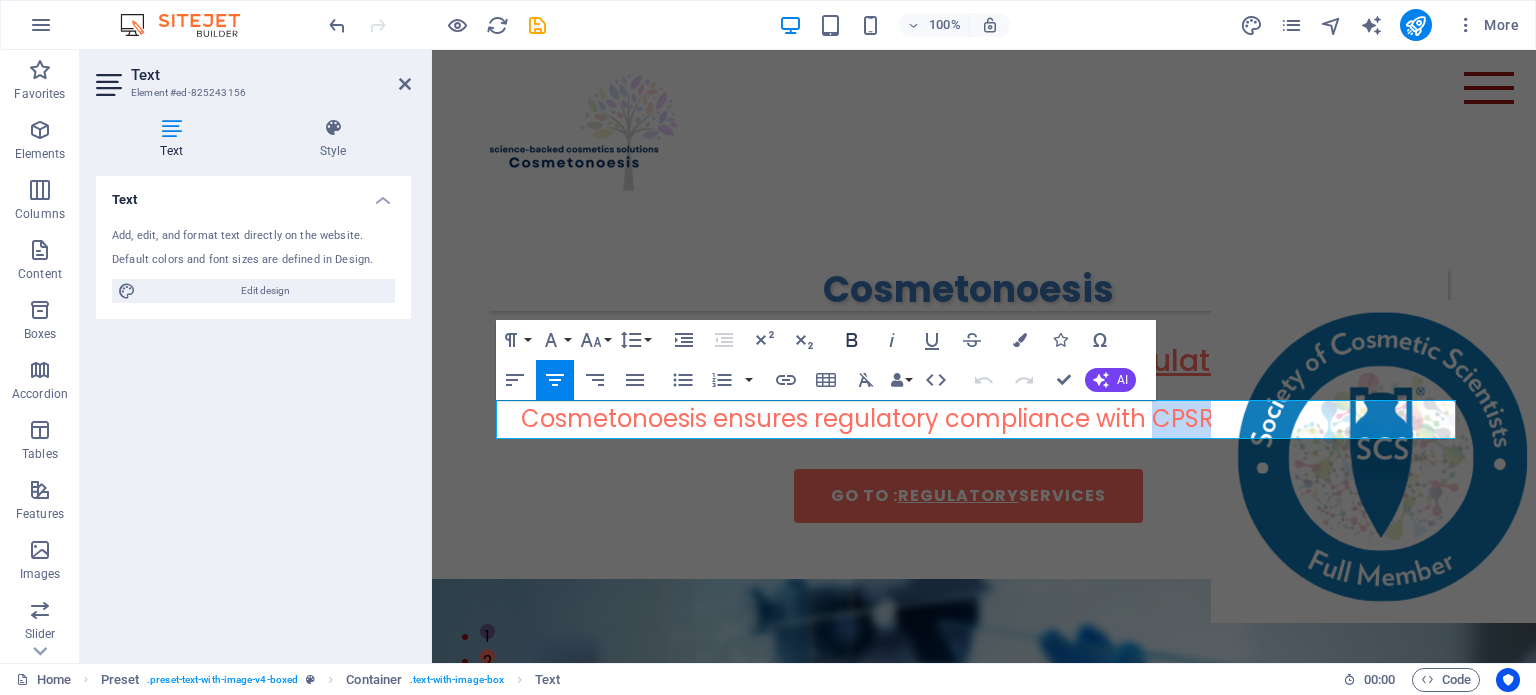 click 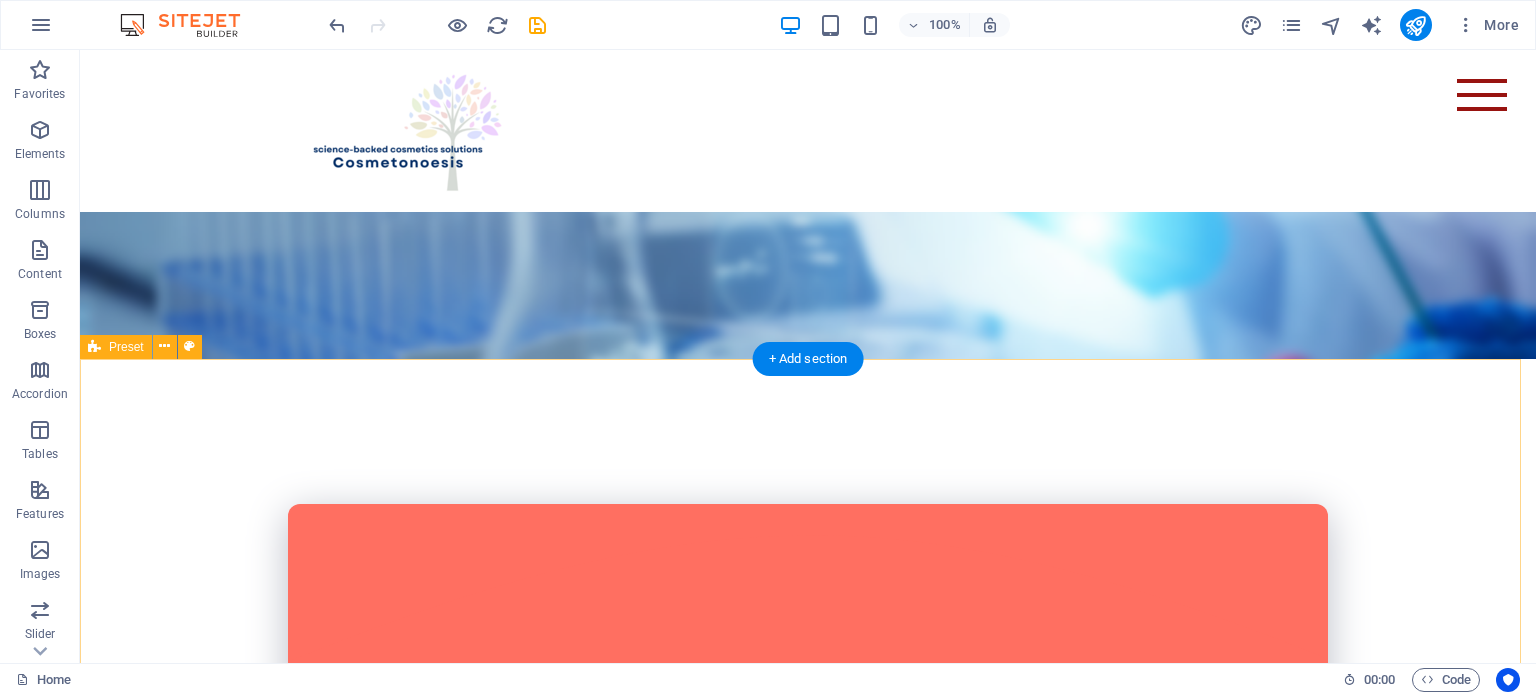 scroll, scrollTop: 700, scrollLeft: 0, axis: vertical 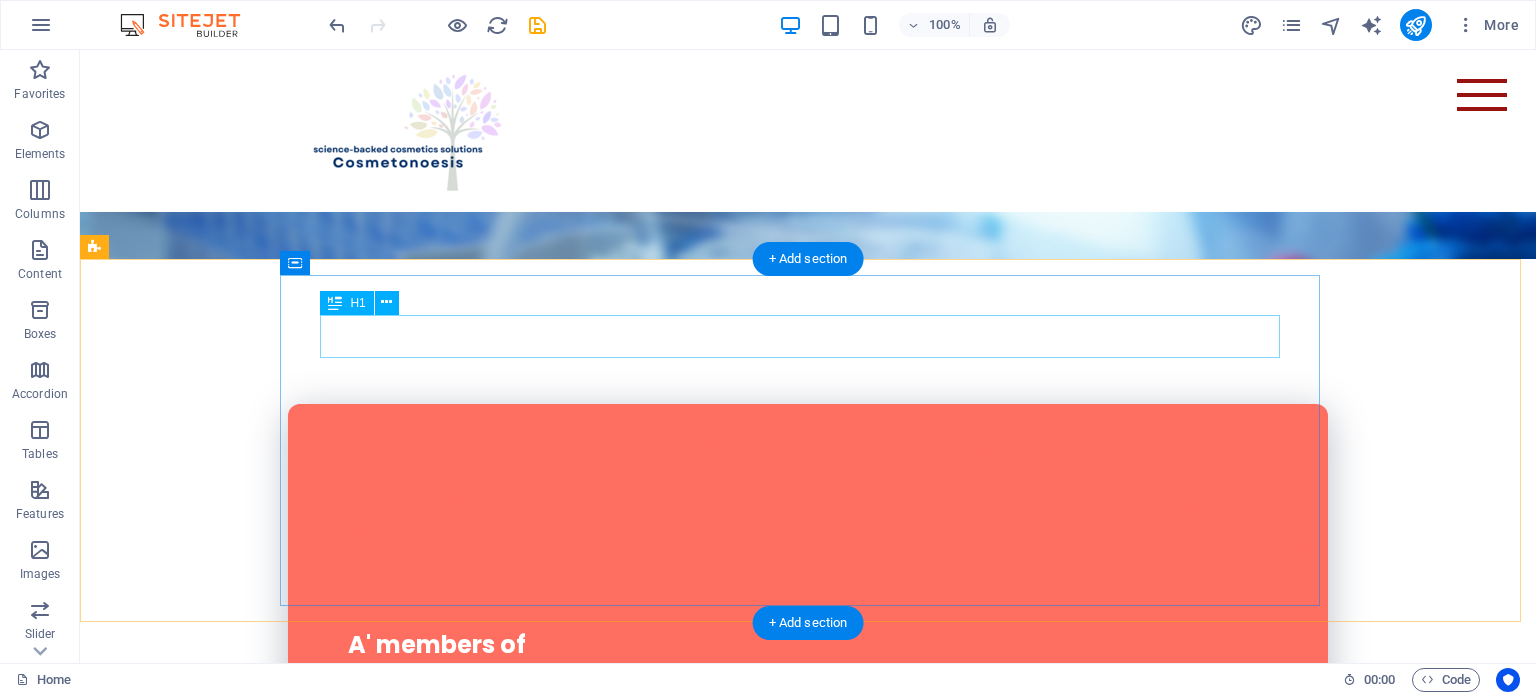 click on "cosmetogenesis" at bounding box center [616, 879] 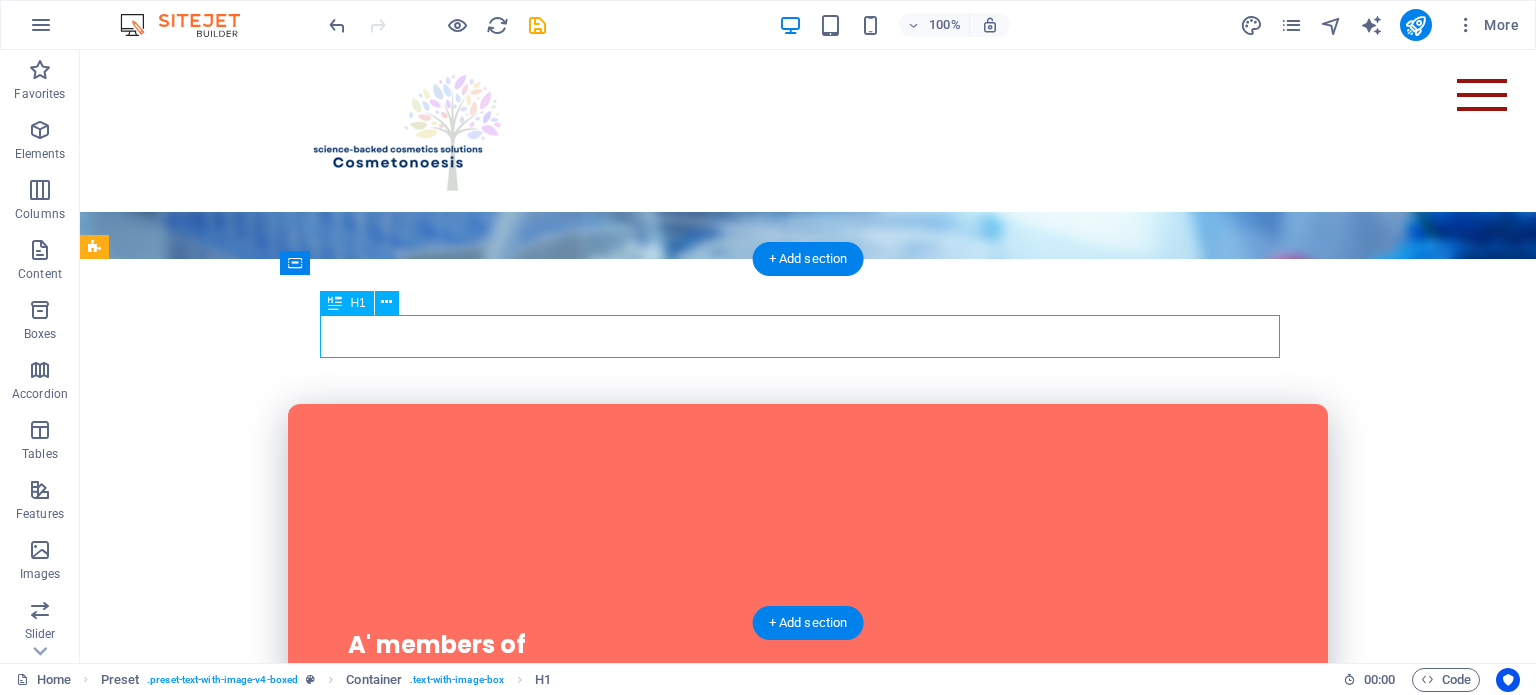click on "cosmetogenesis" at bounding box center [616, 879] 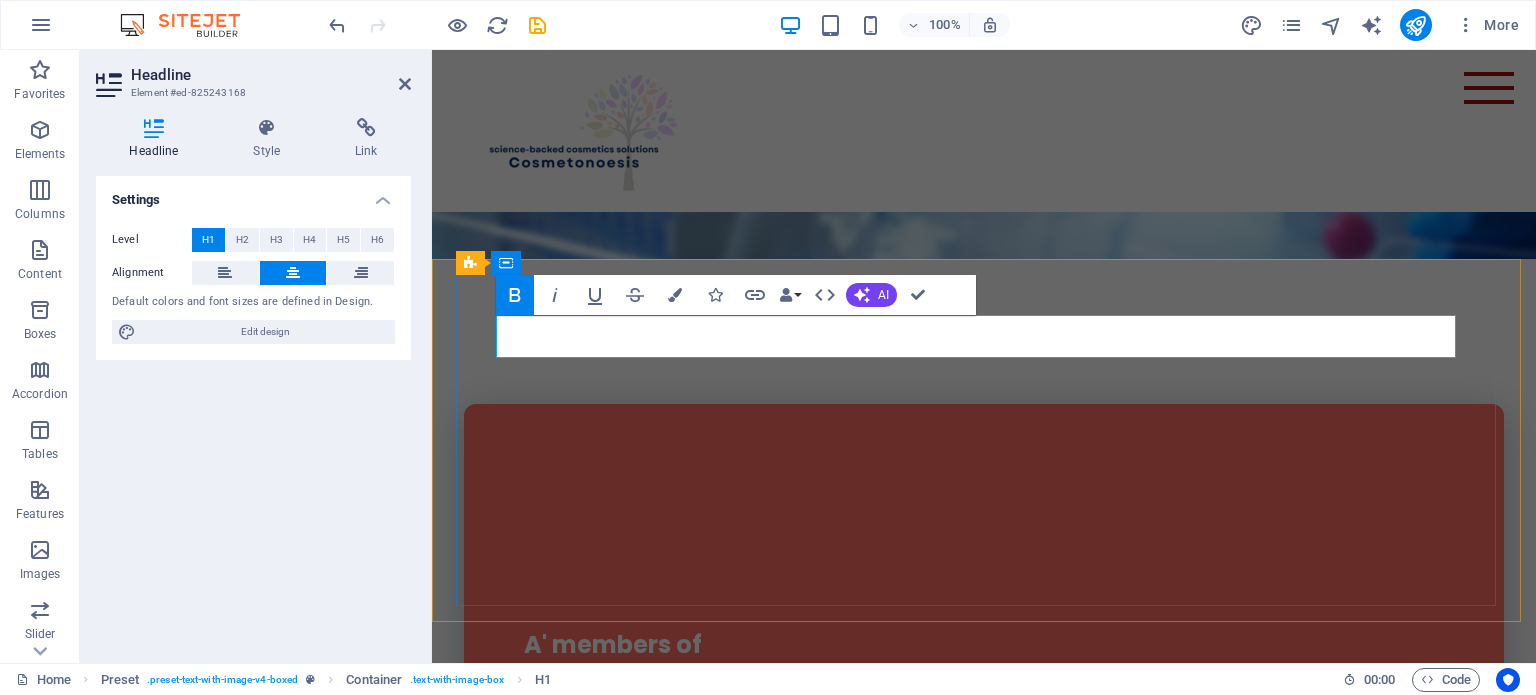 click on "cosmetogenesis" at bounding box center [968, 879] 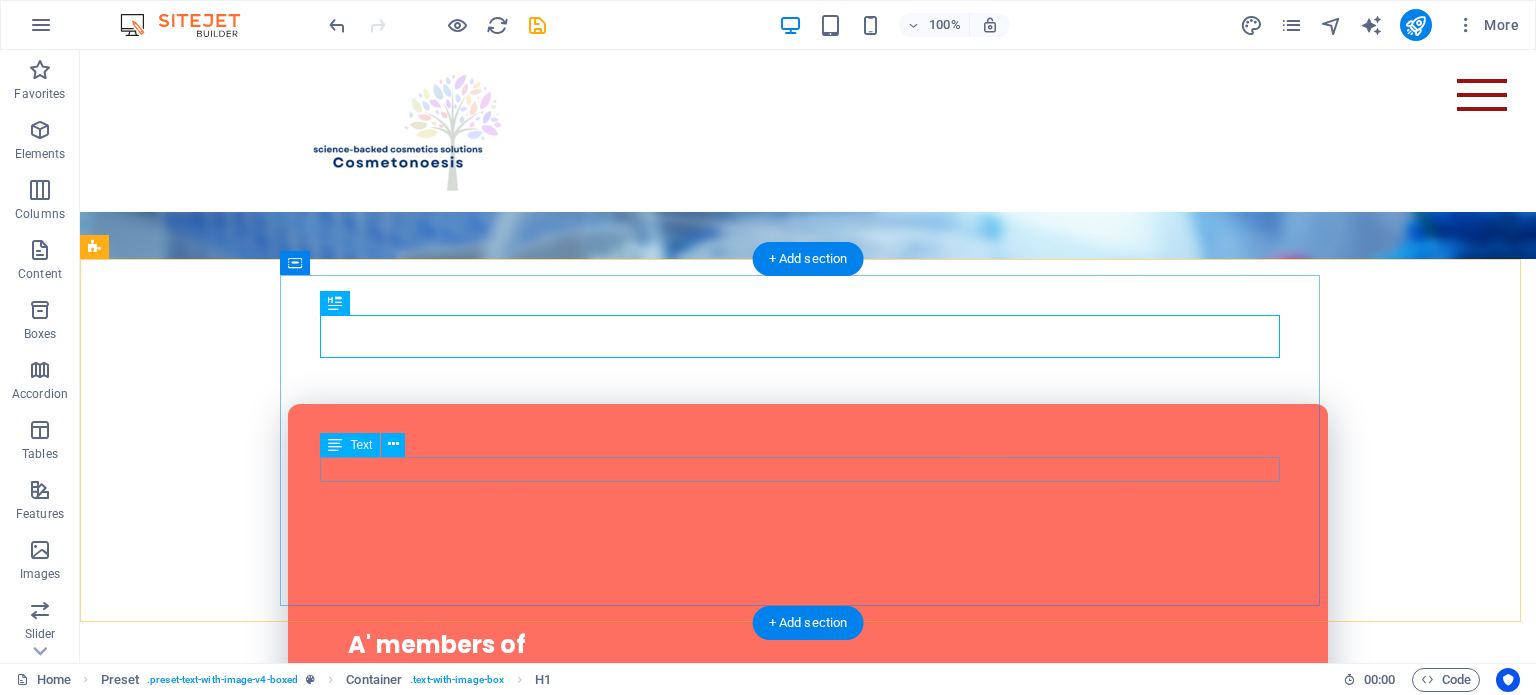 click on "Cosmetogenesis helps develop and troubleshoot innovative beauty products." at bounding box center (616, 1013) 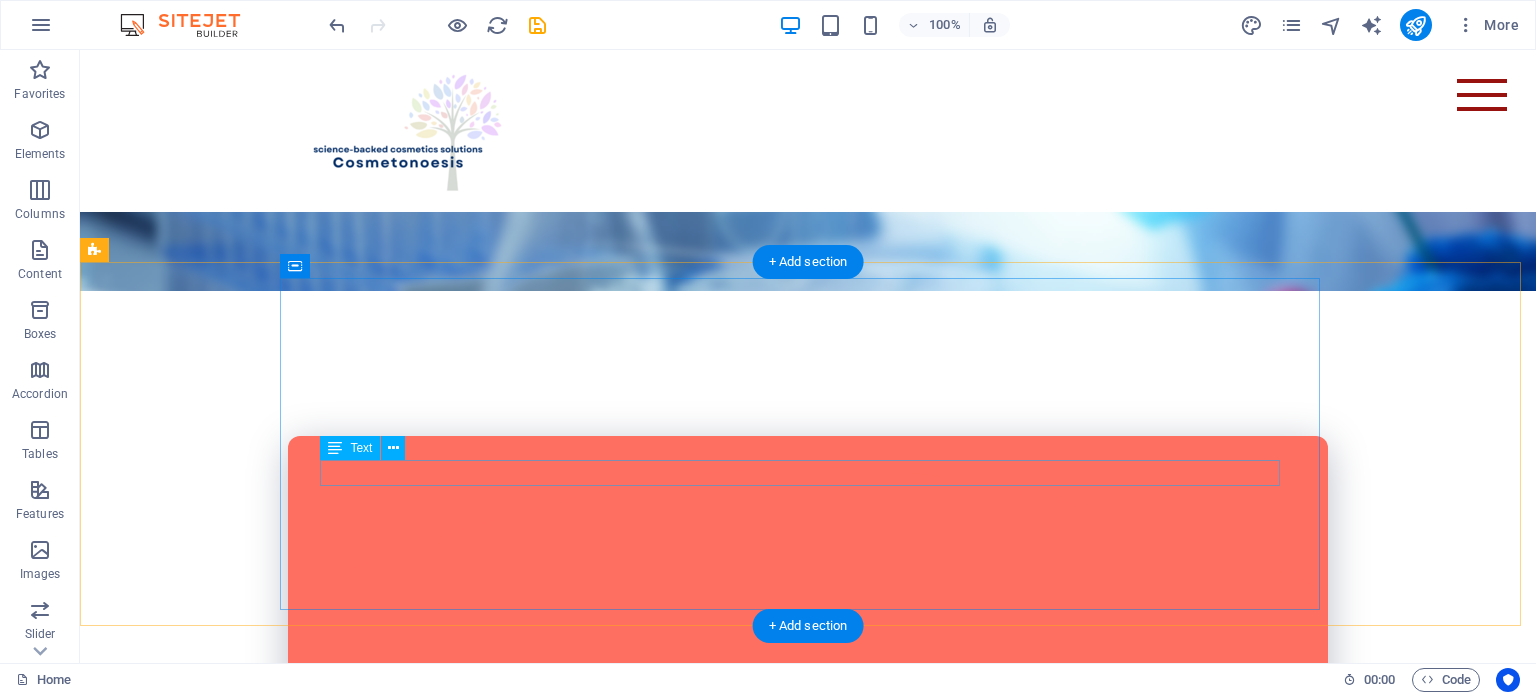scroll, scrollTop: 700, scrollLeft: 0, axis: vertical 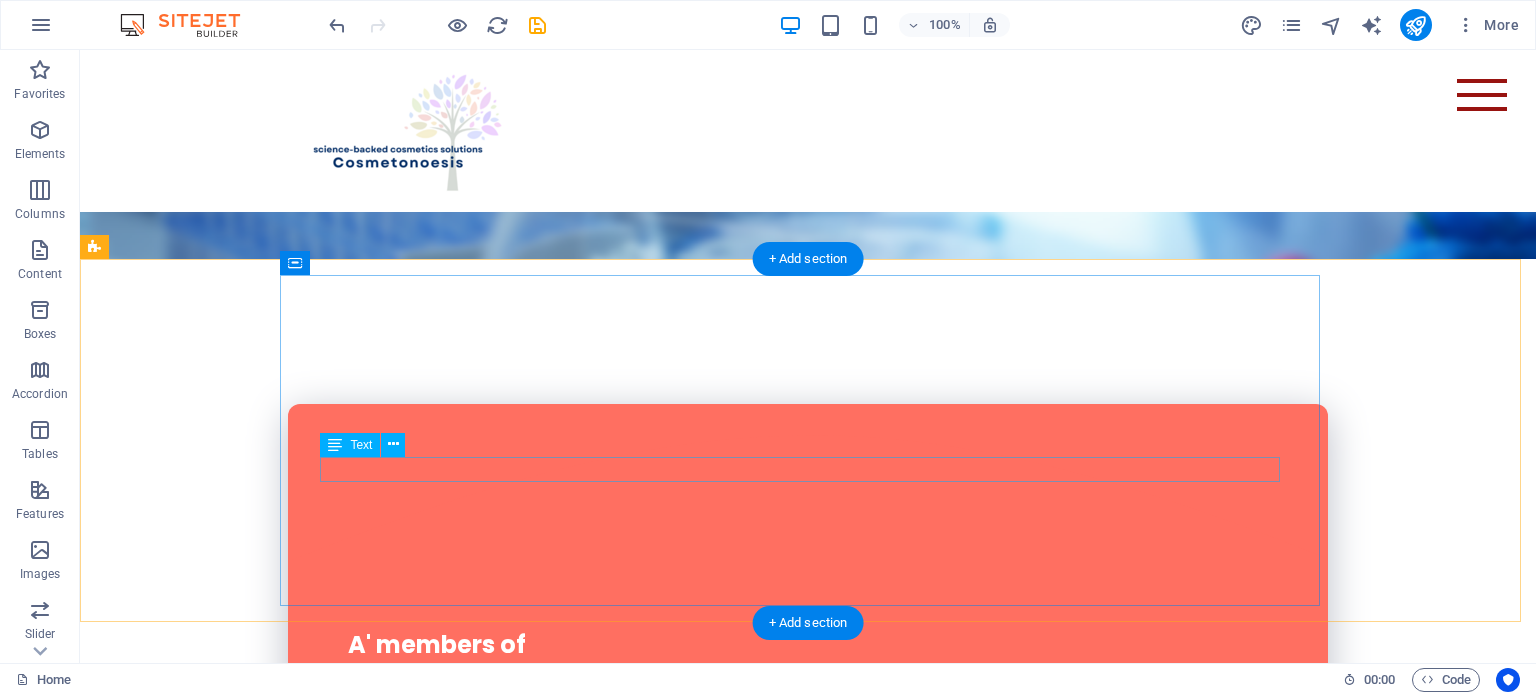 click on "Cosmetogenesis helps develop and troubleshoot innovative beauty products." at bounding box center (616, 1013) 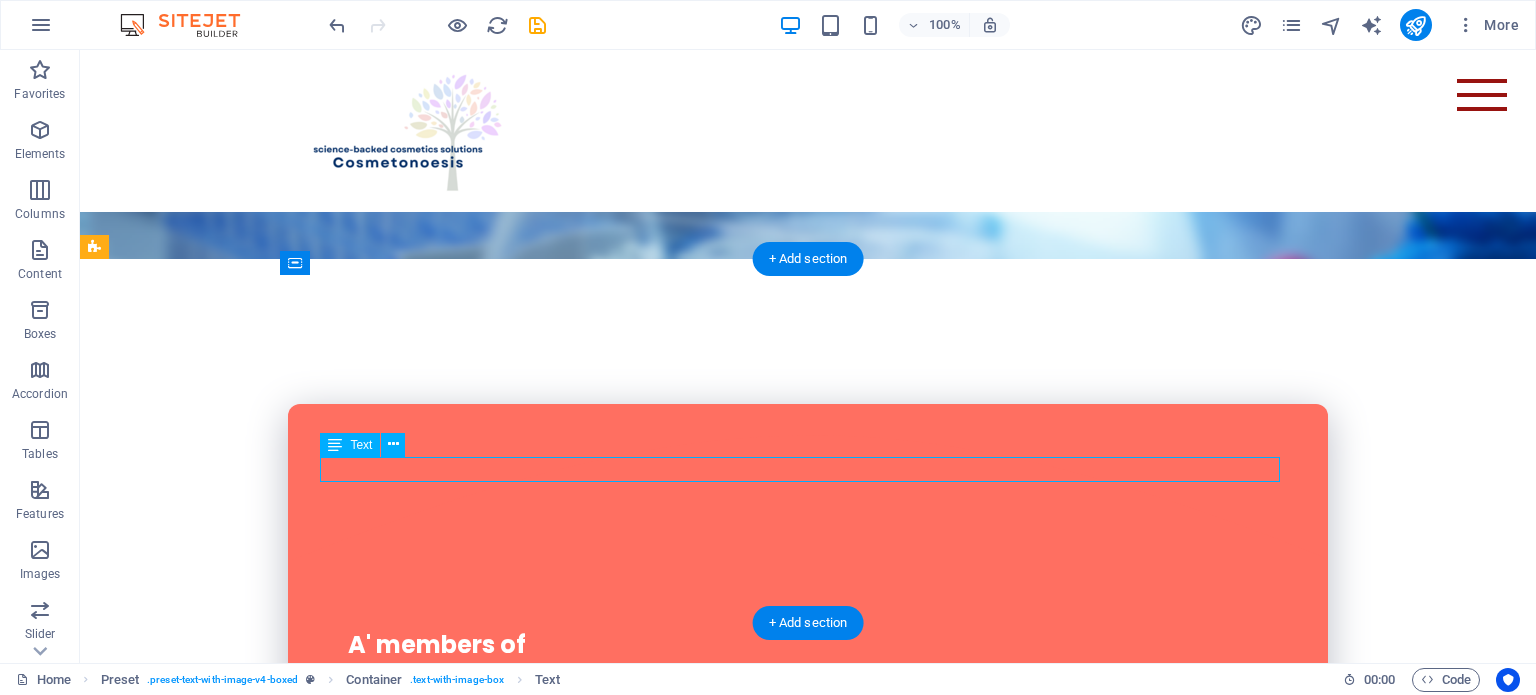 click on "Cosmetogenesis helps develop and troubleshoot innovative beauty products." at bounding box center [616, 1013] 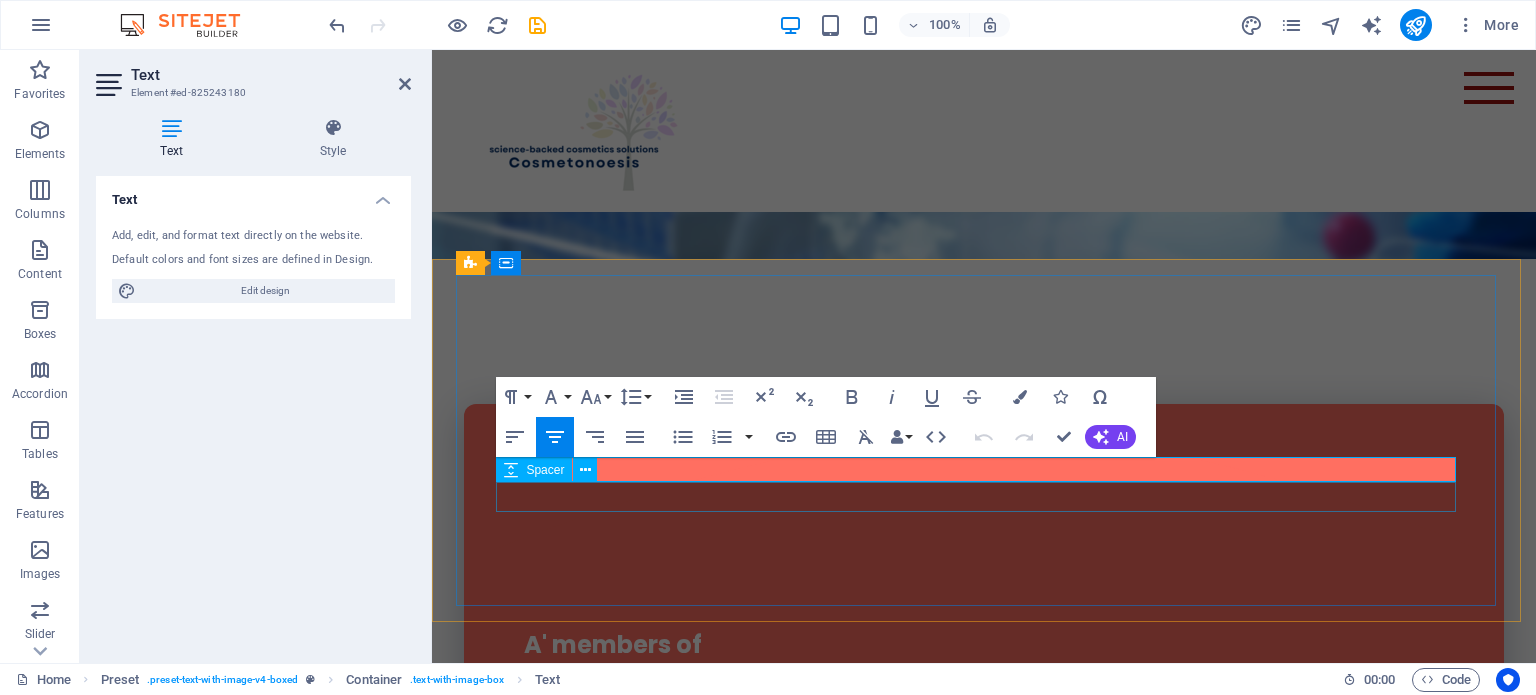 drag, startPoint x: 660, startPoint y: 474, endPoint x: 1316, endPoint y: 488, distance: 656.14935 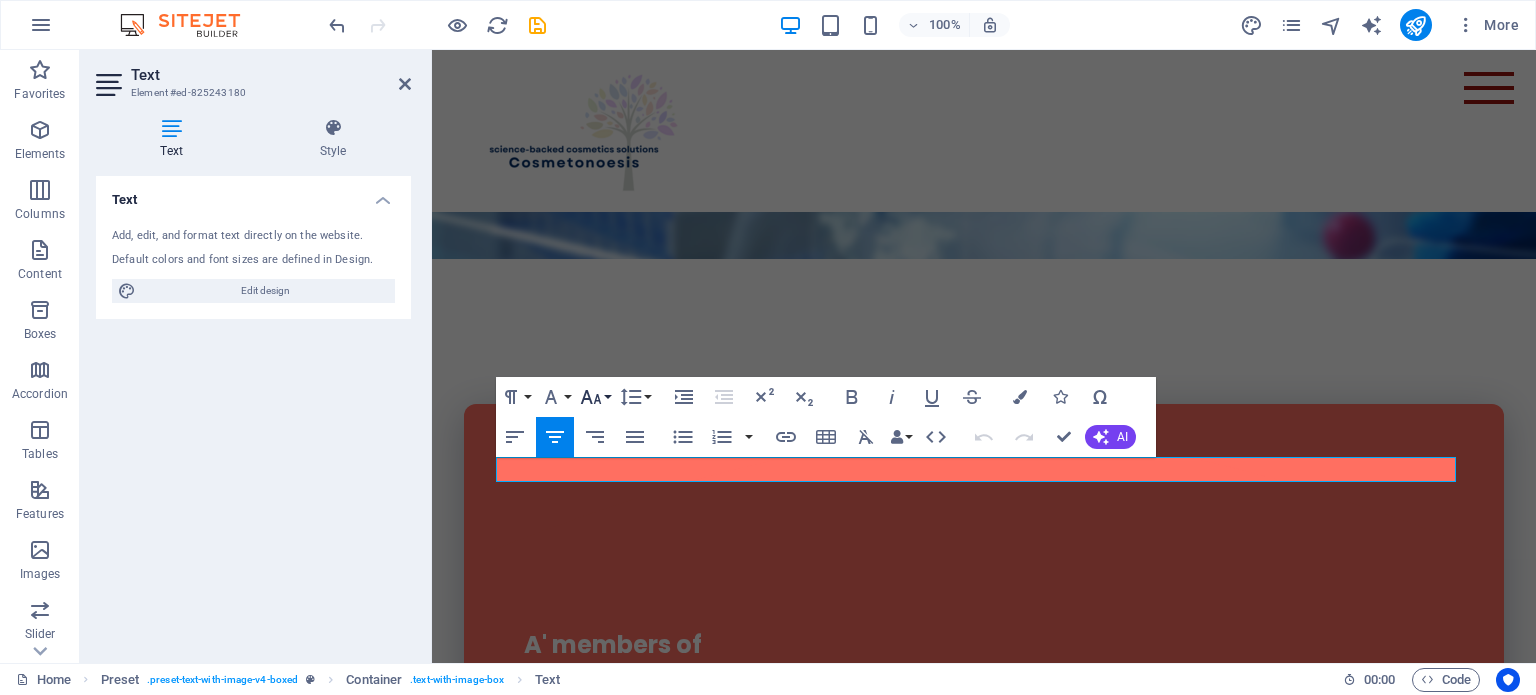 click on "Font Size" at bounding box center (595, 397) 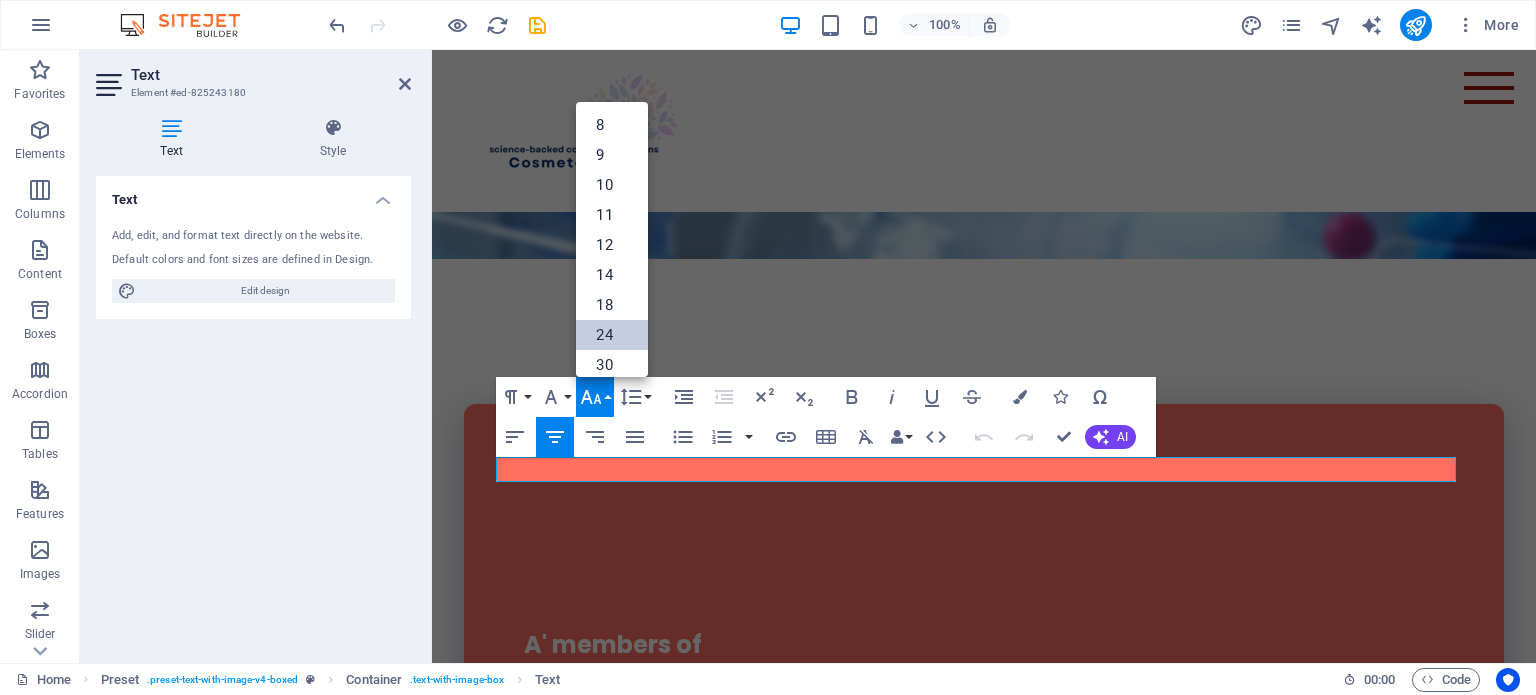 click on "24" at bounding box center (612, 335) 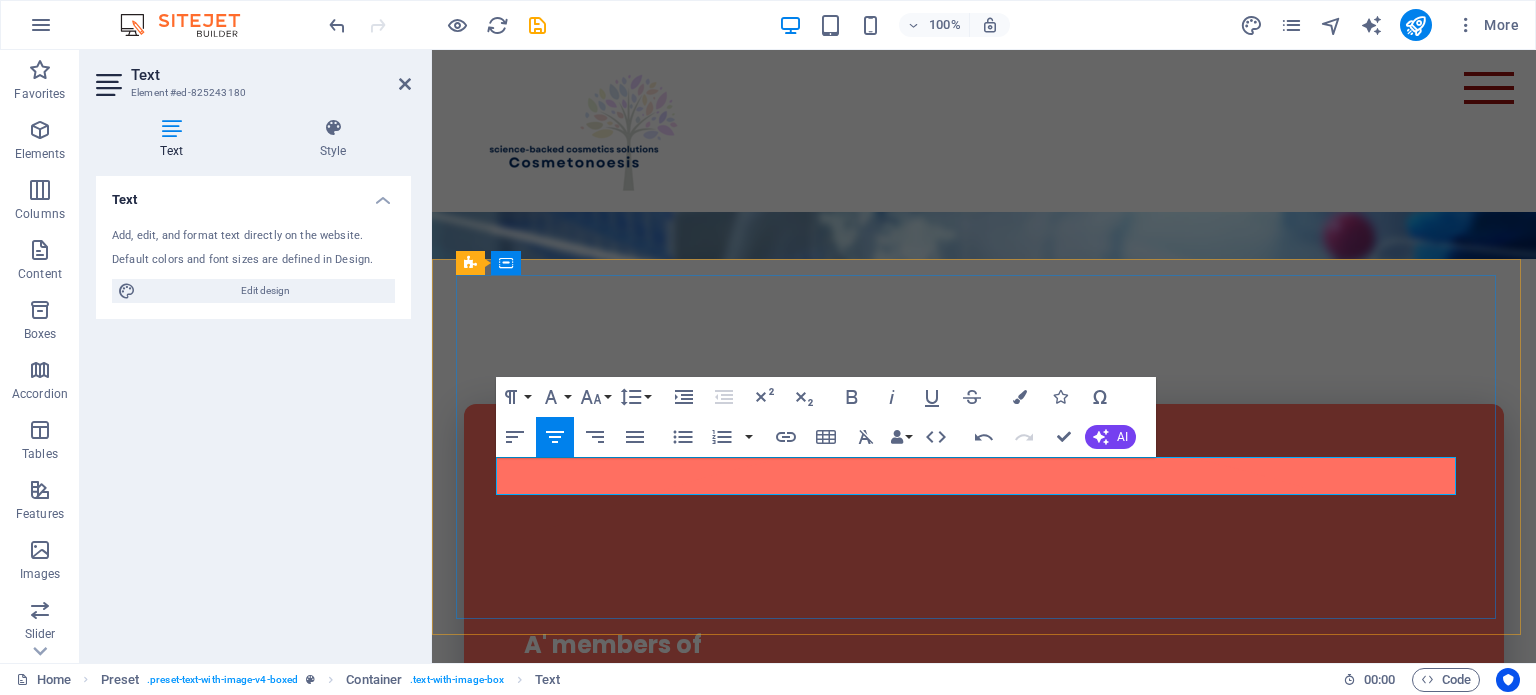 drag, startPoint x: 789, startPoint y: 475, endPoint x: 817, endPoint y: 467, distance: 29.12044 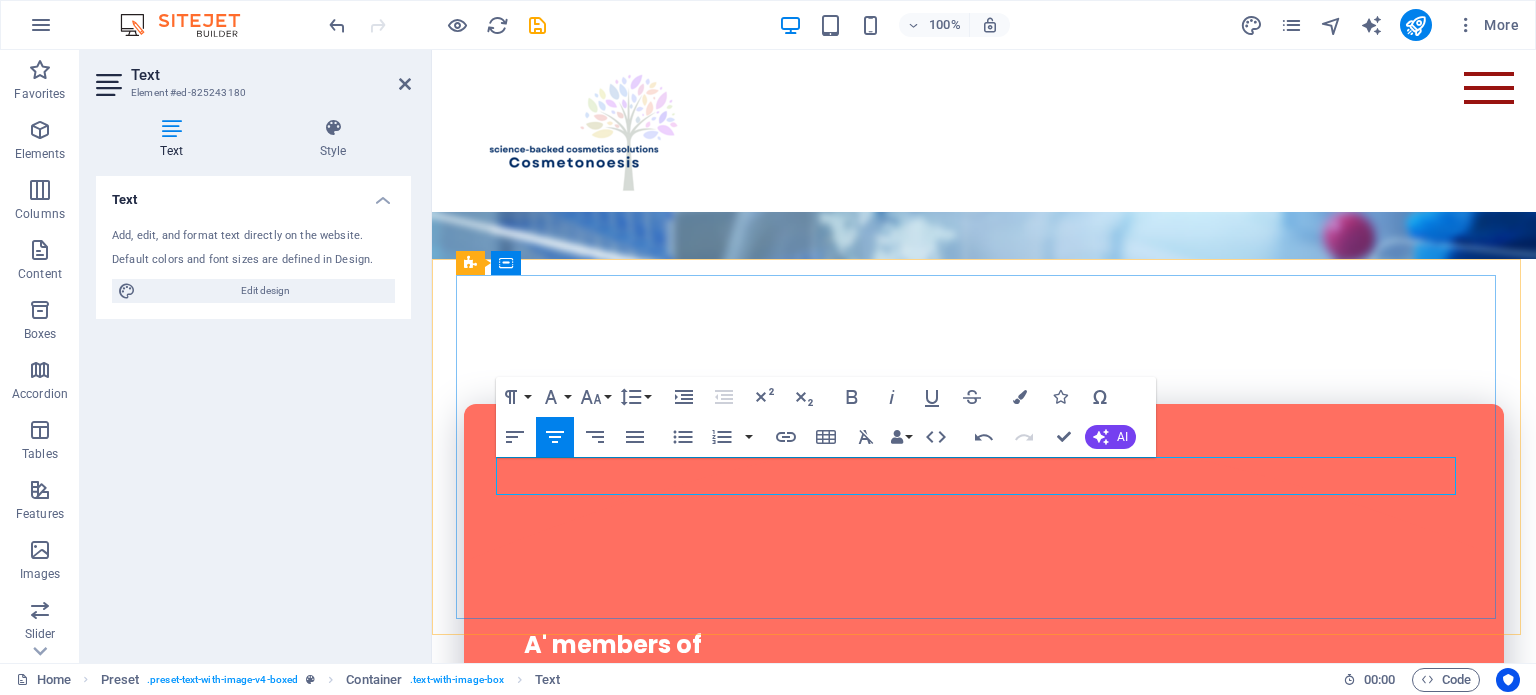 click on "Cosmetogenesis helps develop and troubleshoot innovative beauty products." at bounding box center (968, 1018) 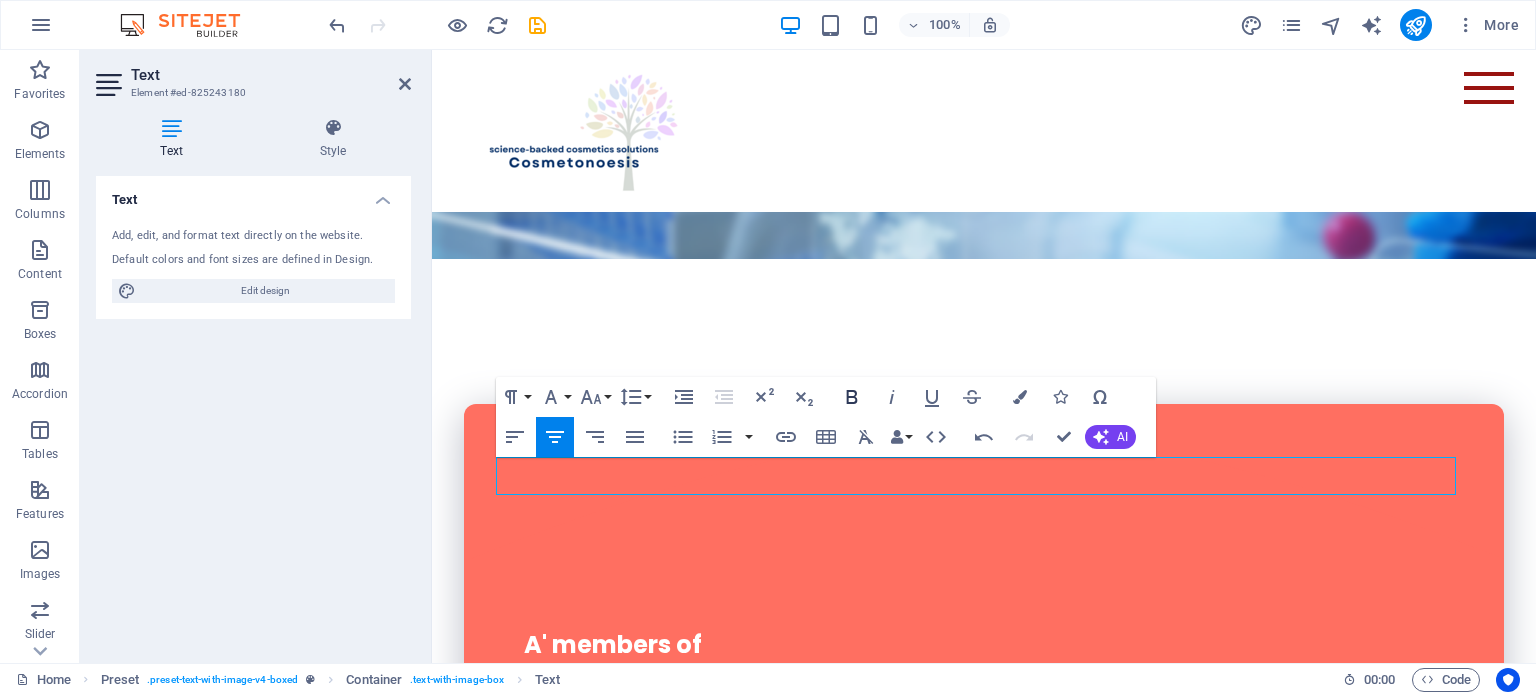 click 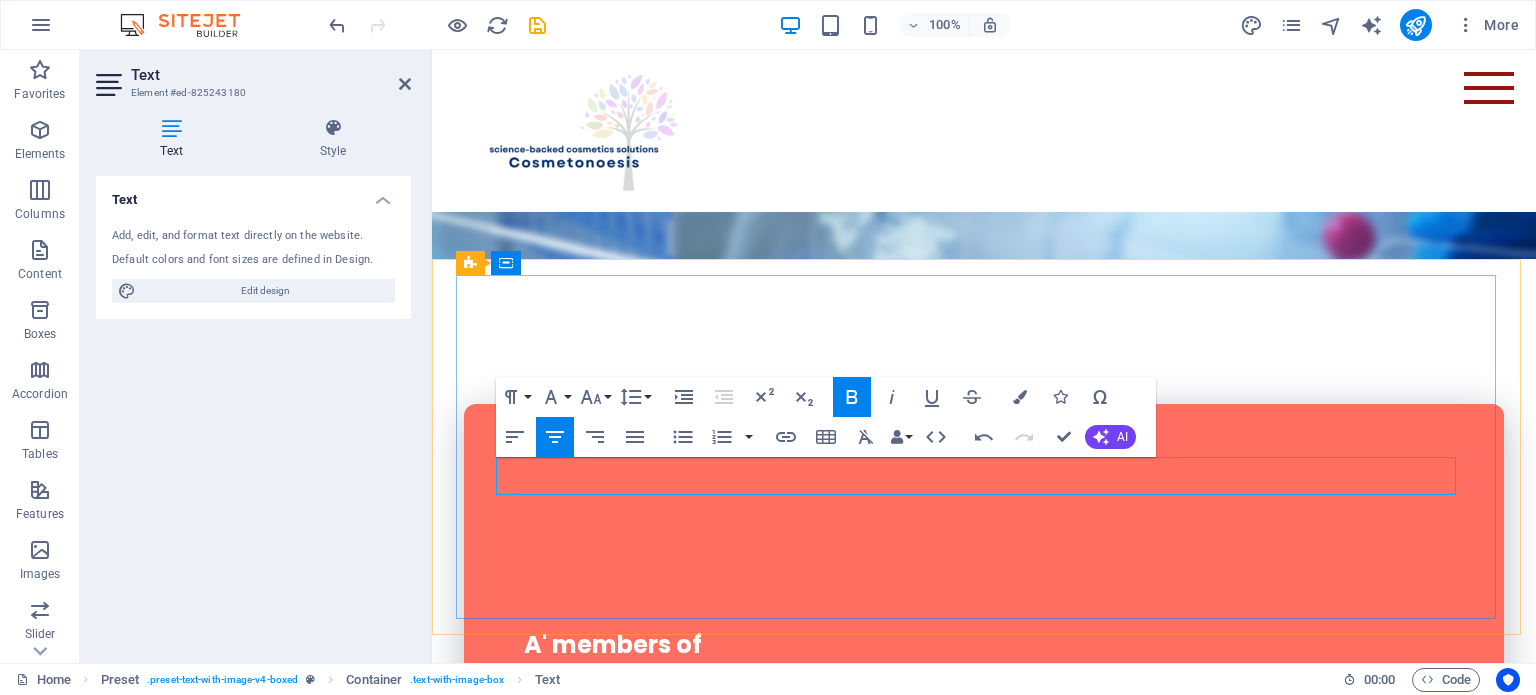 drag, startPoint x: 945, startPoint y: 475, endPoint x: 1101, endPoint y: 474, distance: 156.0032 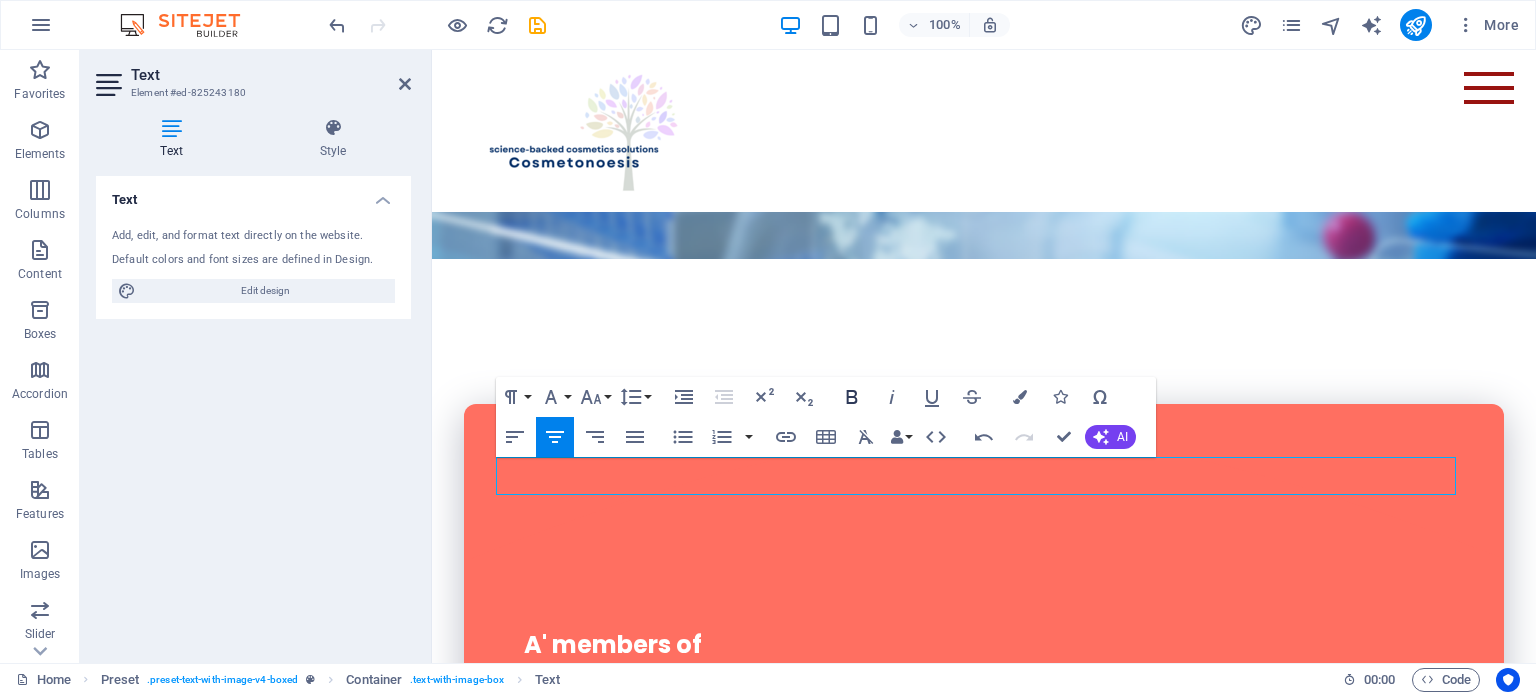 click 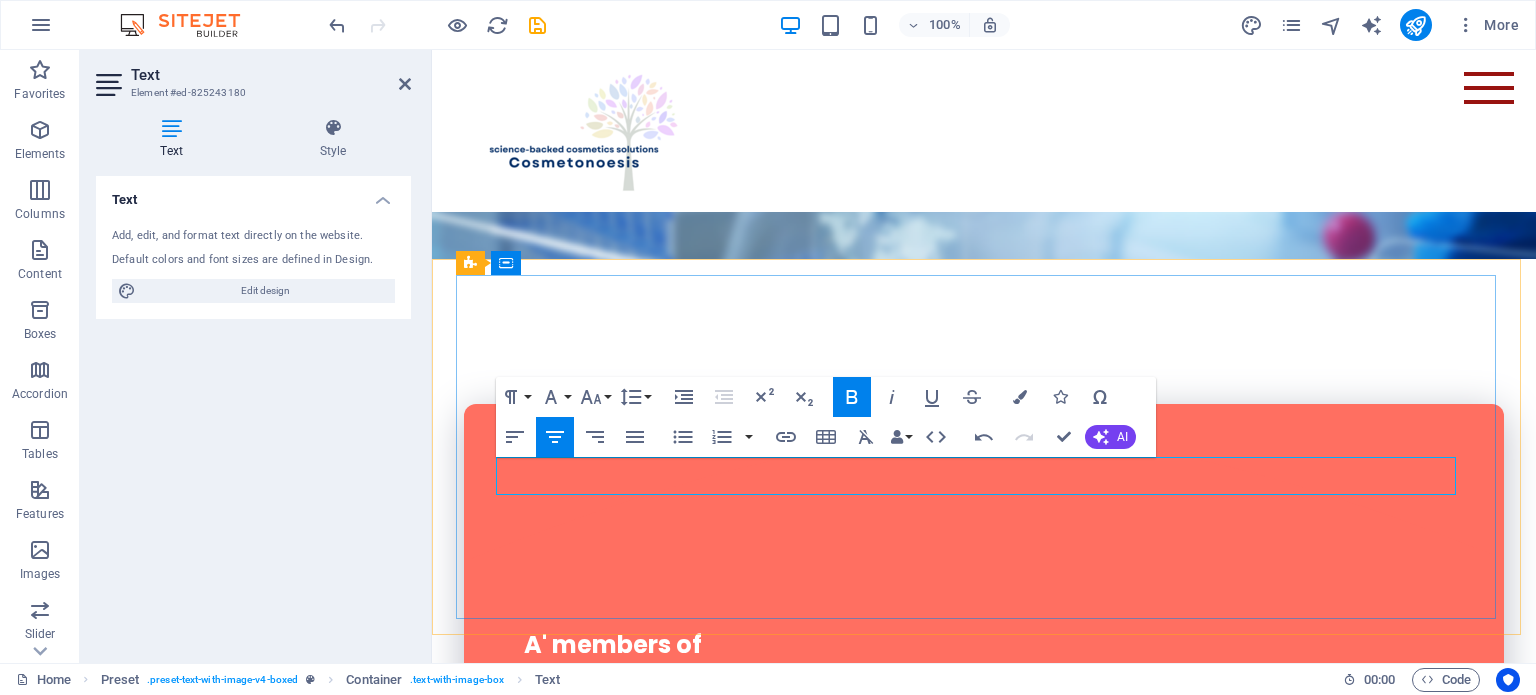 drag, startPoint x: 504, startPoint y: 480, endPoint x: 1452, endPoint y: 479, distance: 948.00055 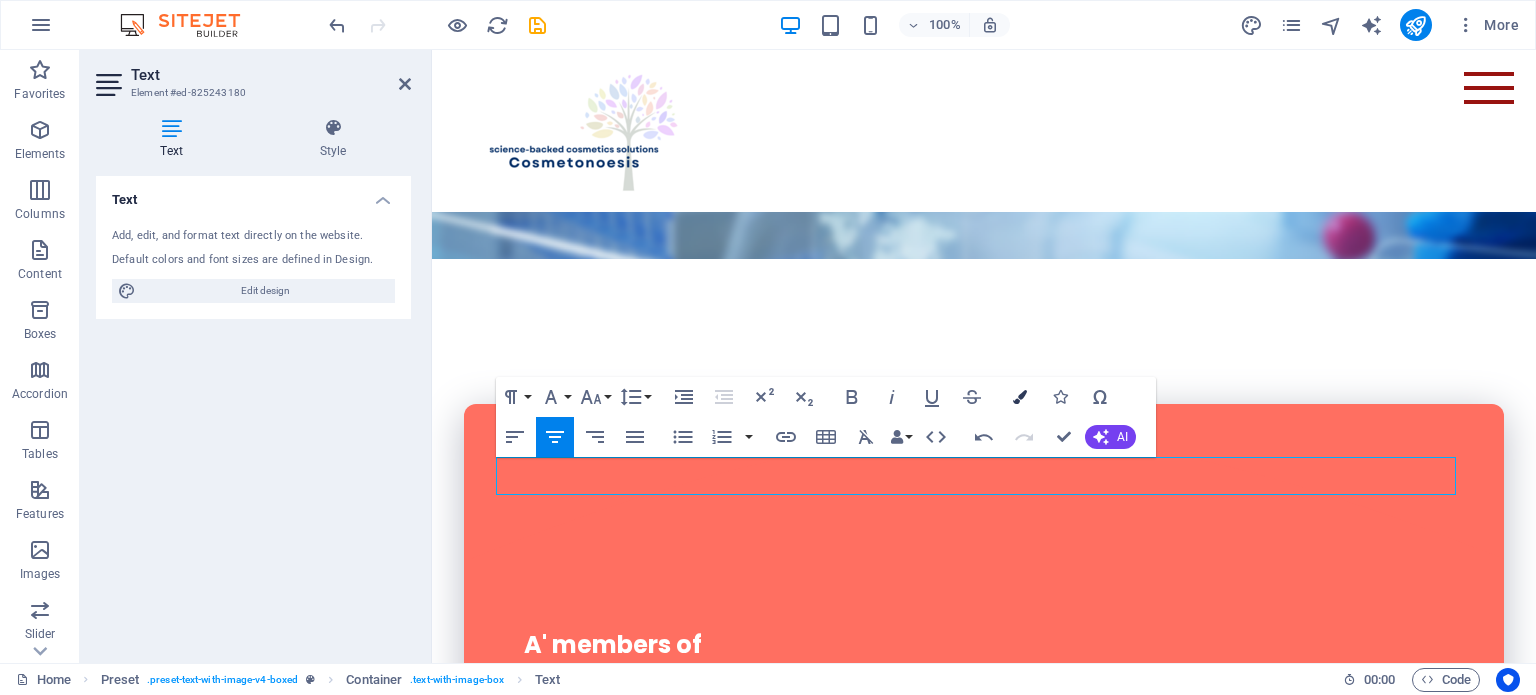 click at bounding box center (1020, 397) 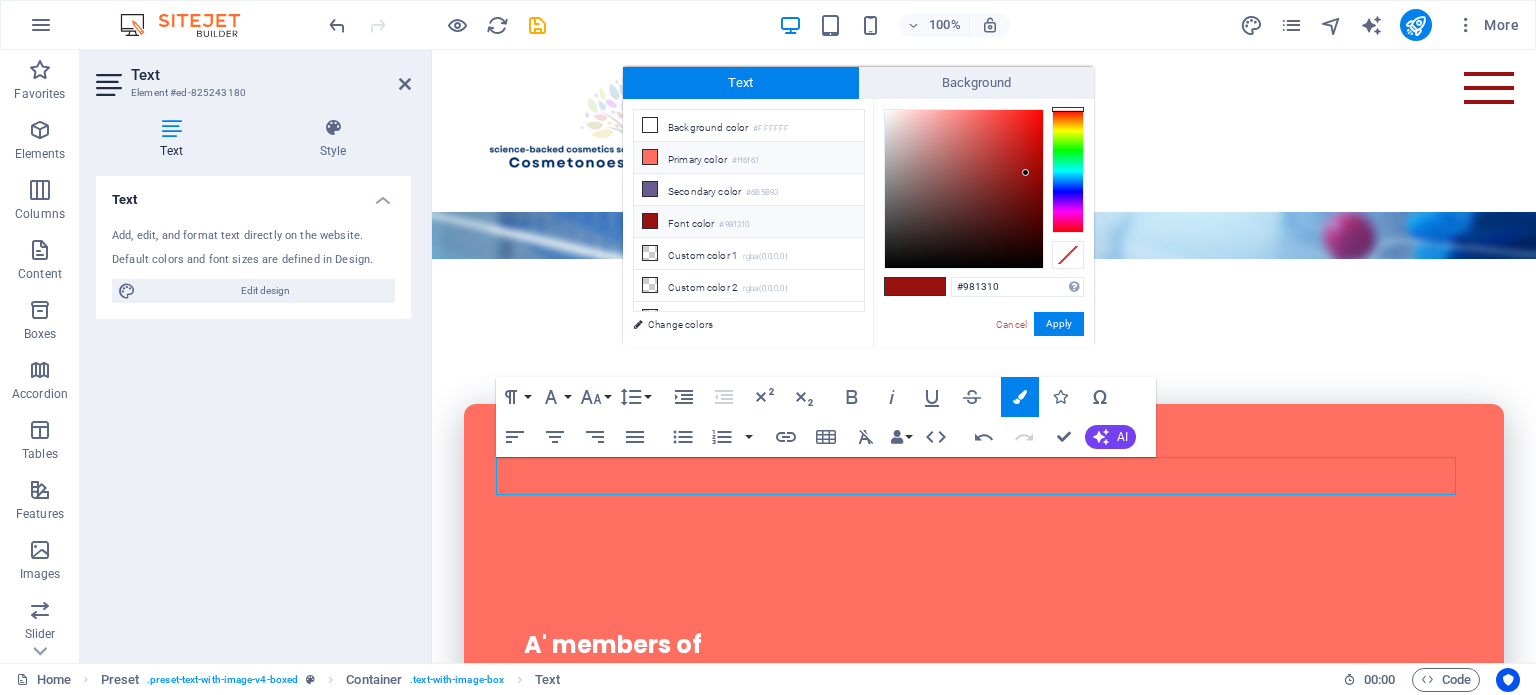 click on "Primary color
#ff6f61" at bounding box center (749, 158) 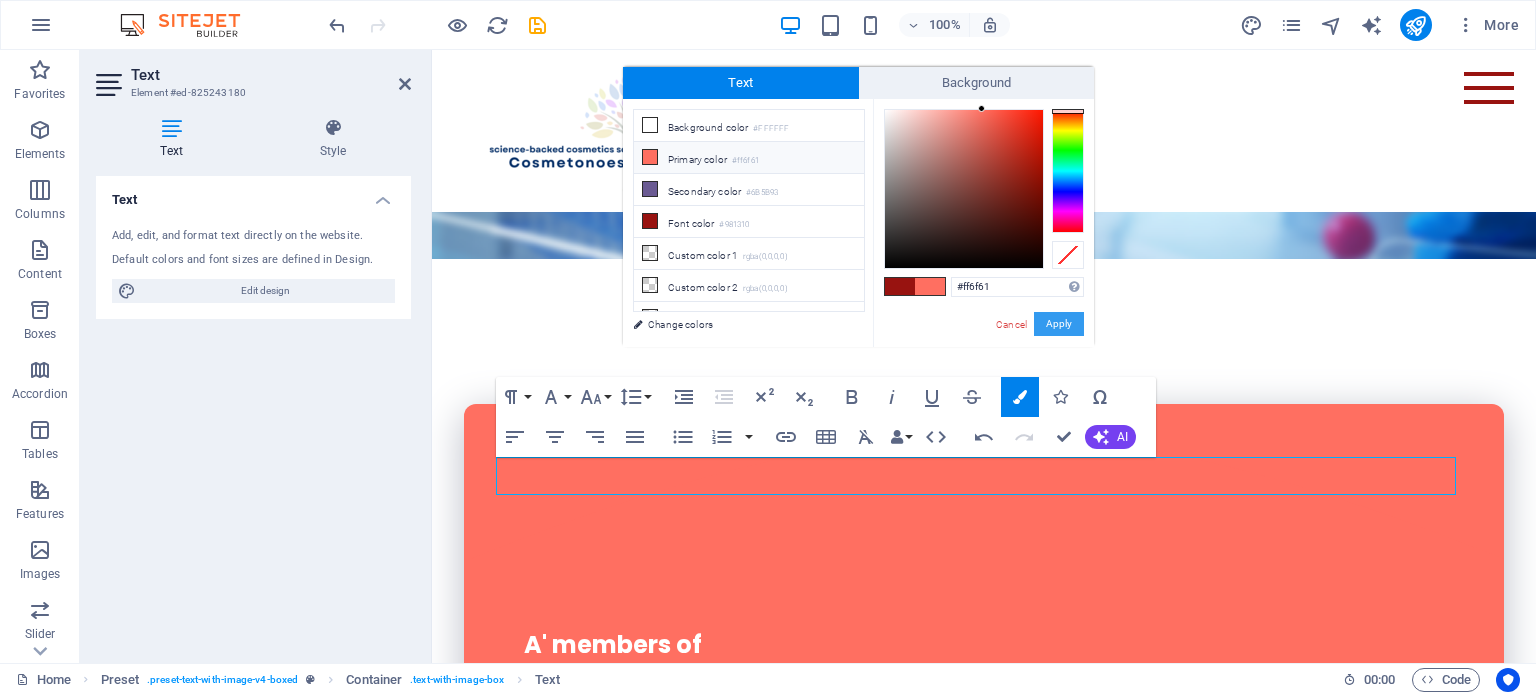 drag, startPoint x: 1053, startPoint y: 319, endPoint x: 623, endPoint y: 268, distance: 433.01385 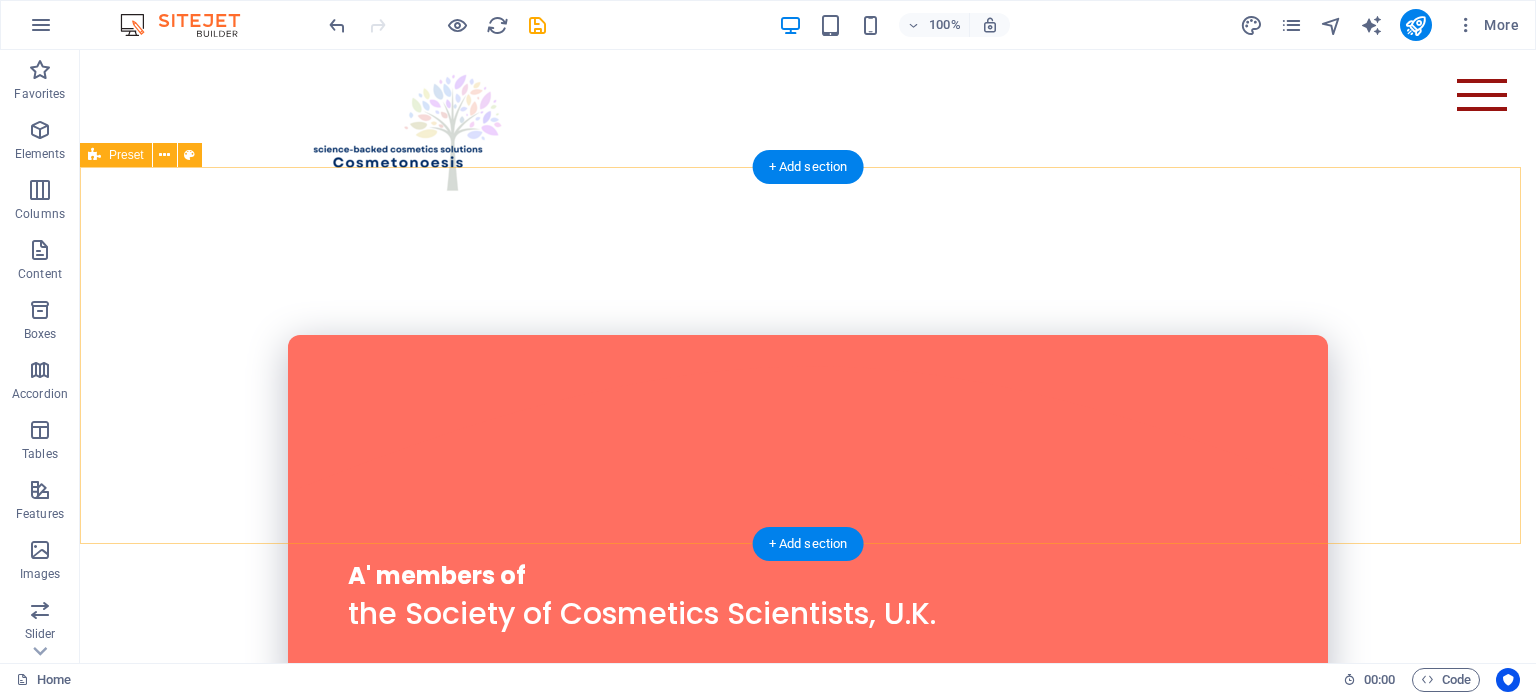 scroll, scrollTop: 800, scrollLeft: 0, axis: vertical 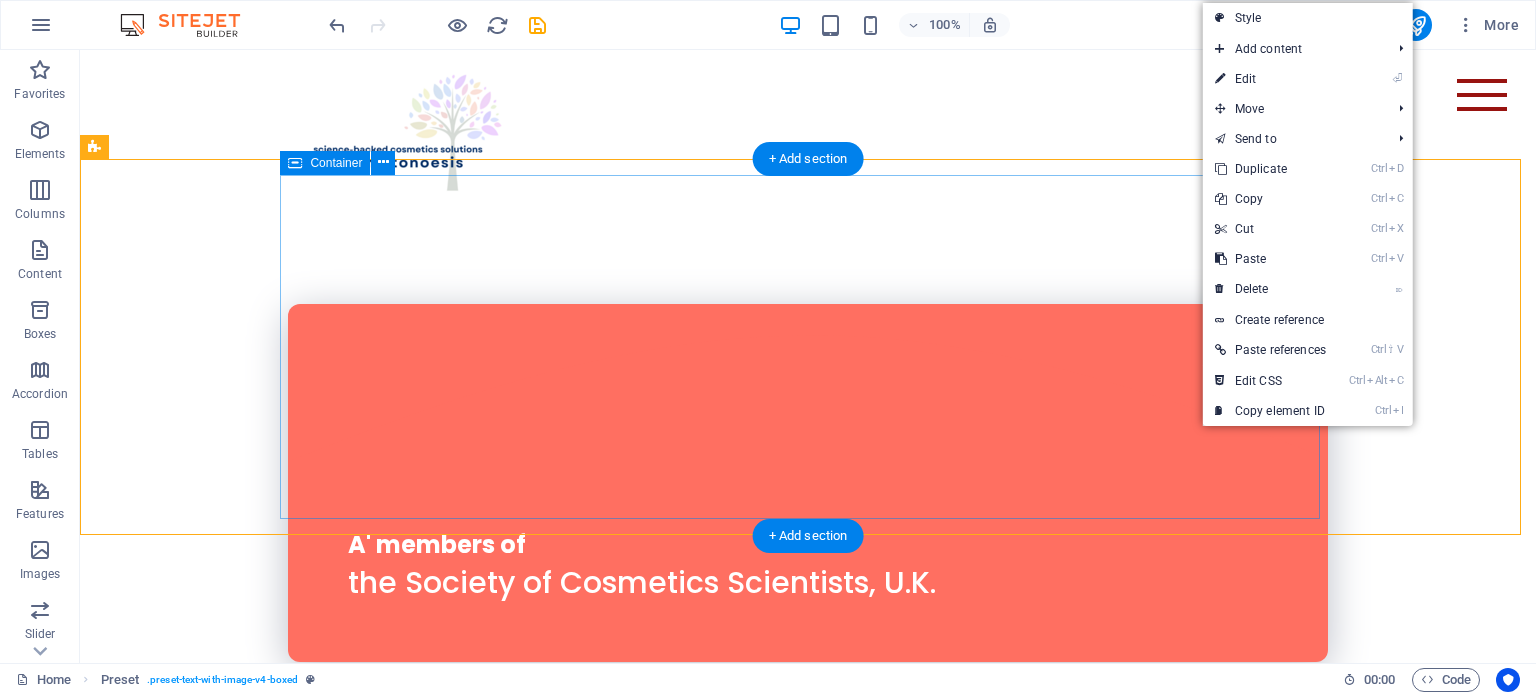 click on "Cosmetogenesis Transforming your Brand with  Product Development Cosmetogenesis helps  develop  and  troubleshoot  innovative beauty products.  GO TO :  development  services" at bounding box center [616, 890] 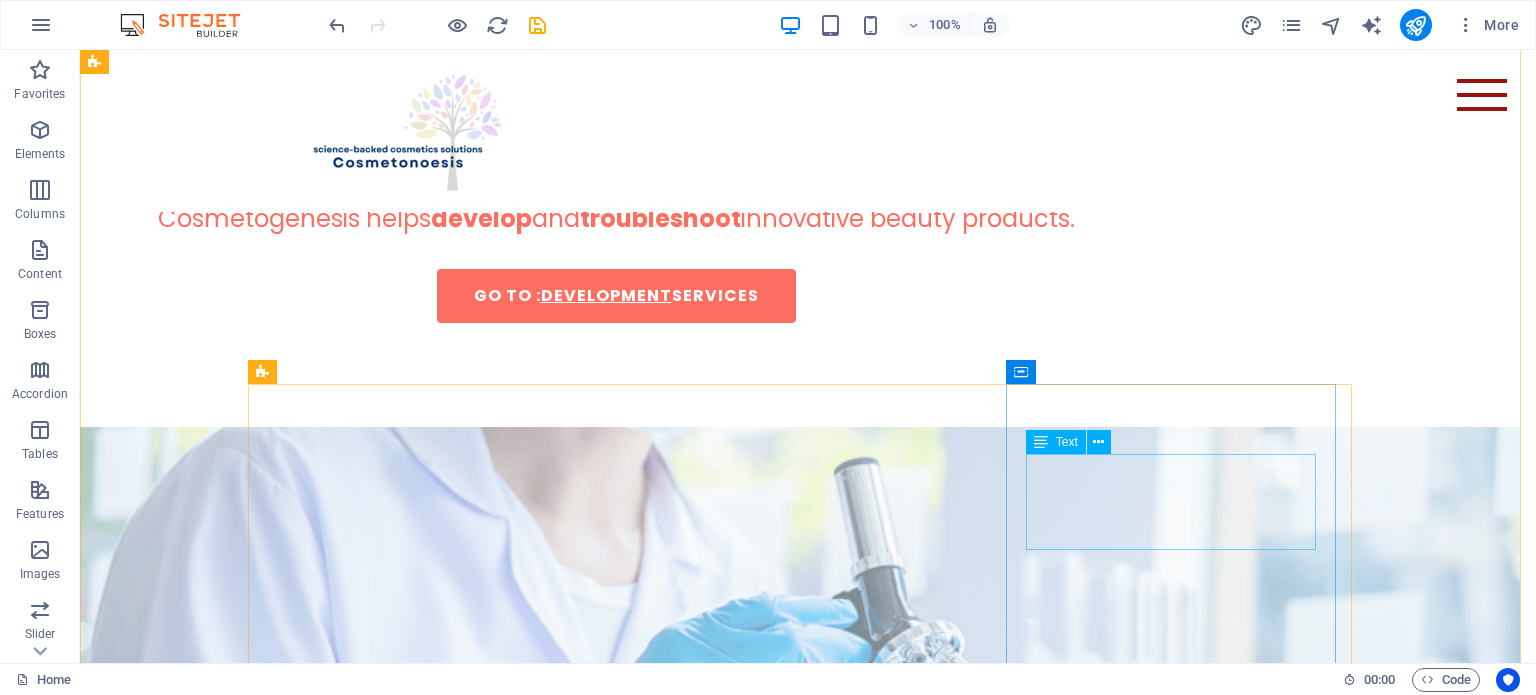 scroll, scrollTop: 1600, scrollLeft: 0, axis: vertical 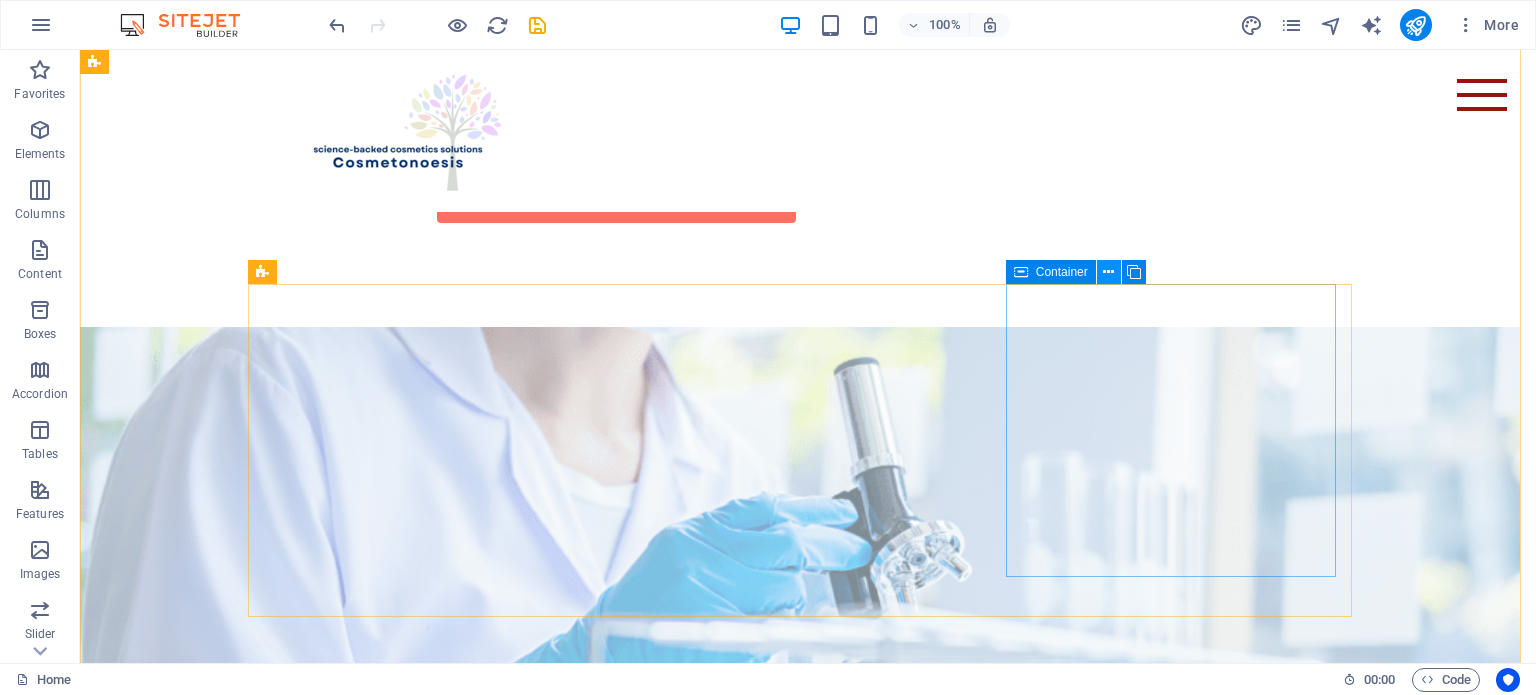 click at bounding box center [1108, 272] 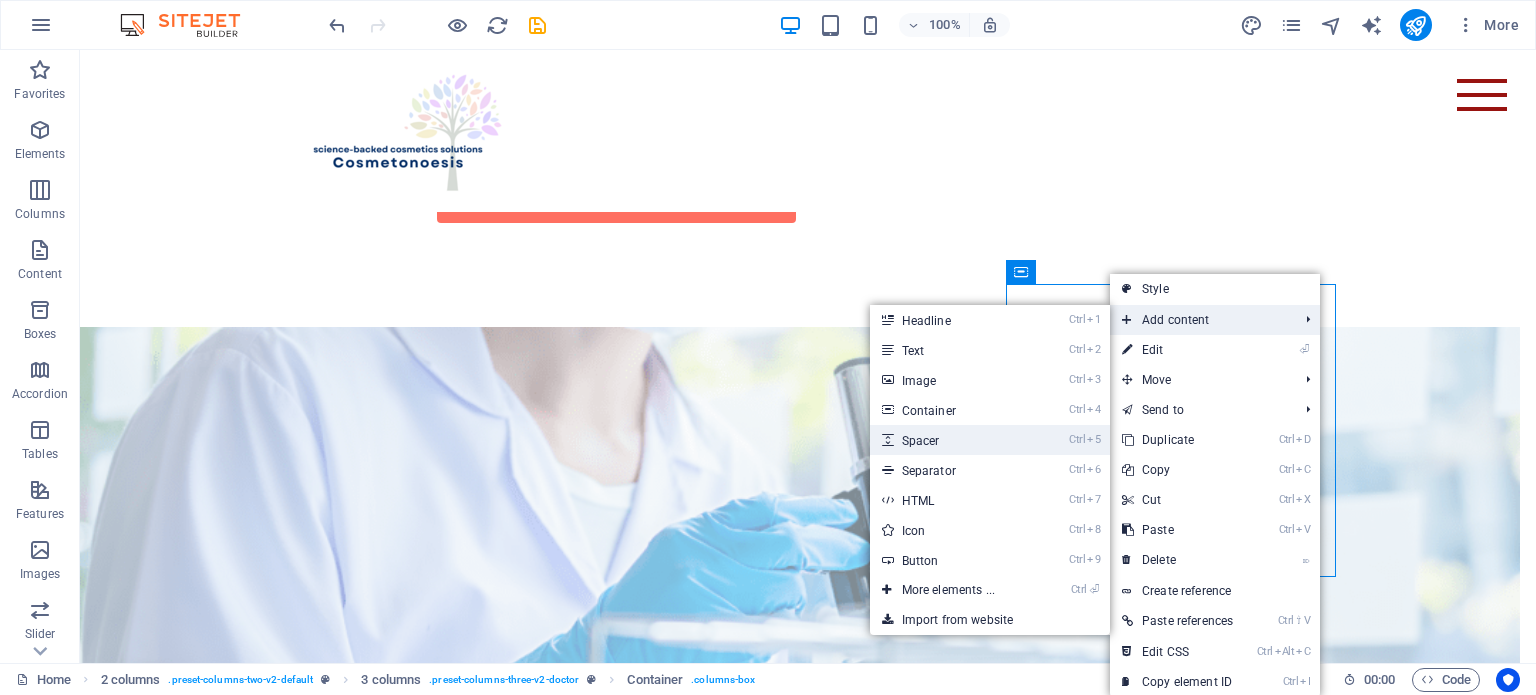 click on "Ctrl 5  Spacer" at bounding box center (952, 440) 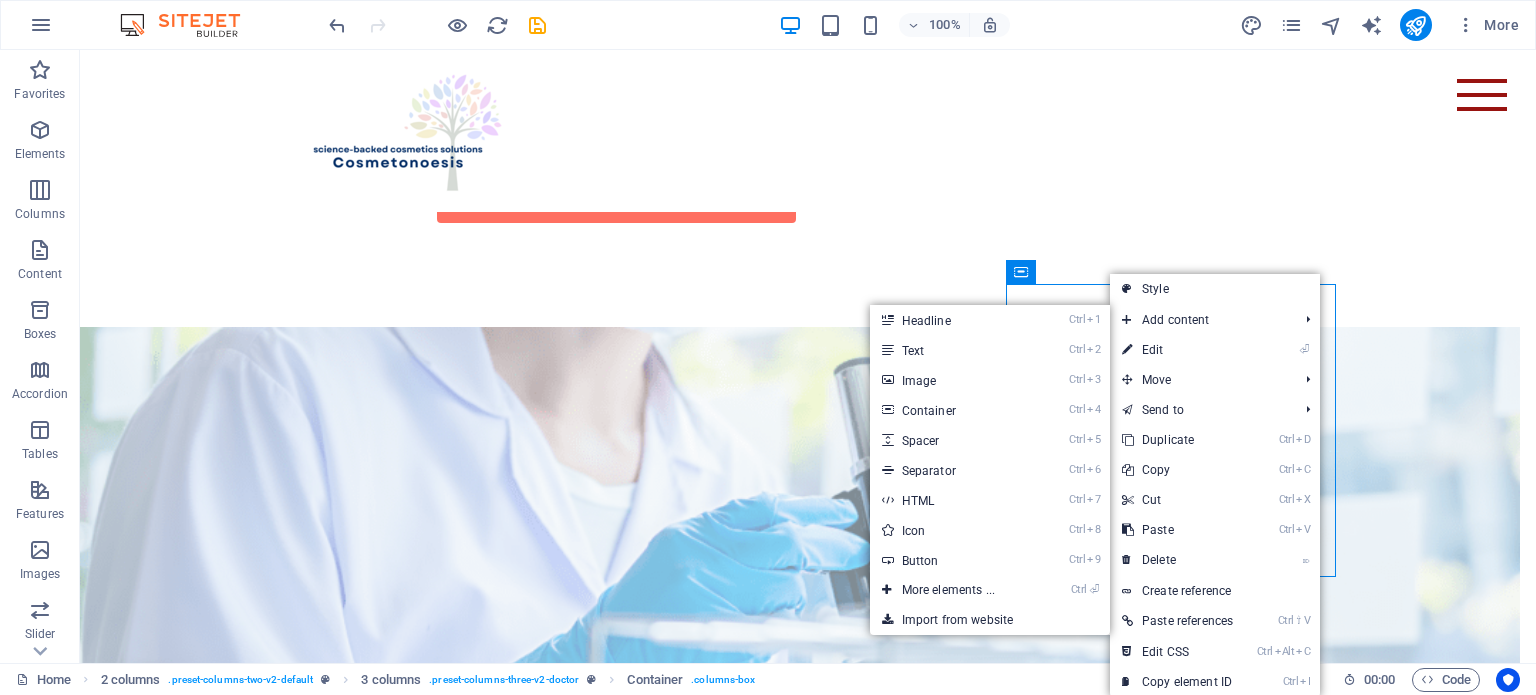 select on "px" 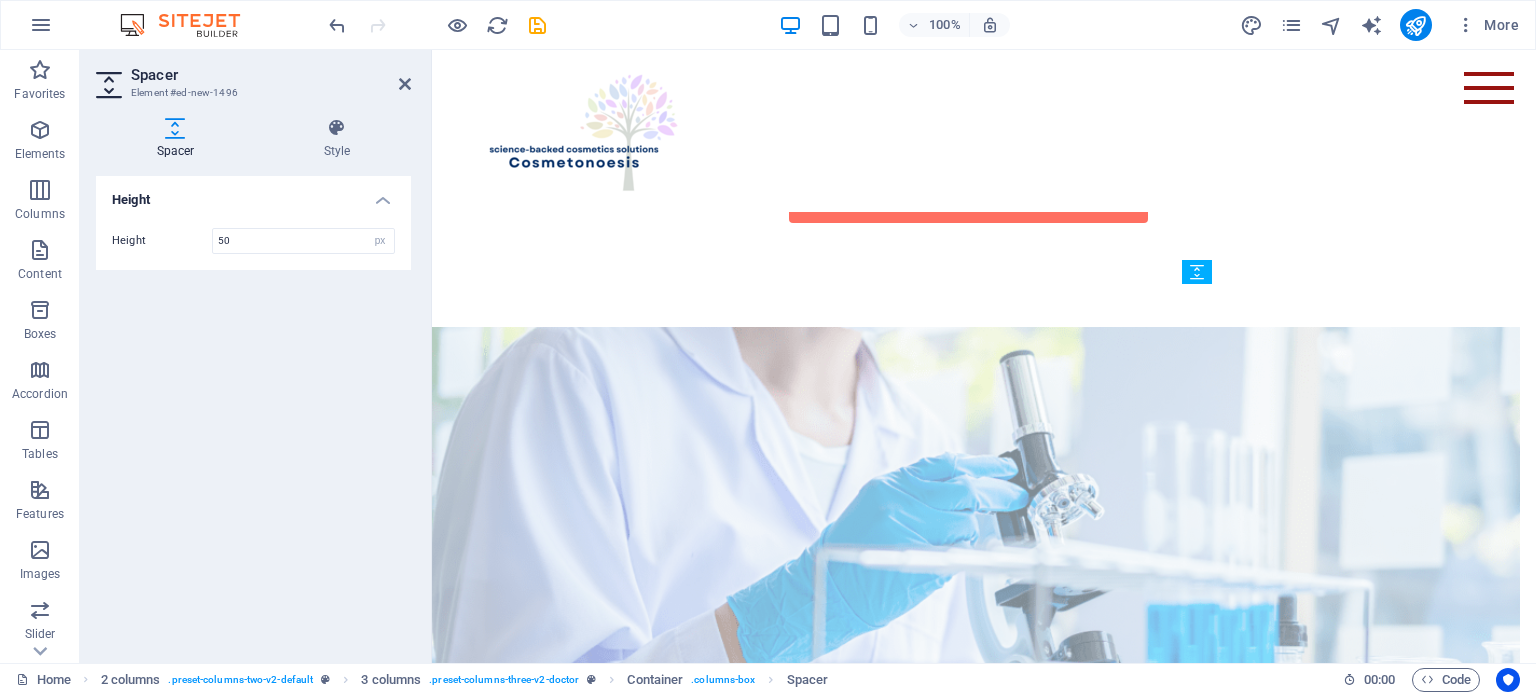 drag, startPoint x: 1709, startPoint y: 371, endPoint x: 1690, endPoint y: 547, distance: 177.0226 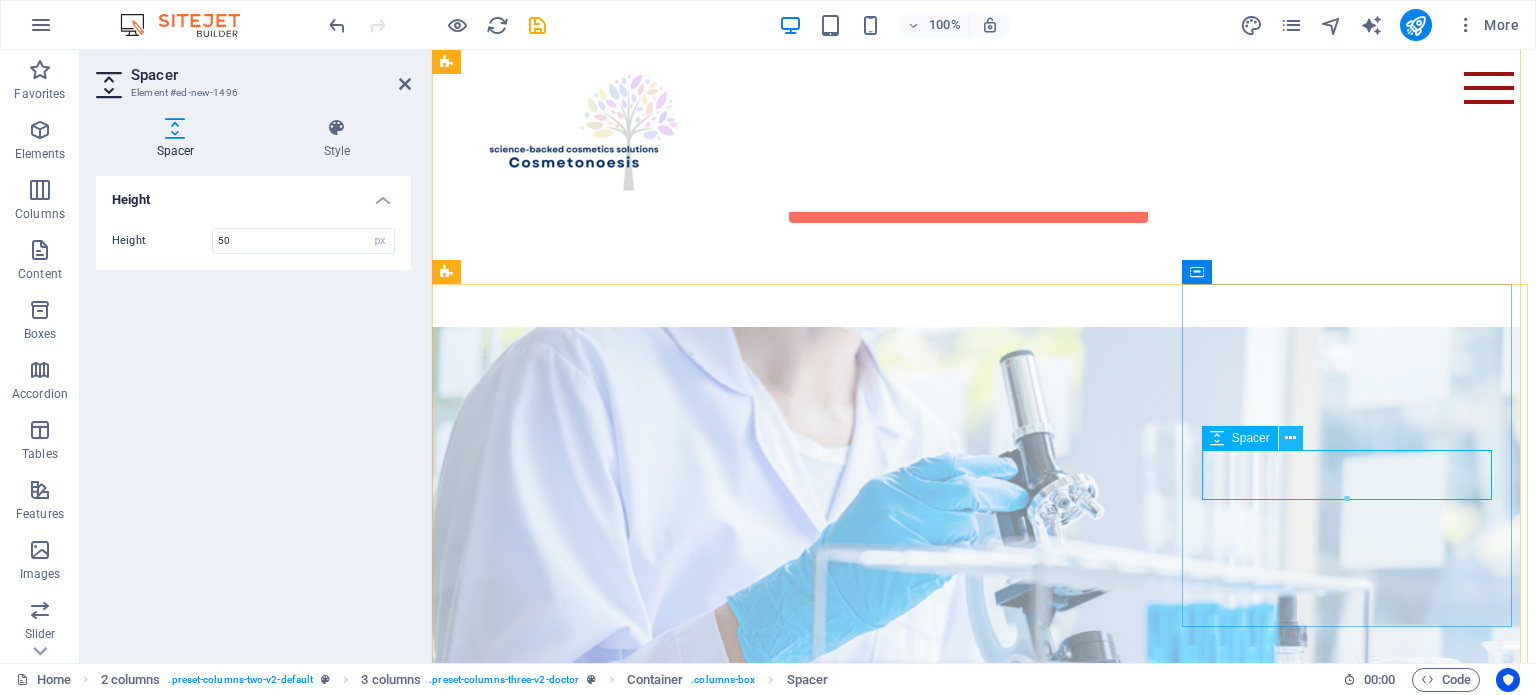 click at bounding box center (1290, 438) 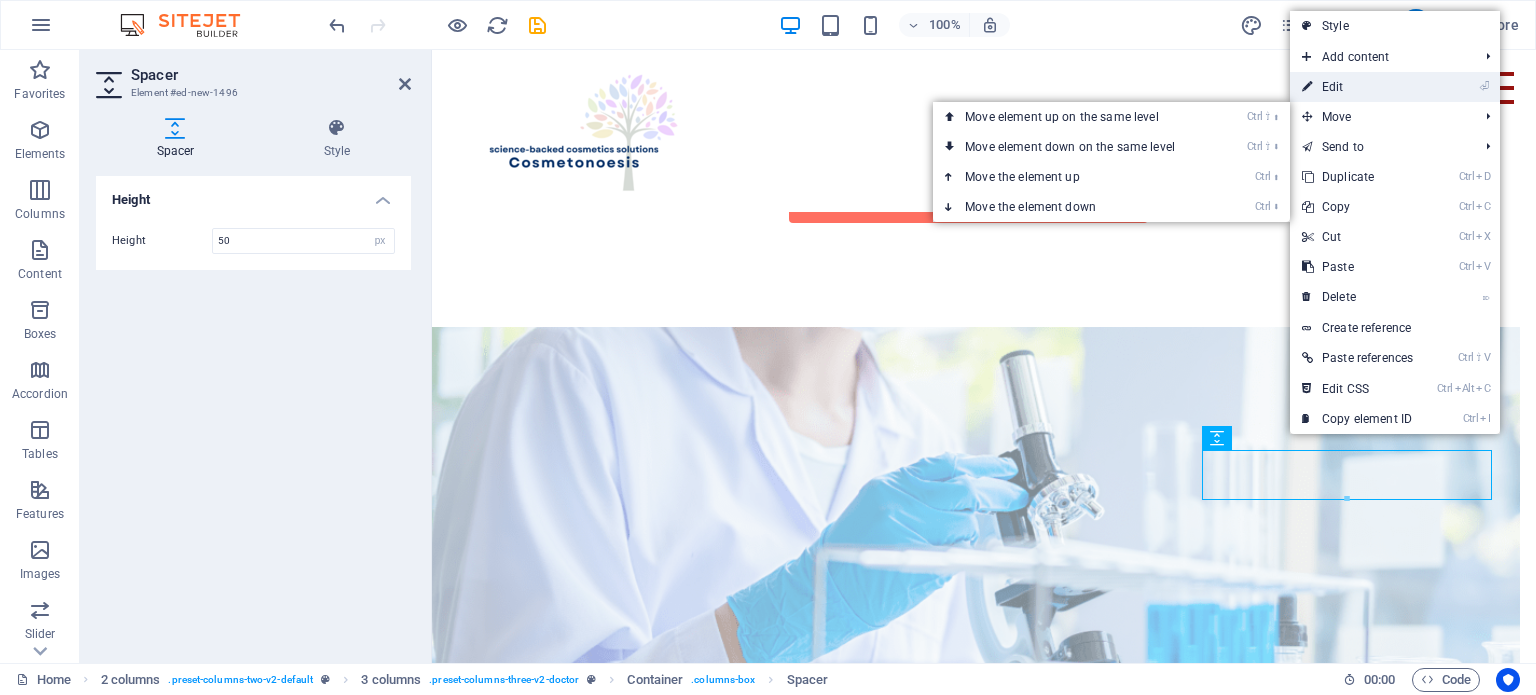 click on "⏎  Edit" at bounding box center (1357, 87) 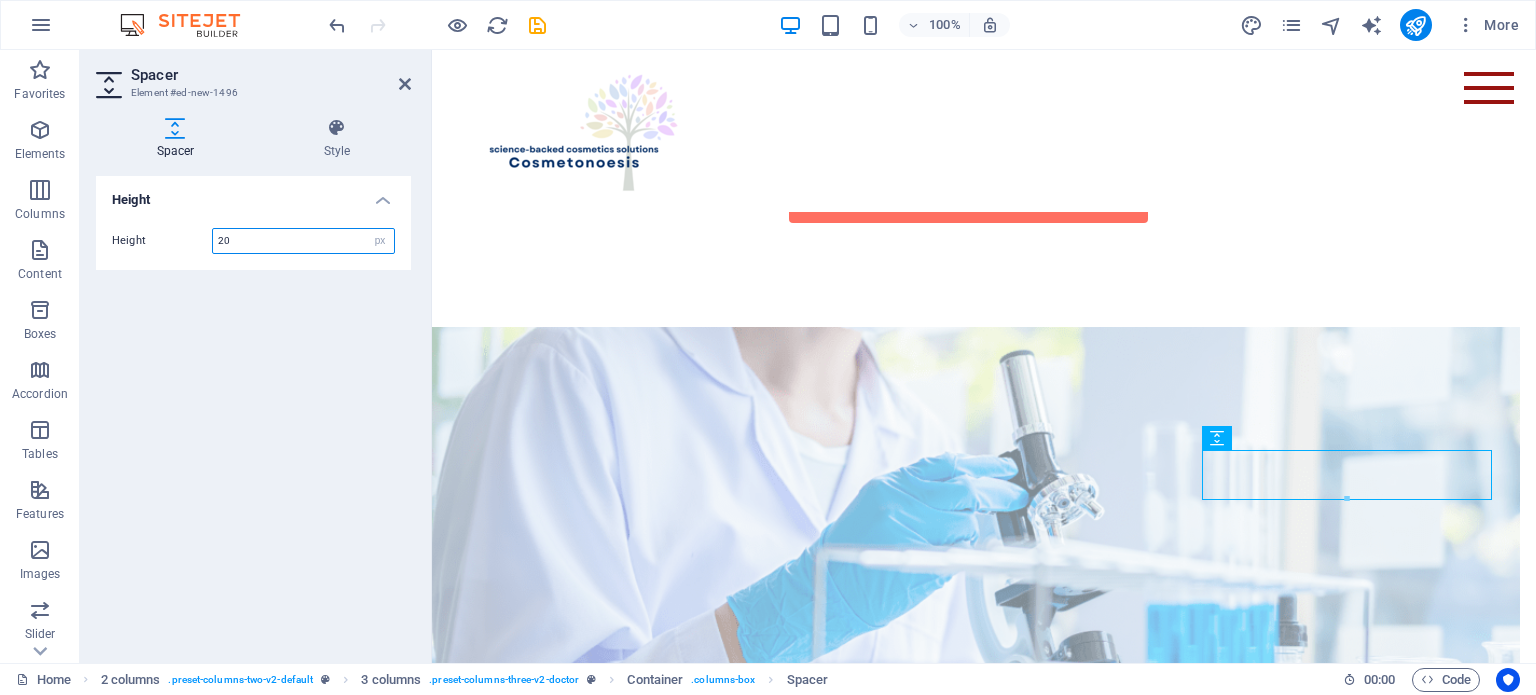 type on "20" 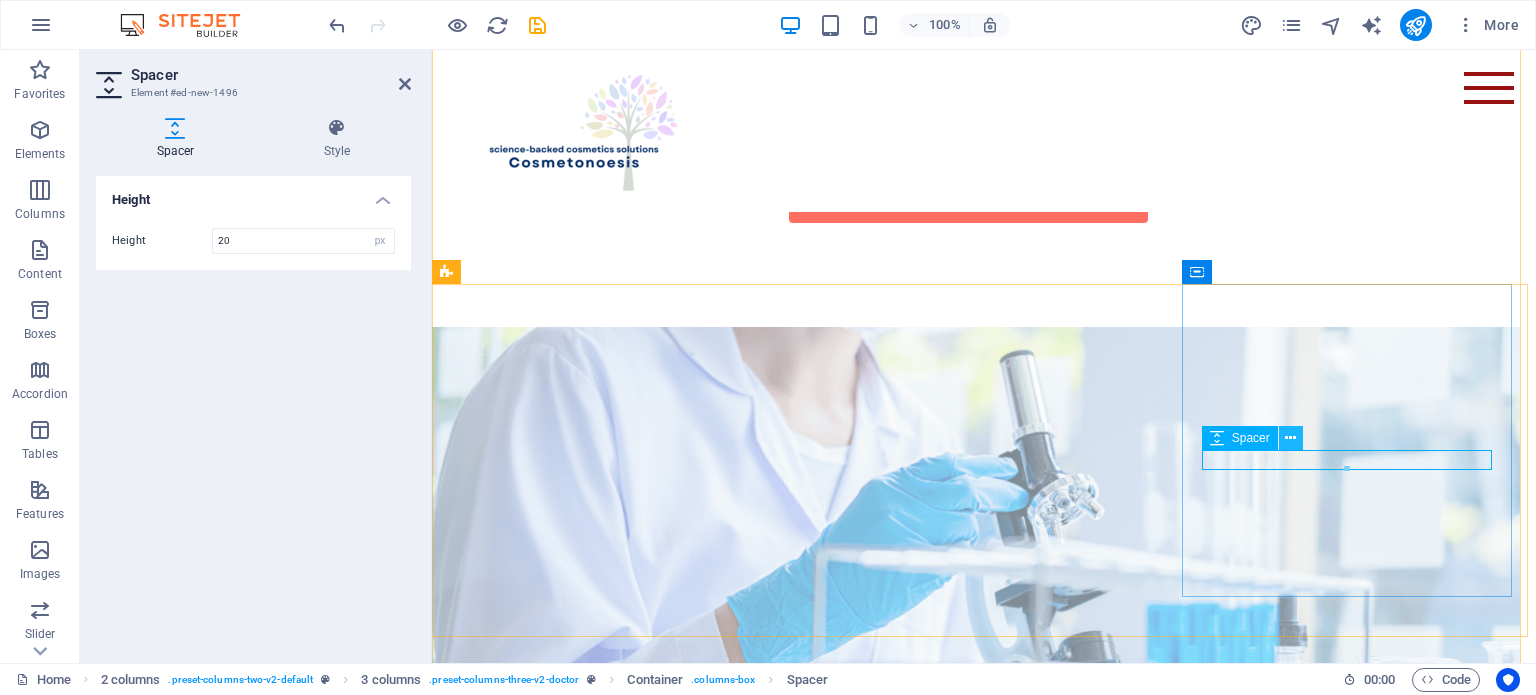 click at bounding box center [1290, 438] 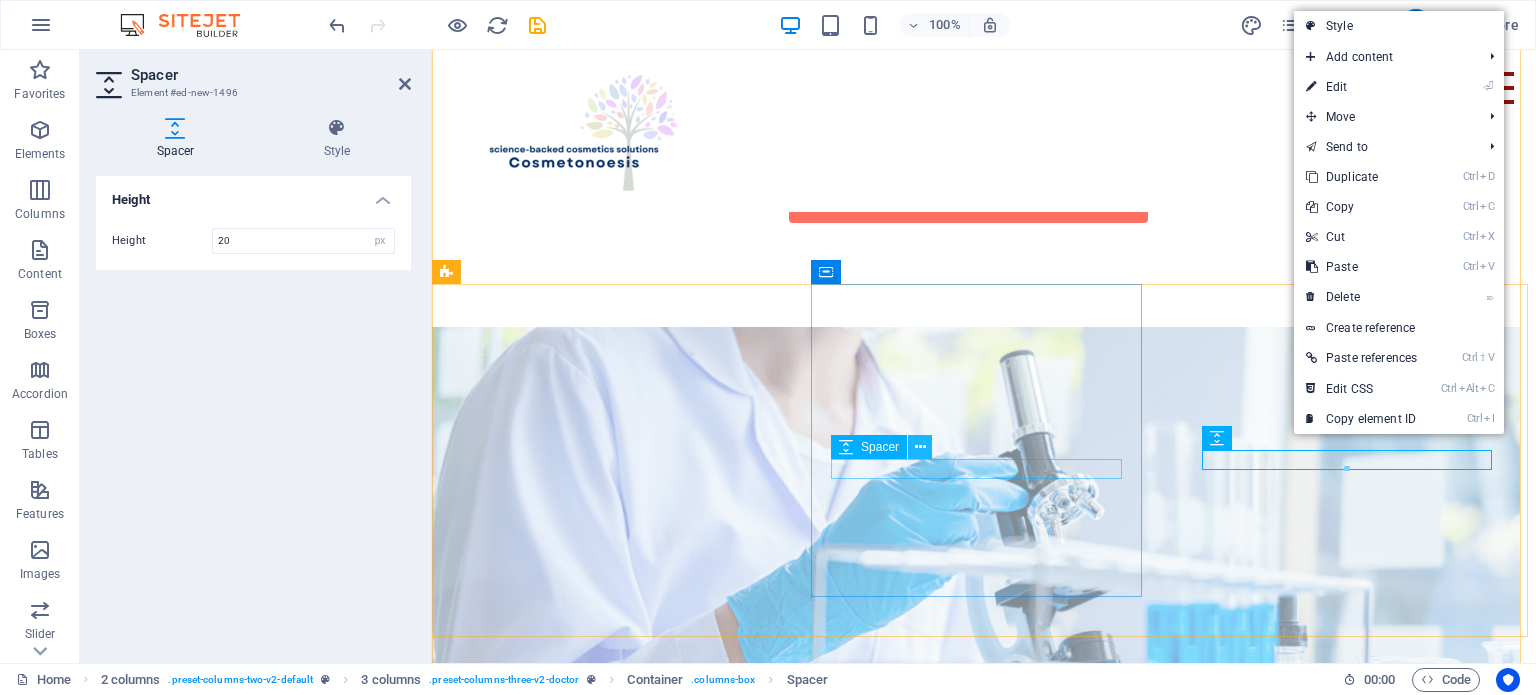 click at bounding box center [920, 447] 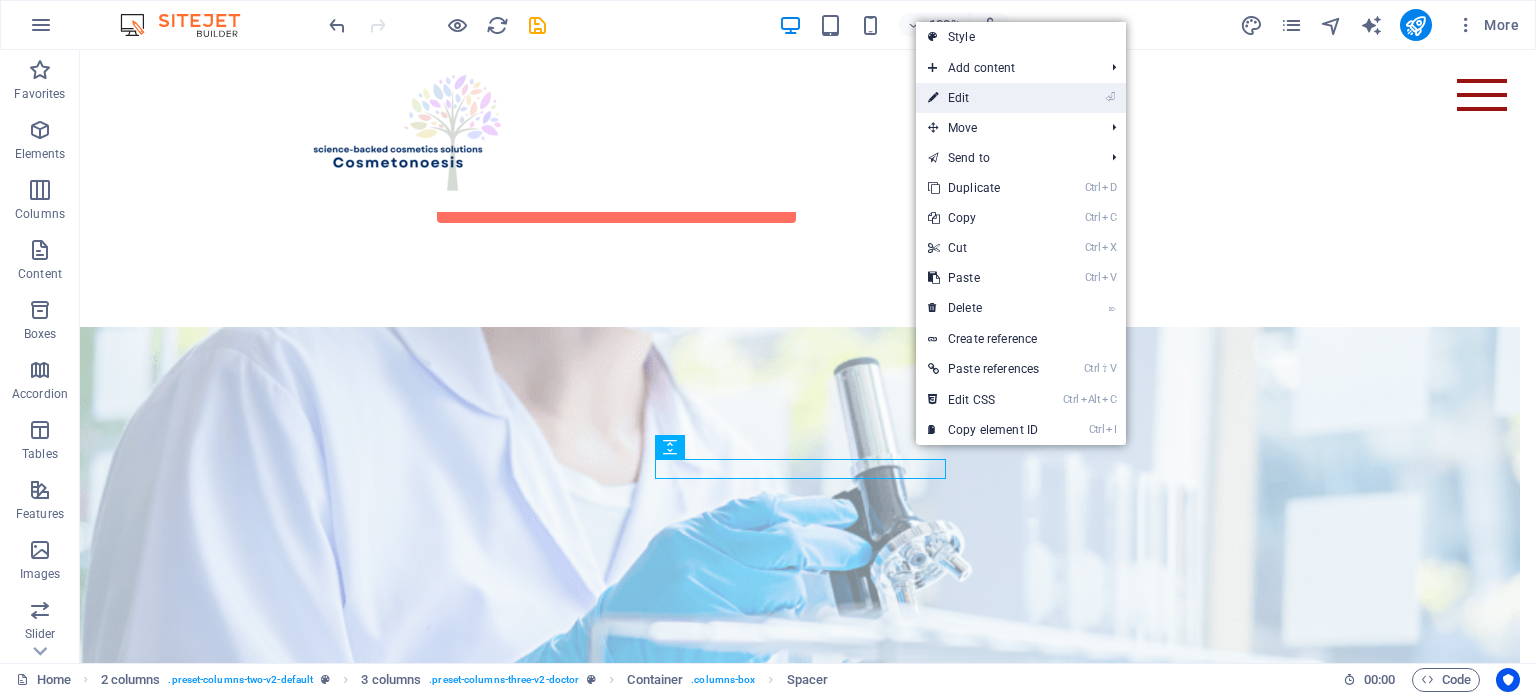 click on "⏎  Edit" at bounding box center [983, 98] 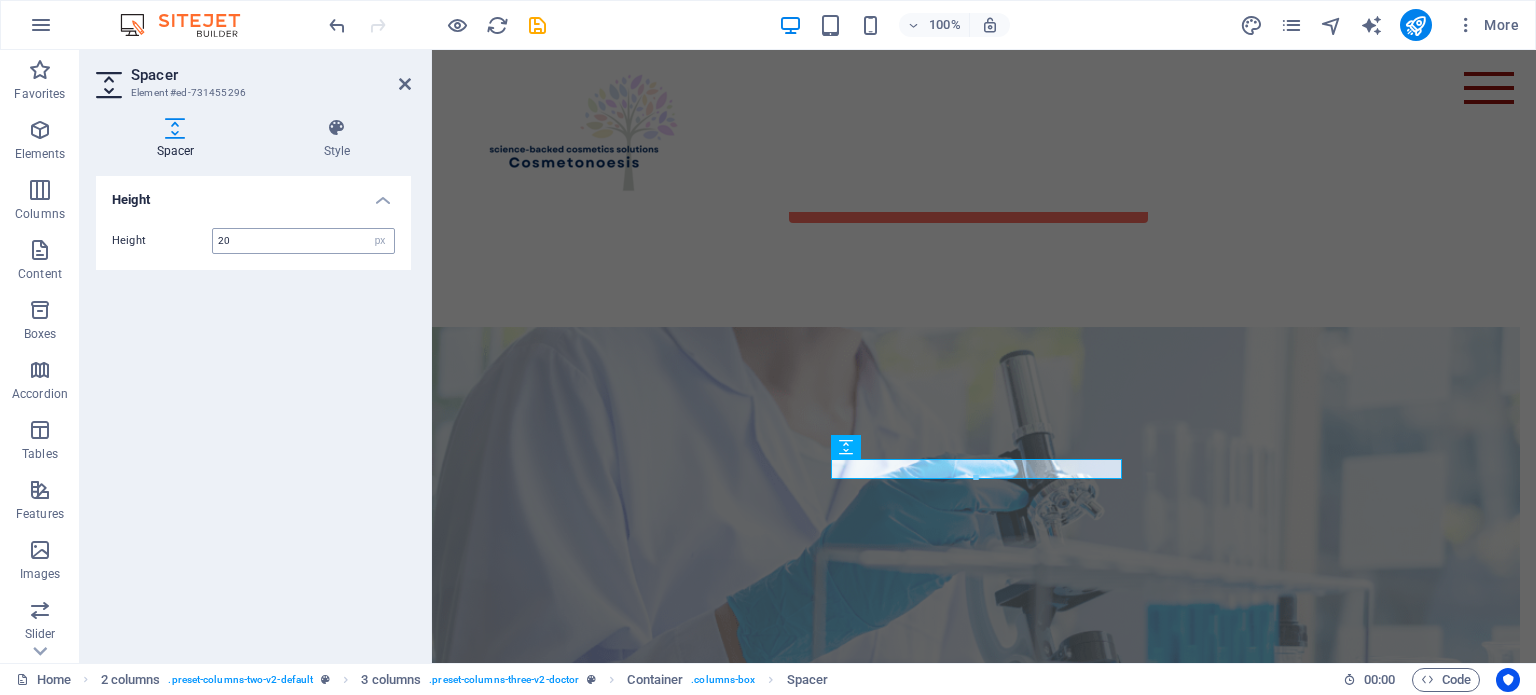 click on "20" at bounding box center [303, 241] 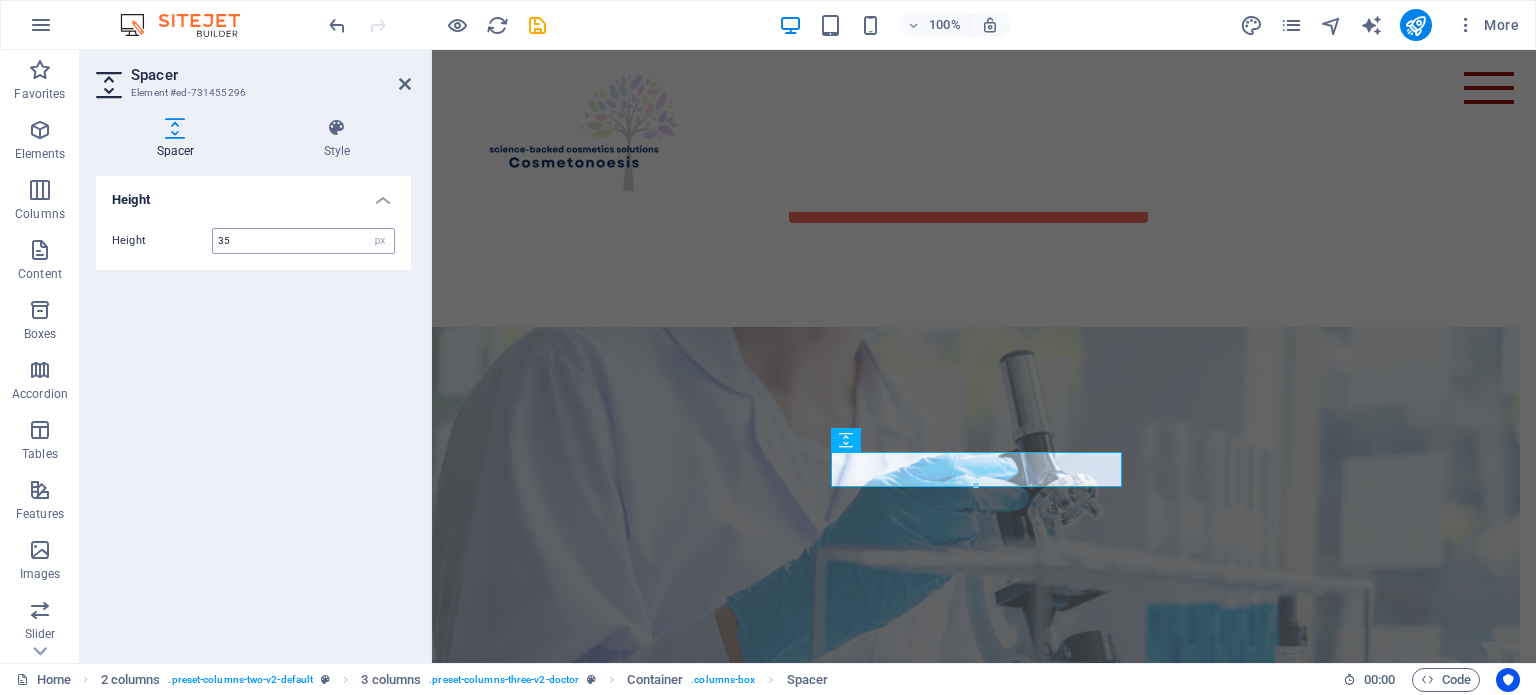 type on "35" 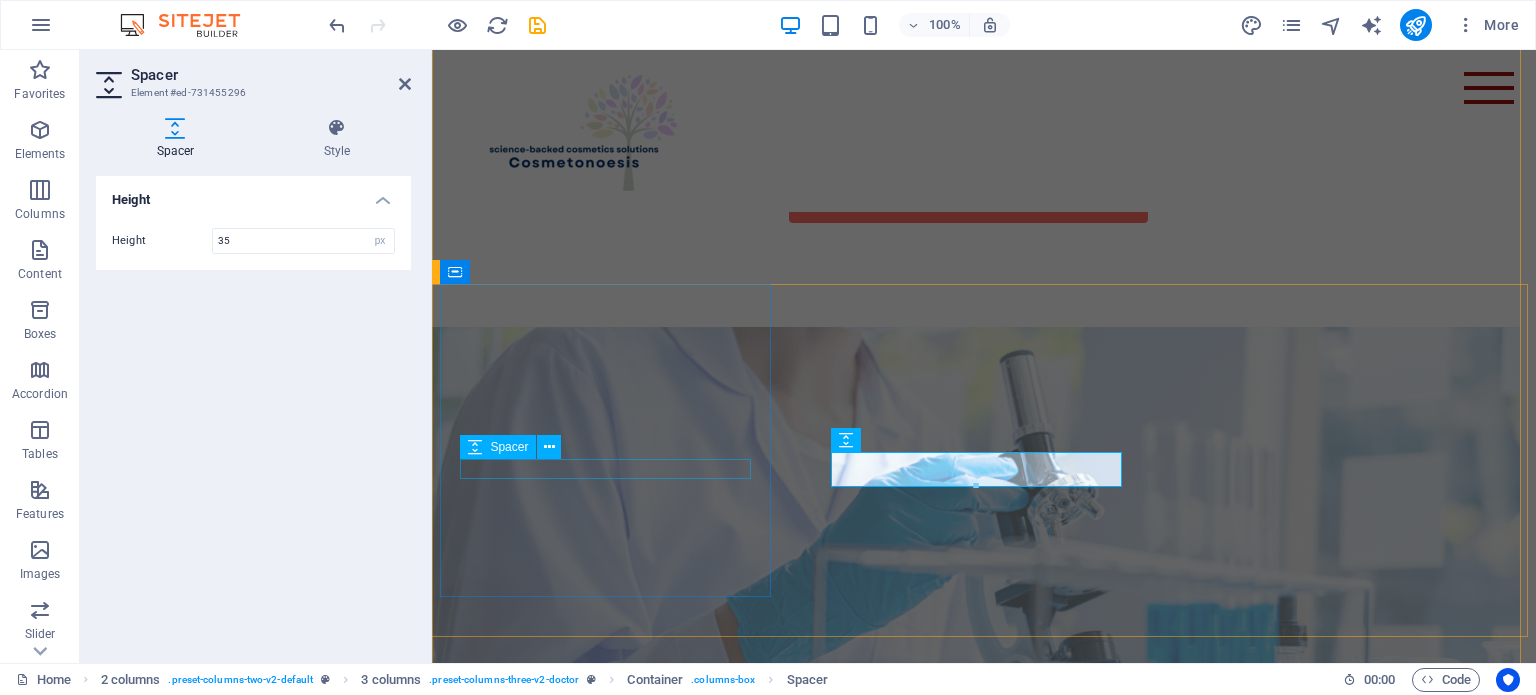 click at bounding box center (597, 984) 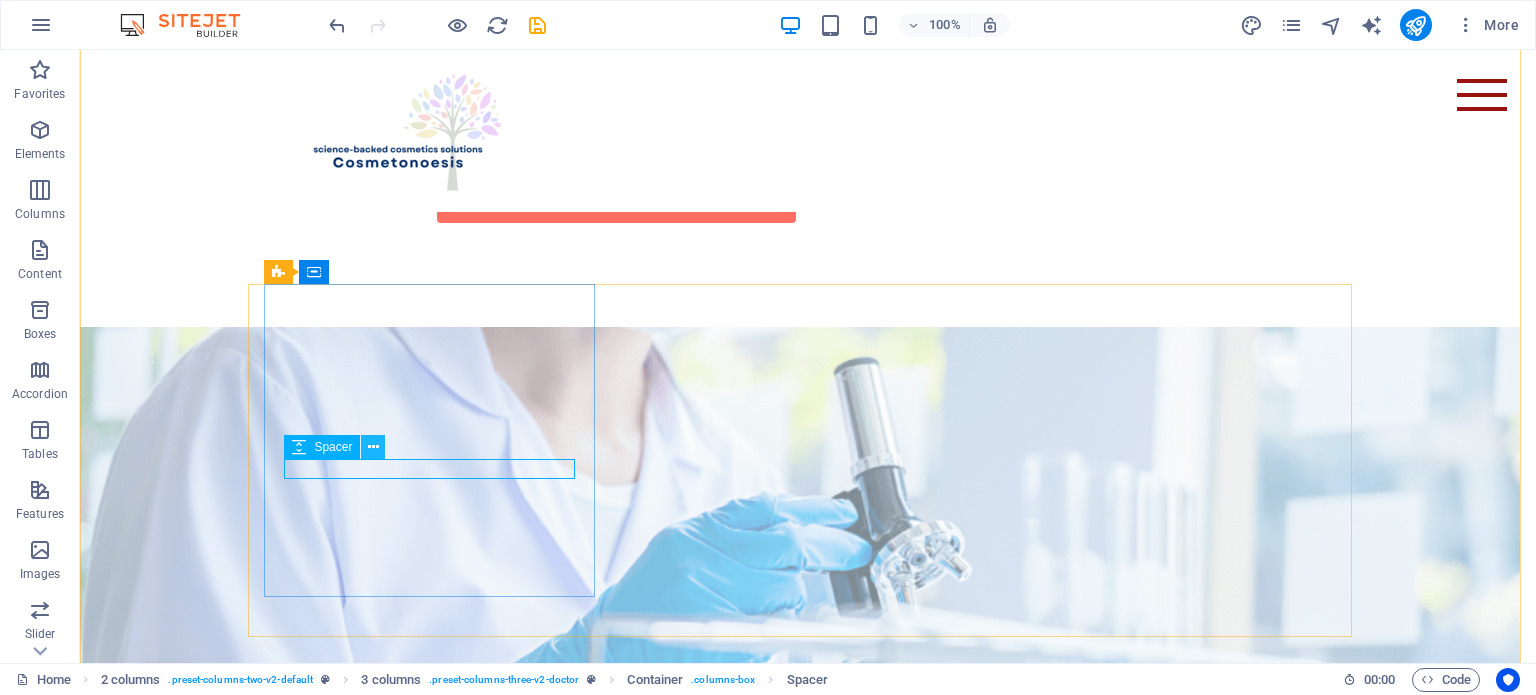 click at bounding box center [373, 447] 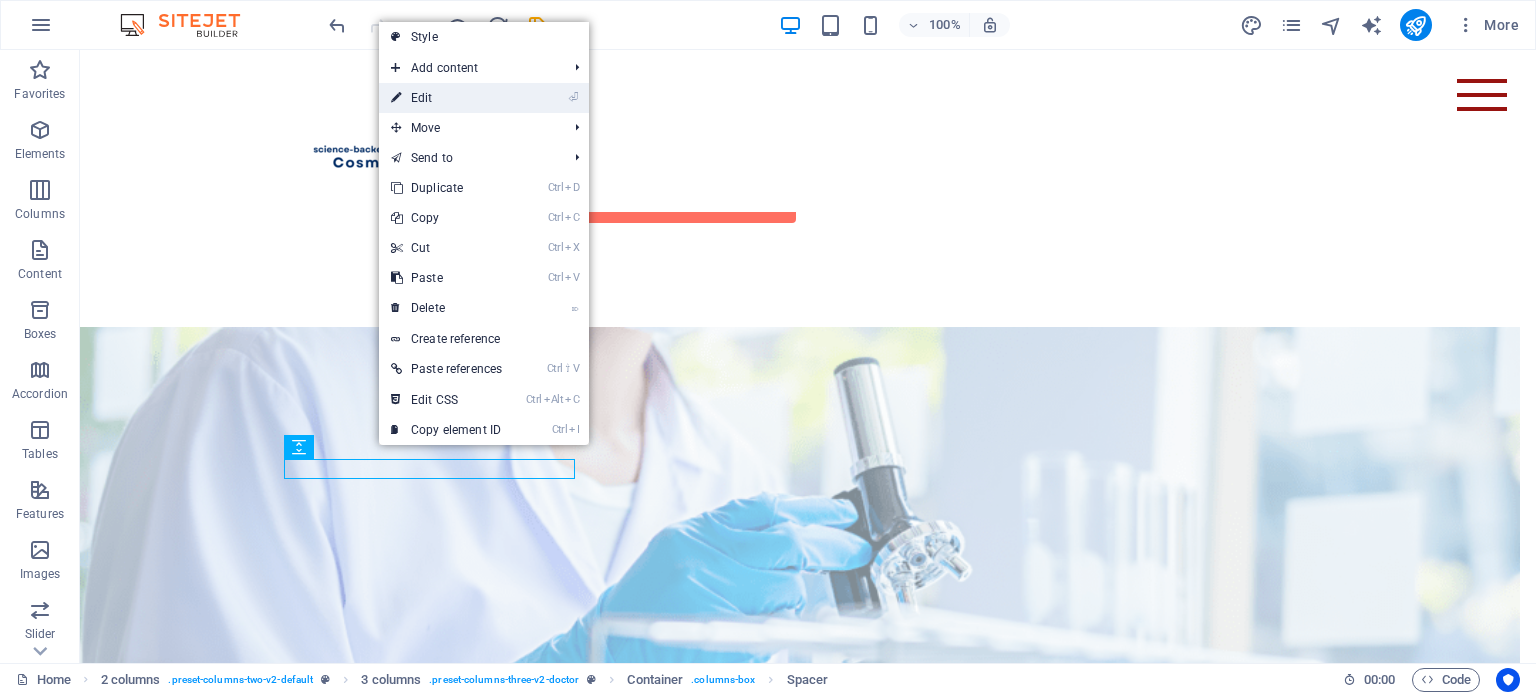 click on "⏎  Edit" at bounding box center [446, 98] 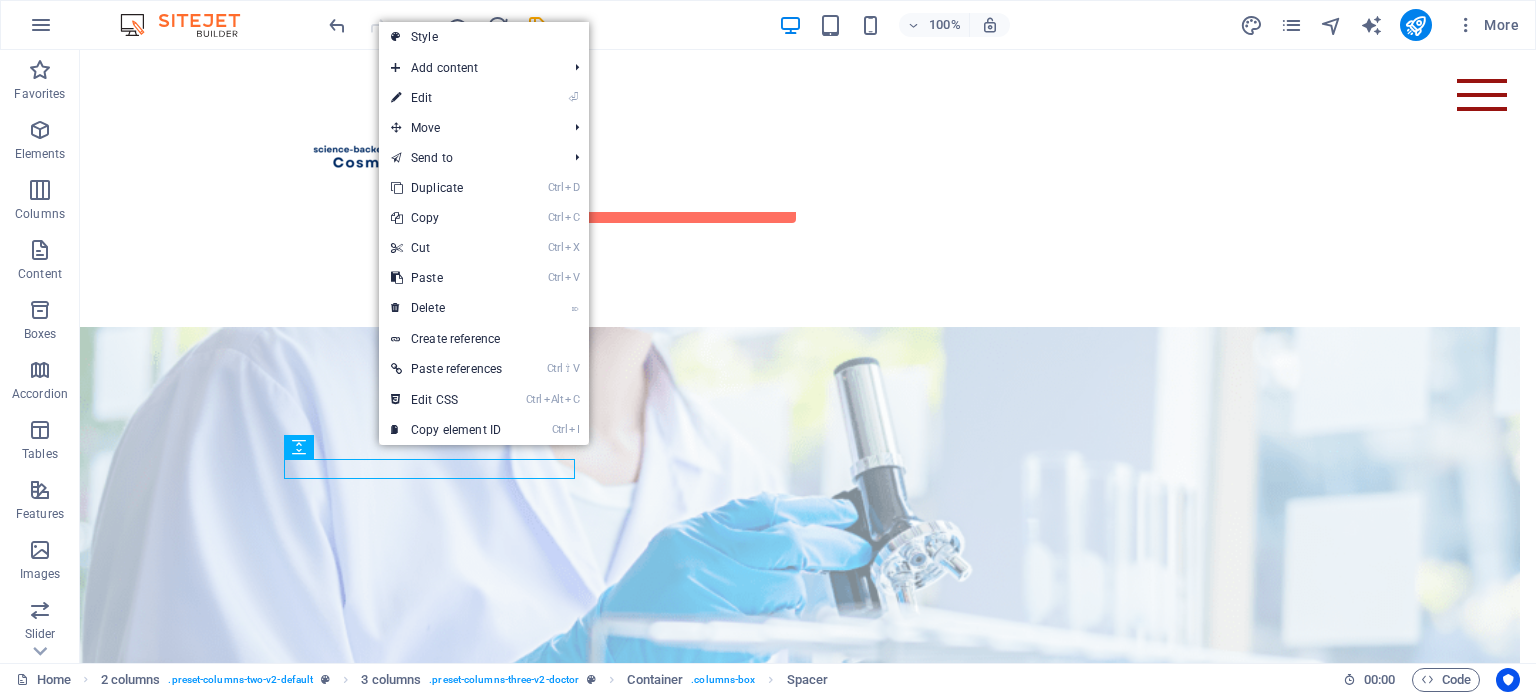 select on "px" 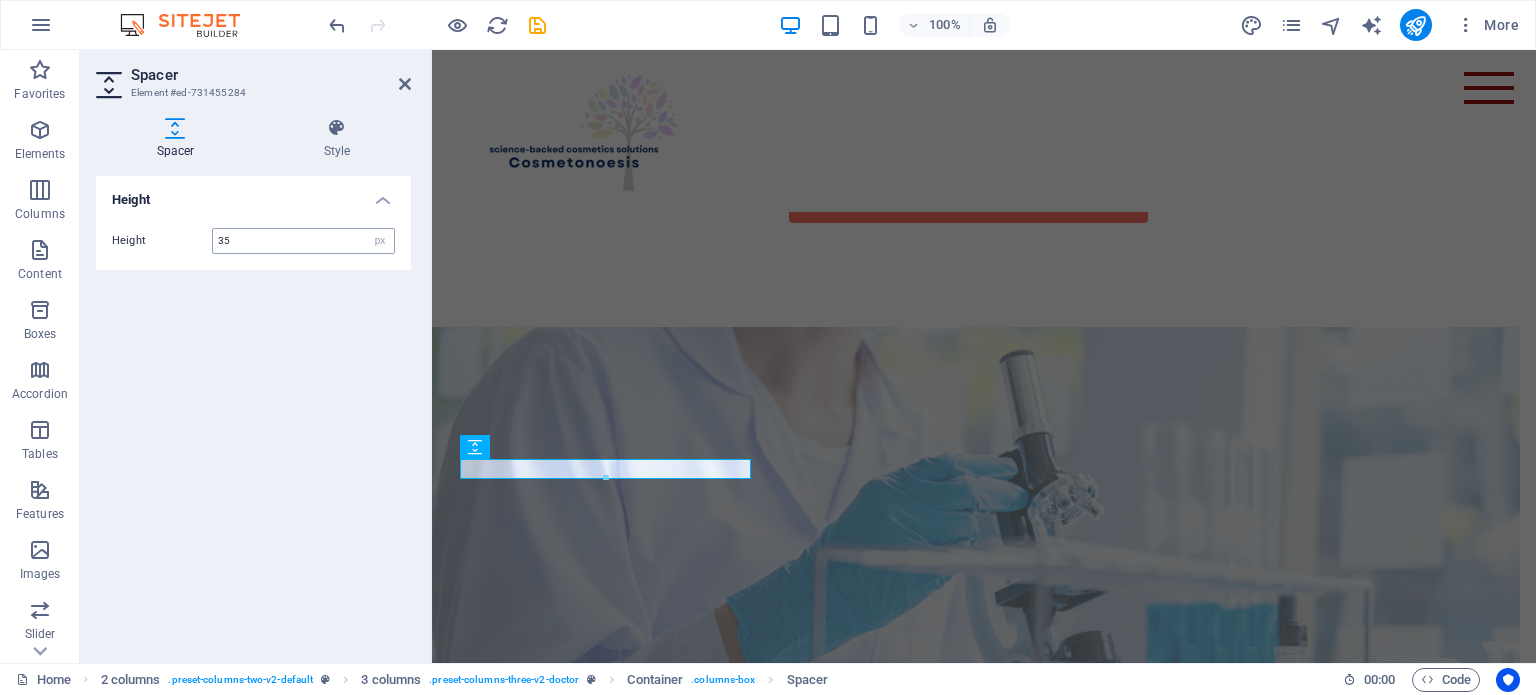 type on "35" 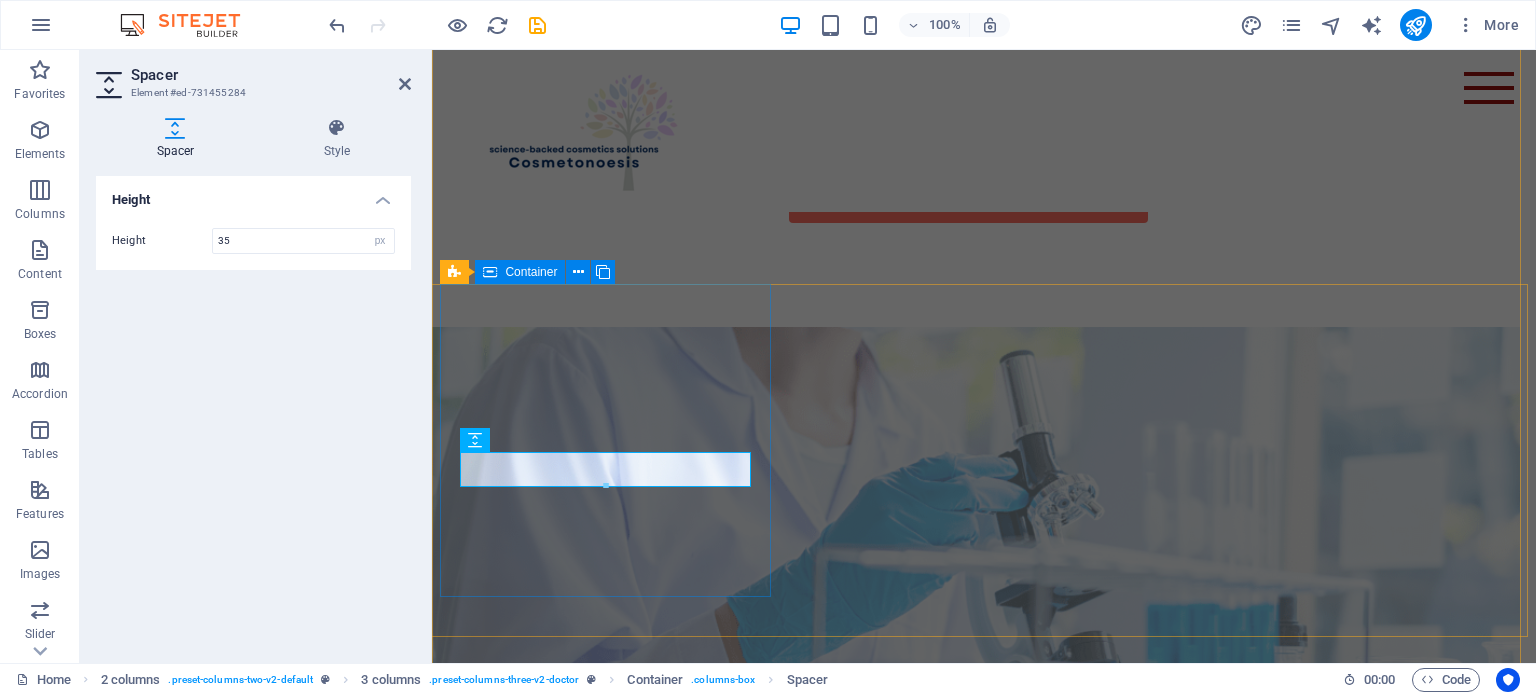 click on "200+ Approved Formulas" at bounding box center (597, 962) 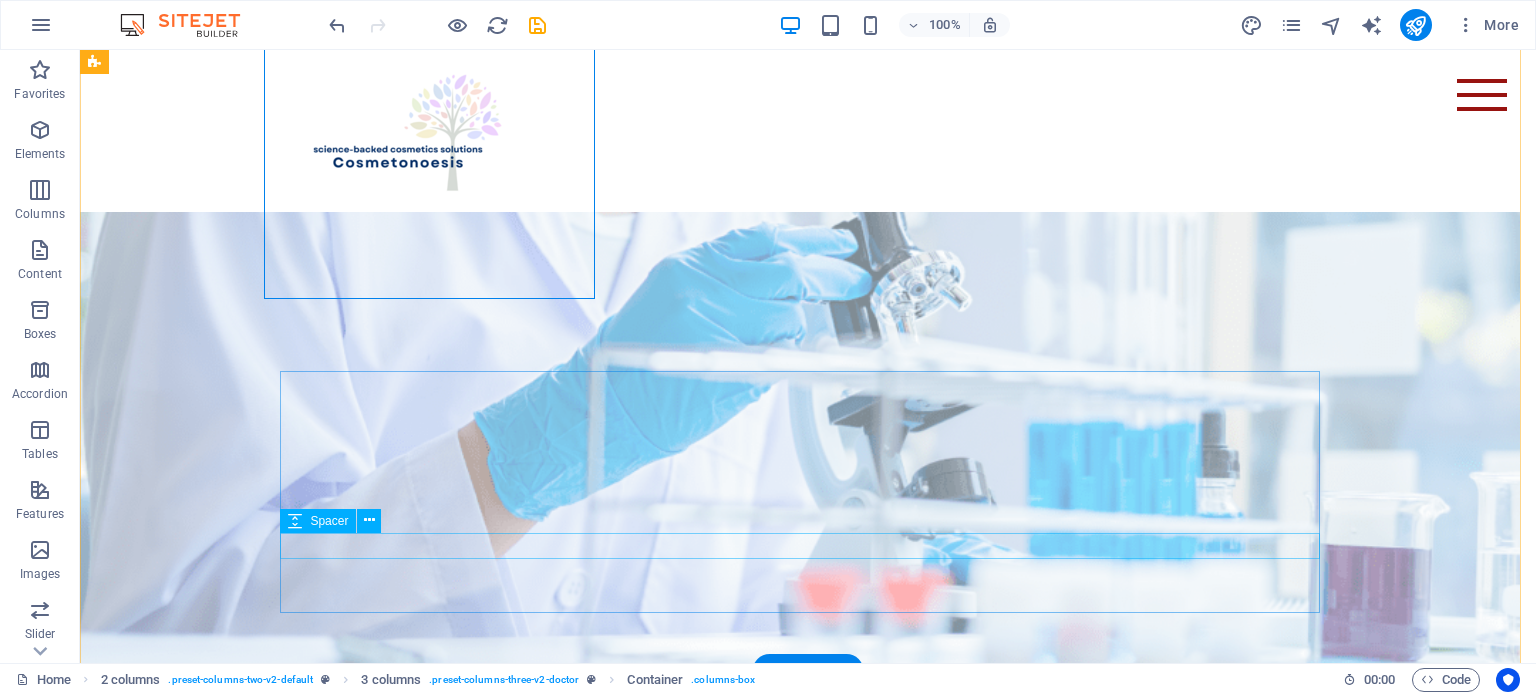 scroll, scrollTop: 1900, scrollLeft: 0, axis: vertical 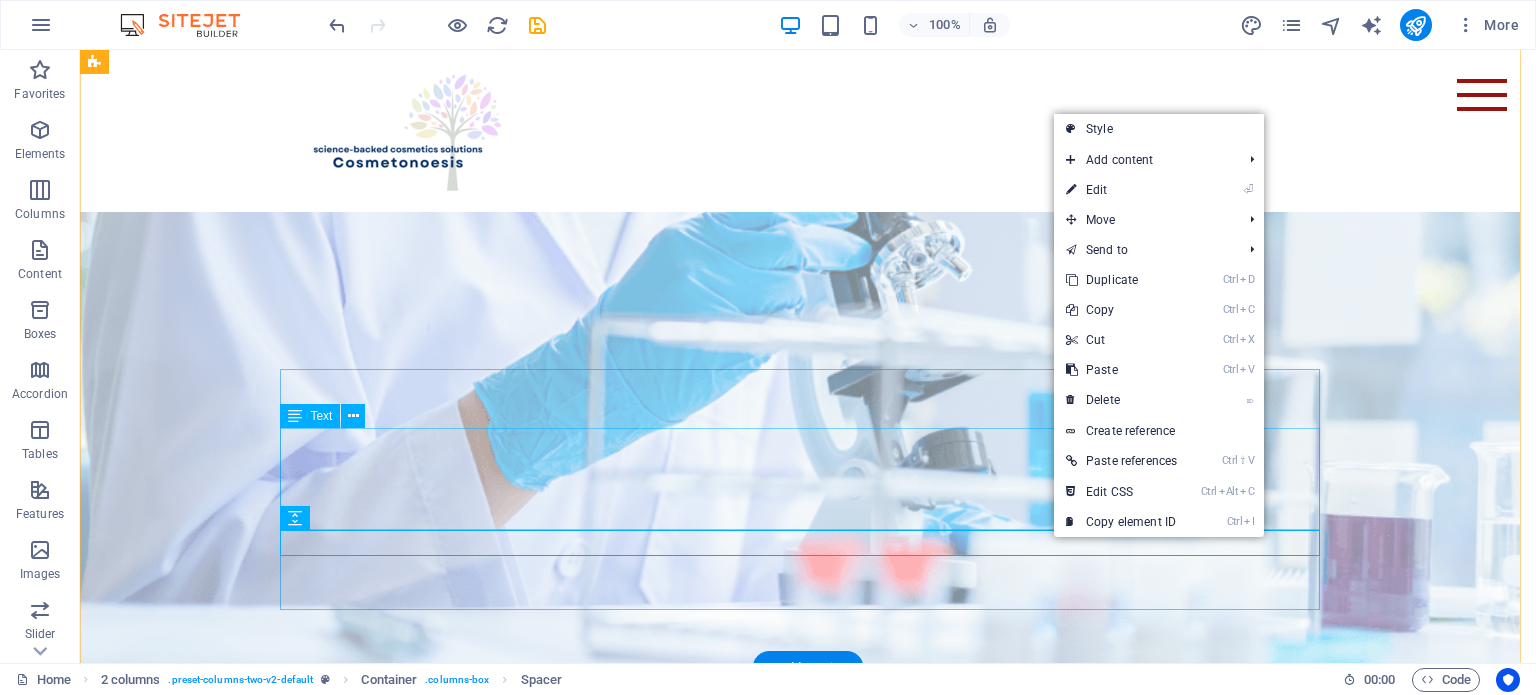 click on "With over 20 years of continuous presence in the cosmetics industry, the network of scientists and professionals we have built—combined with our innate drive for ongoing training, education, and an ever-curious mindset—enables us to meet the vast majority of challenges in product development and overall support. We are also well-positioned to anticipate and interpret emerging trends in the field of cosmetic science." at bounding box center [616, 1799] 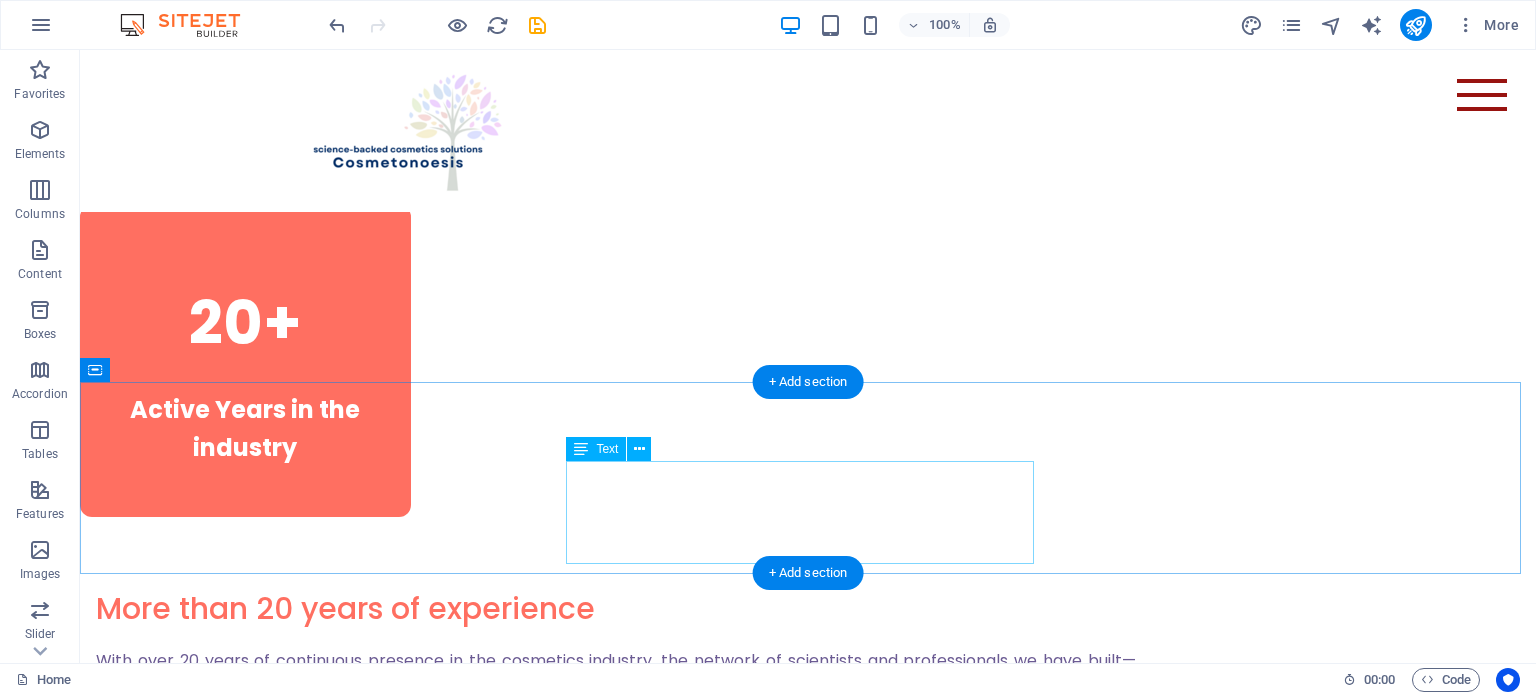 scroll, scrollTop: 3100, scrollLeft: 0, axis: vertical 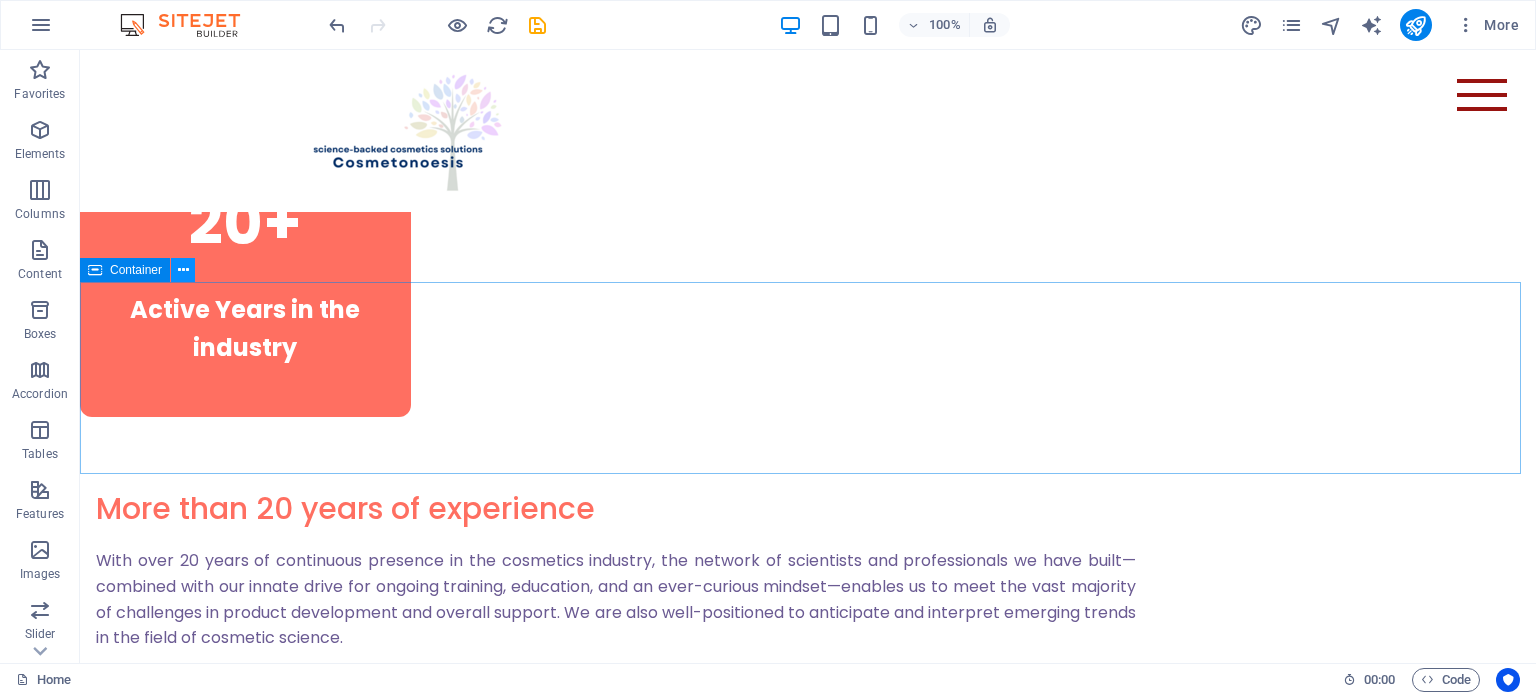 click at bounding box center [183, 270] 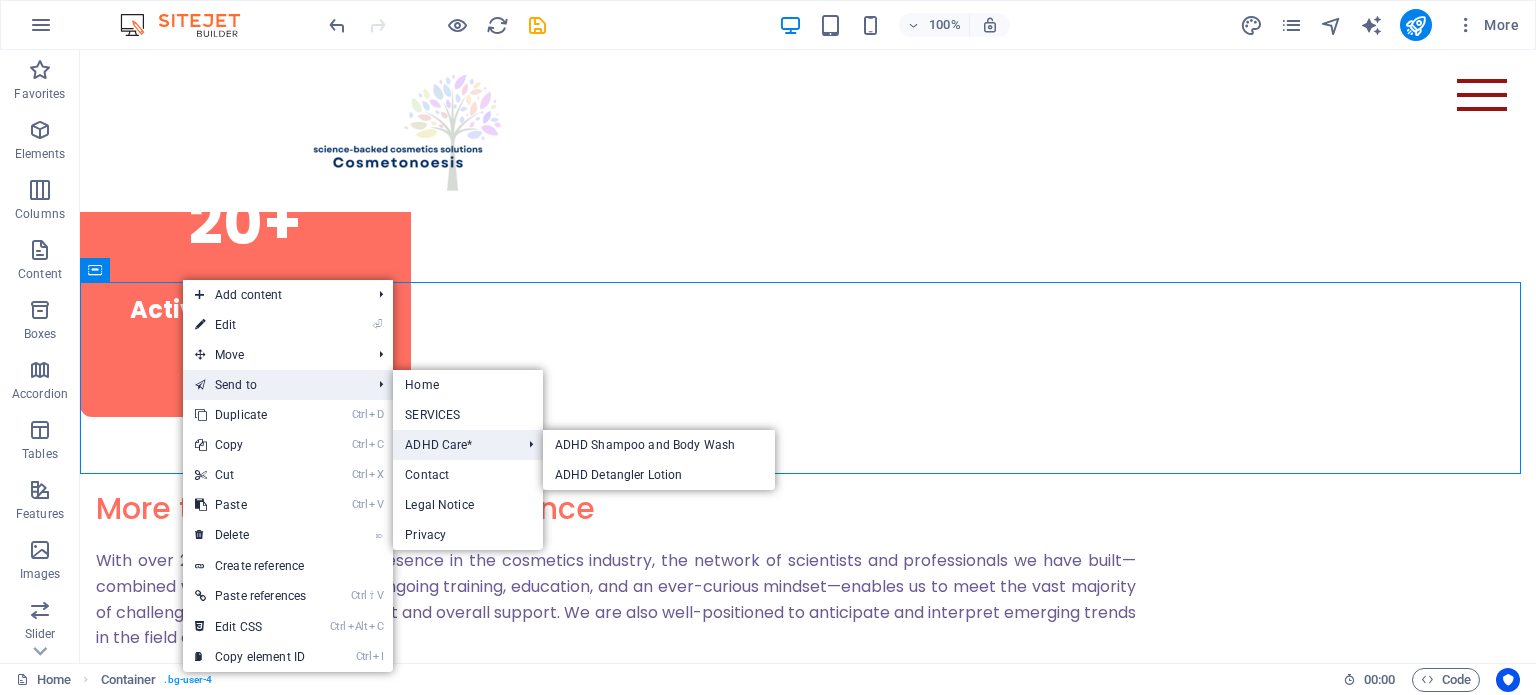 click on "ADHD Care*" at bounding box center (452, 445) 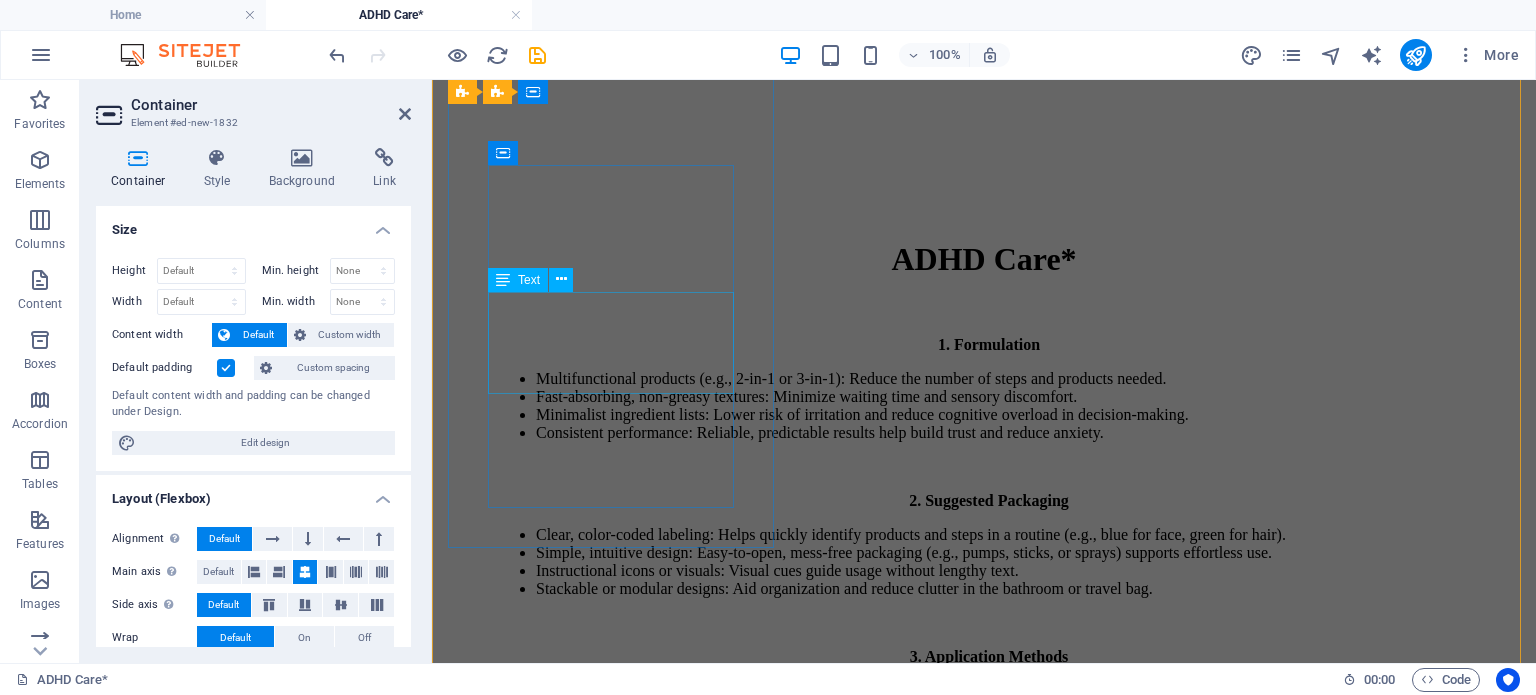 scroll, scrollTop: 780, scrollLeft: 0, axis: vertical 